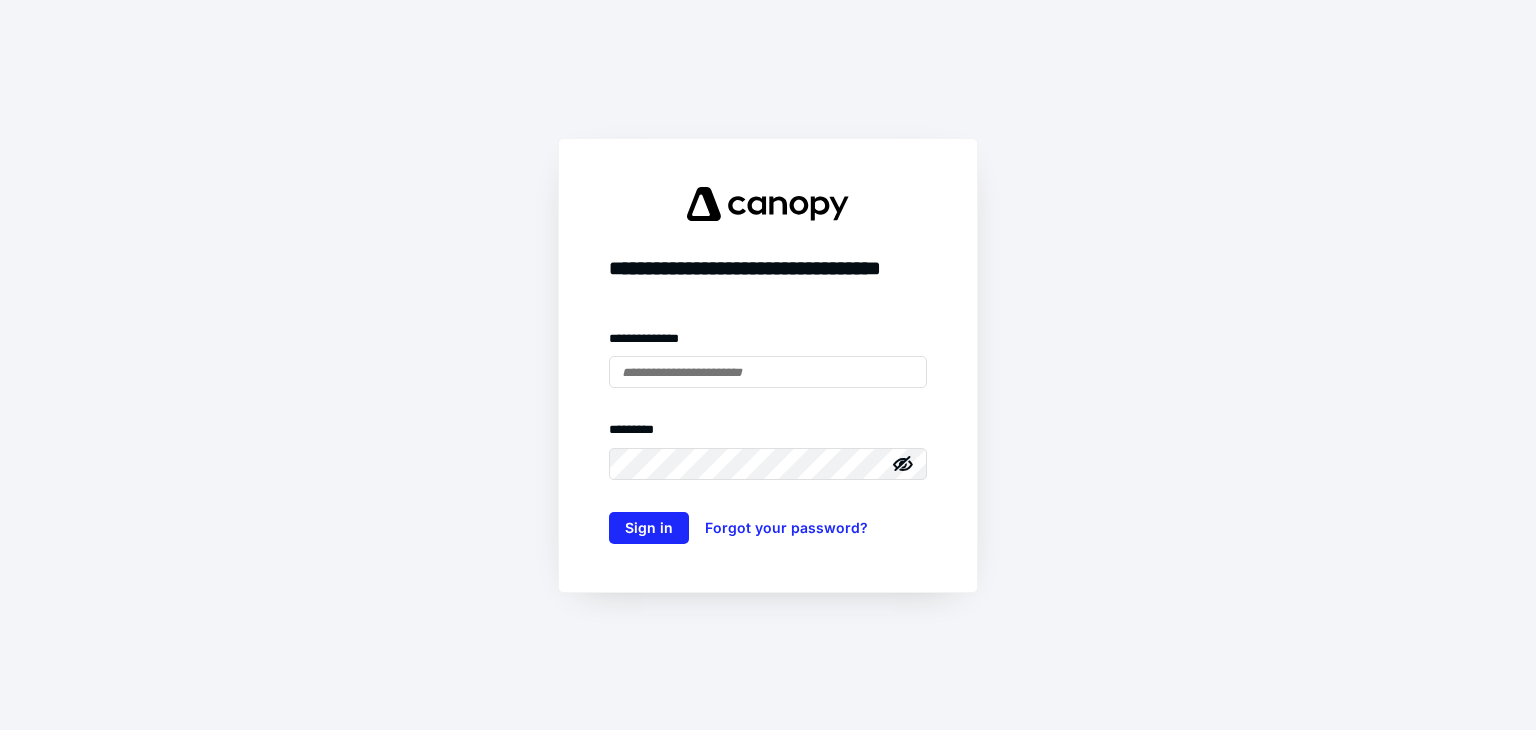 scroll, scrollTop: 0, scrollLeft: 0, axis: both 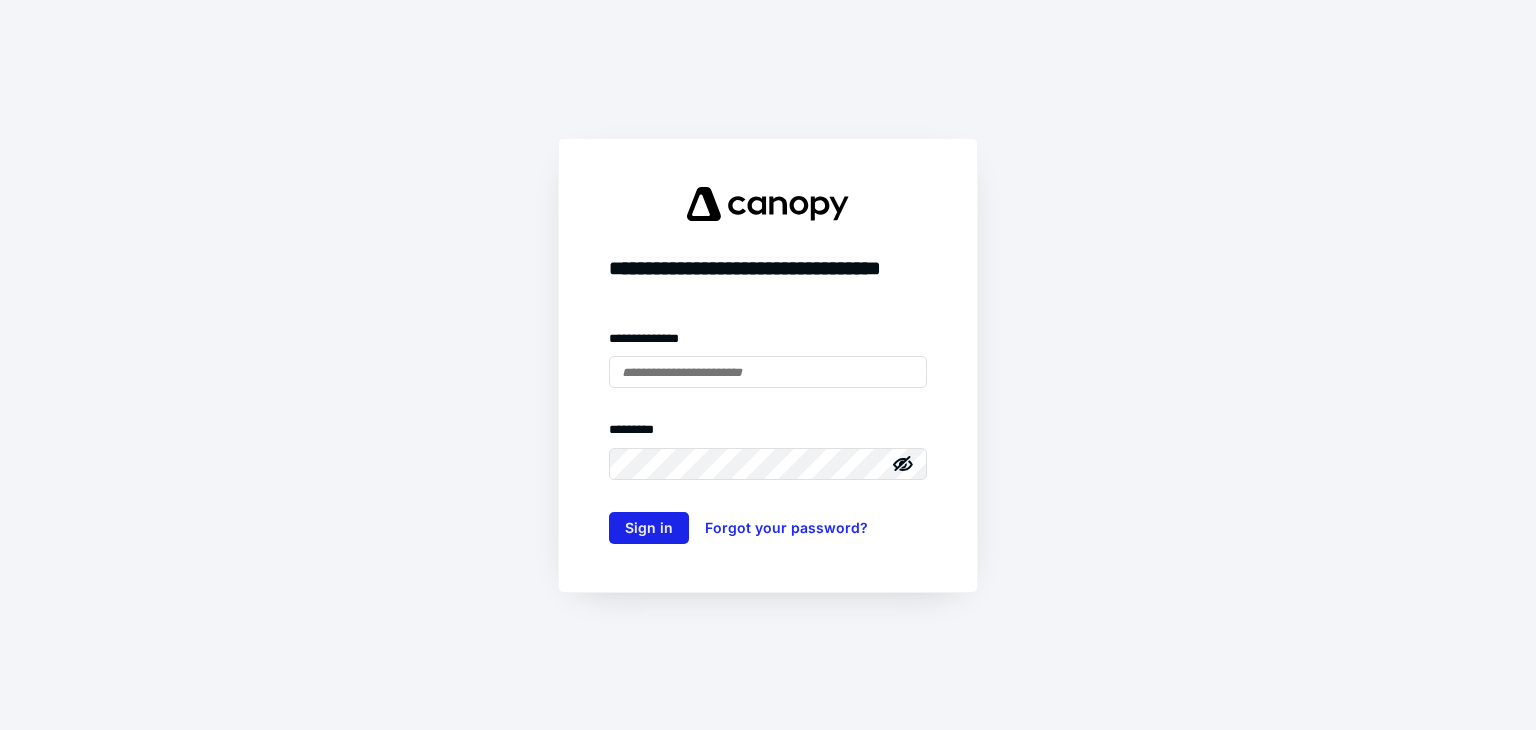 type on "**********" 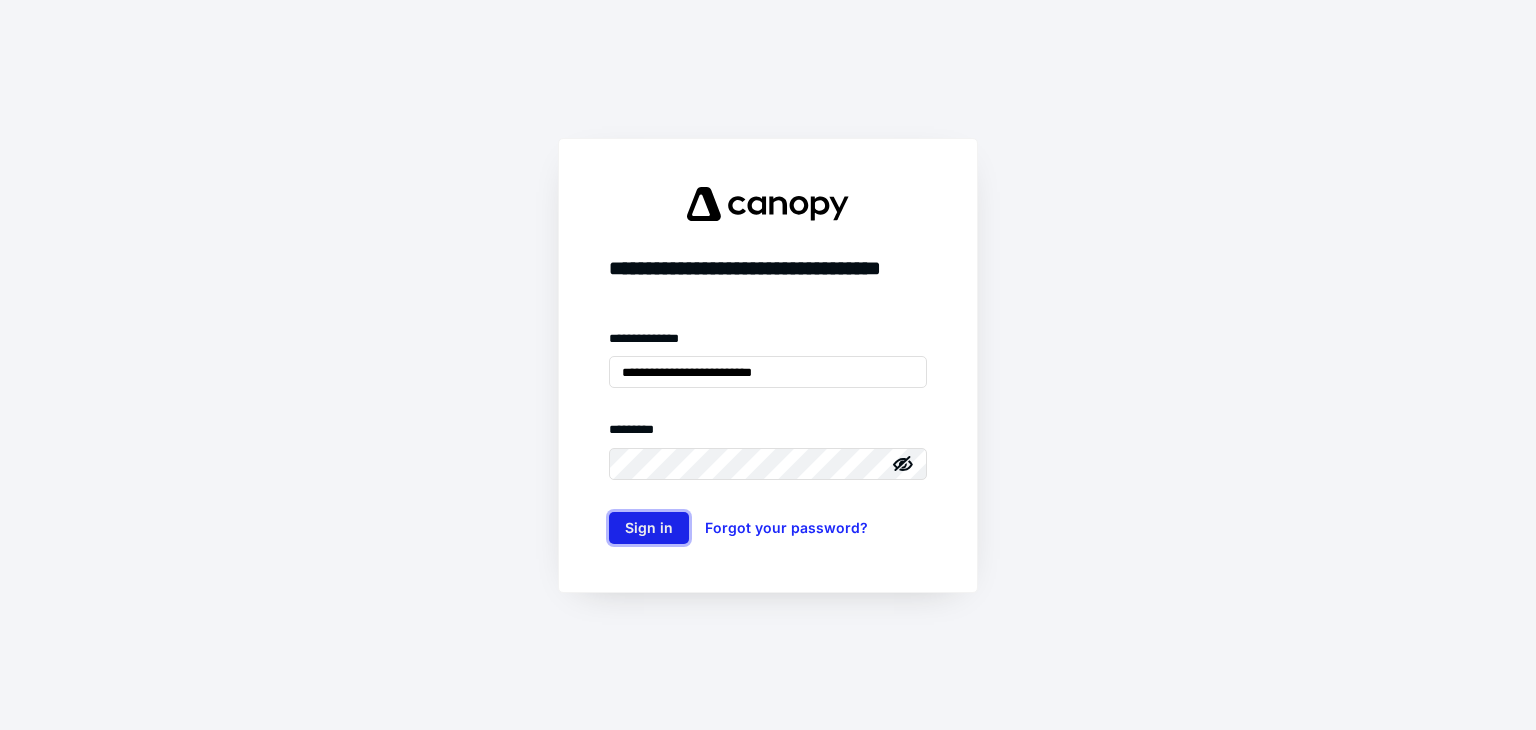 click on "Sign in" at bounding box center (649, 528) 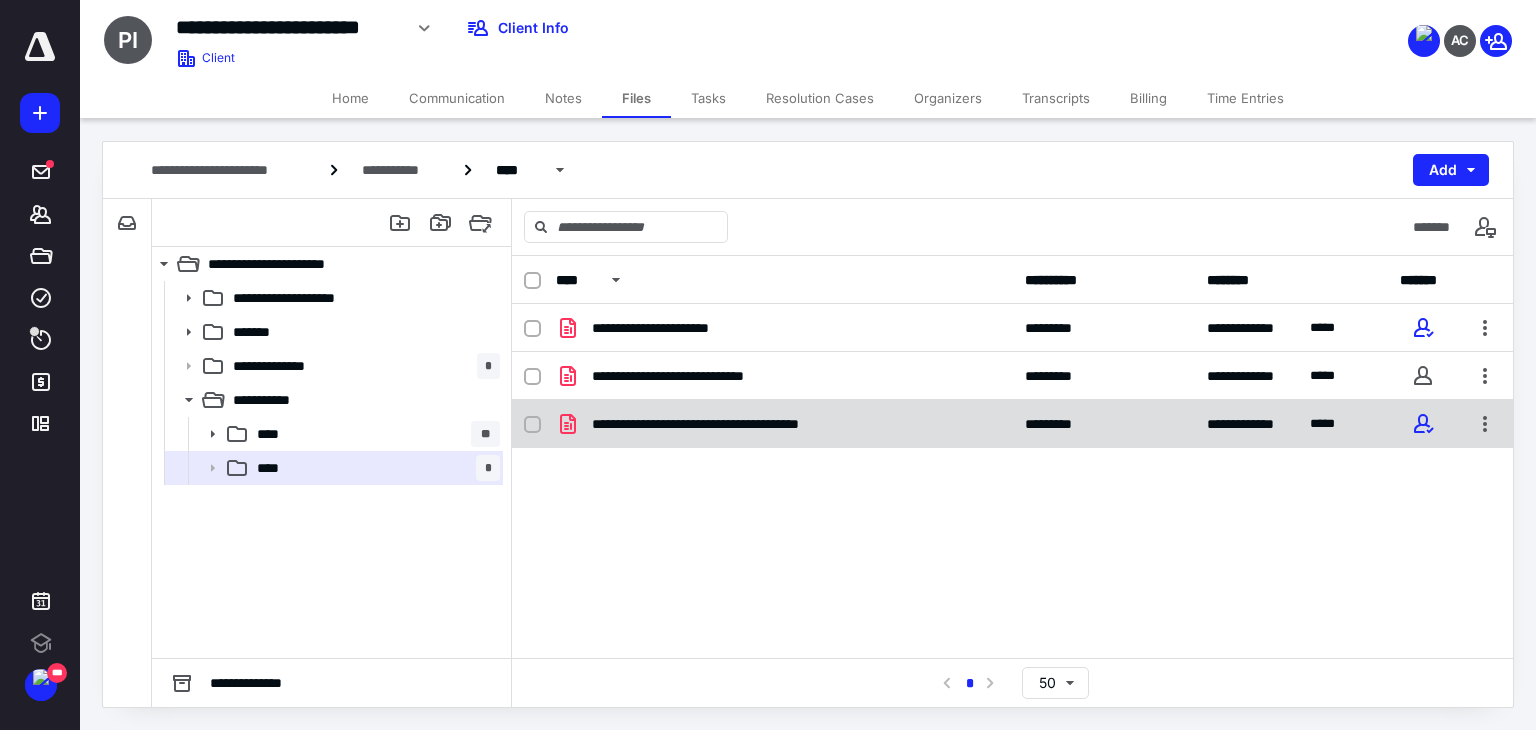 scroll, scrollTop: 0, scrollLeft: 0, axis: both 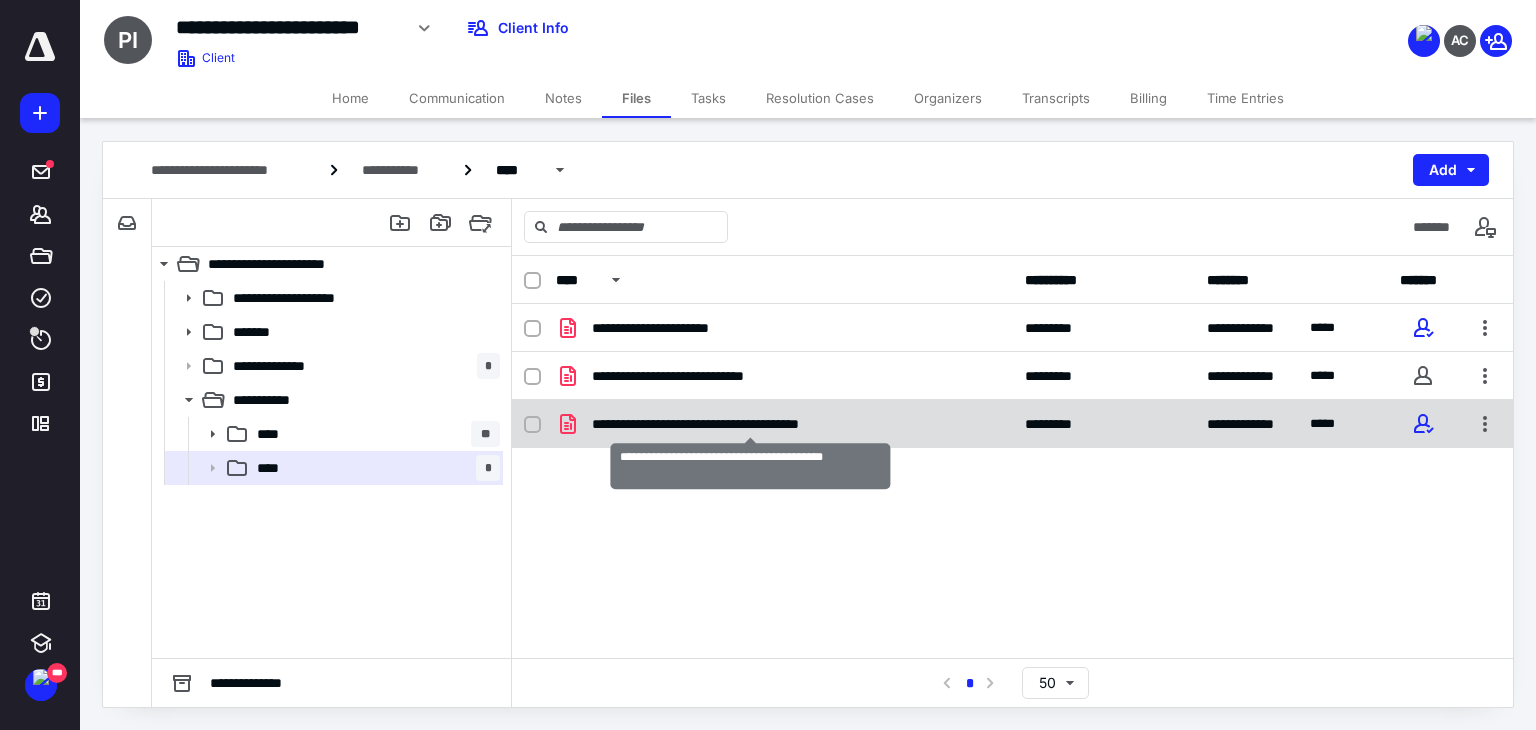 click on "**********" at bounding box center [751, 424] 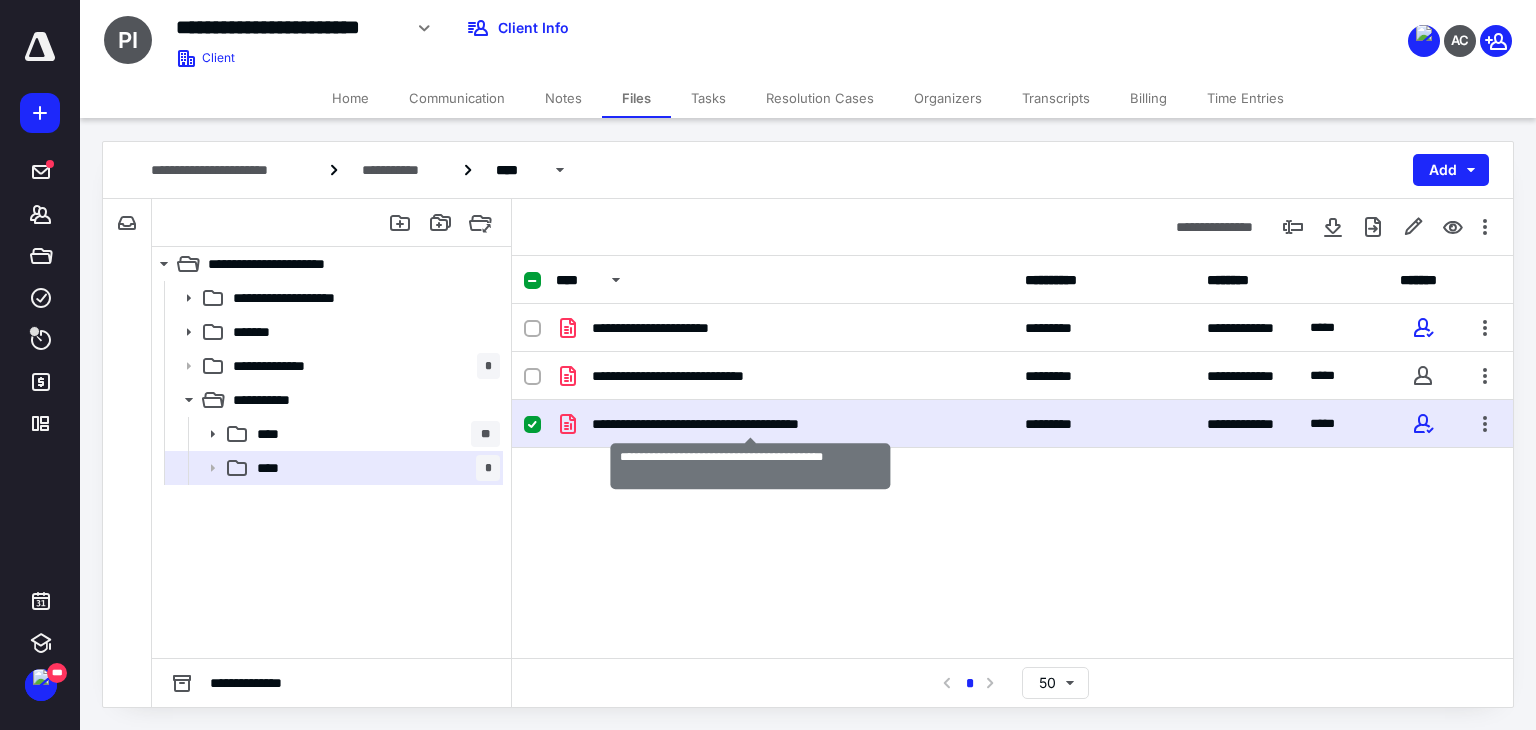 click on "**********" at bounding box center [751, 424] 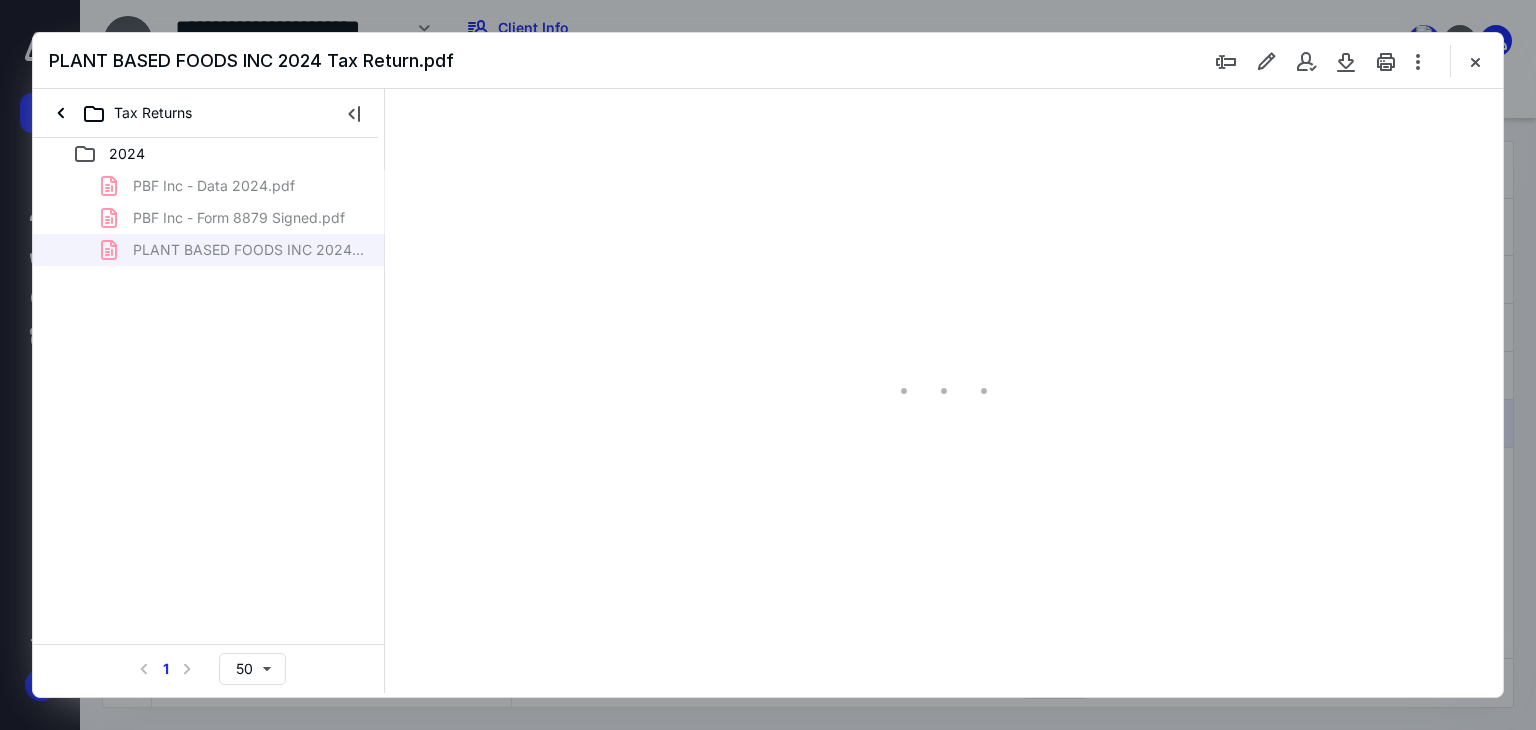 scroll, scrollTop: 0, scrollLeft: 0, axis: both 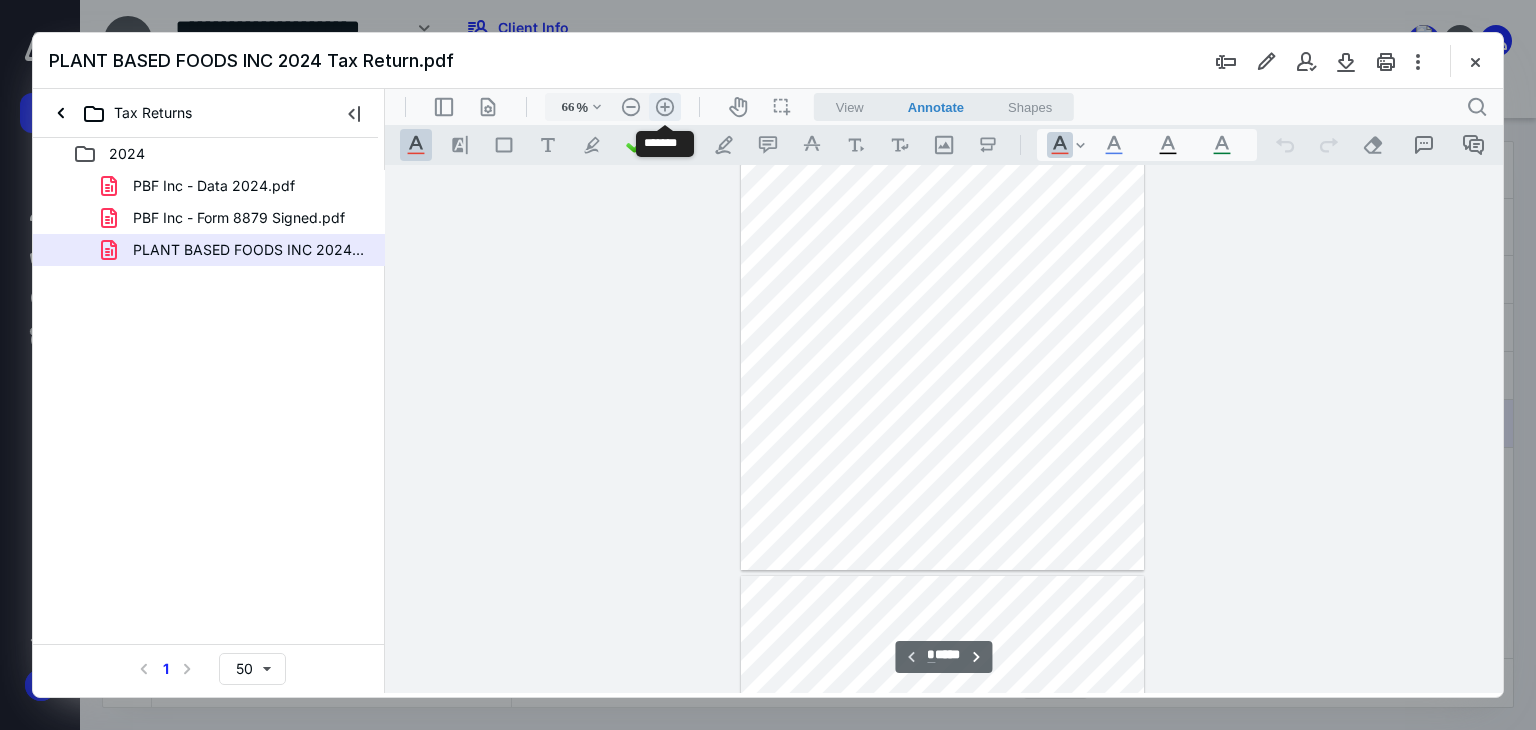 click on ".cls-1{fill:#abb0c4;} icon - header - zoom - in - line" at bounding box center [665, 107] 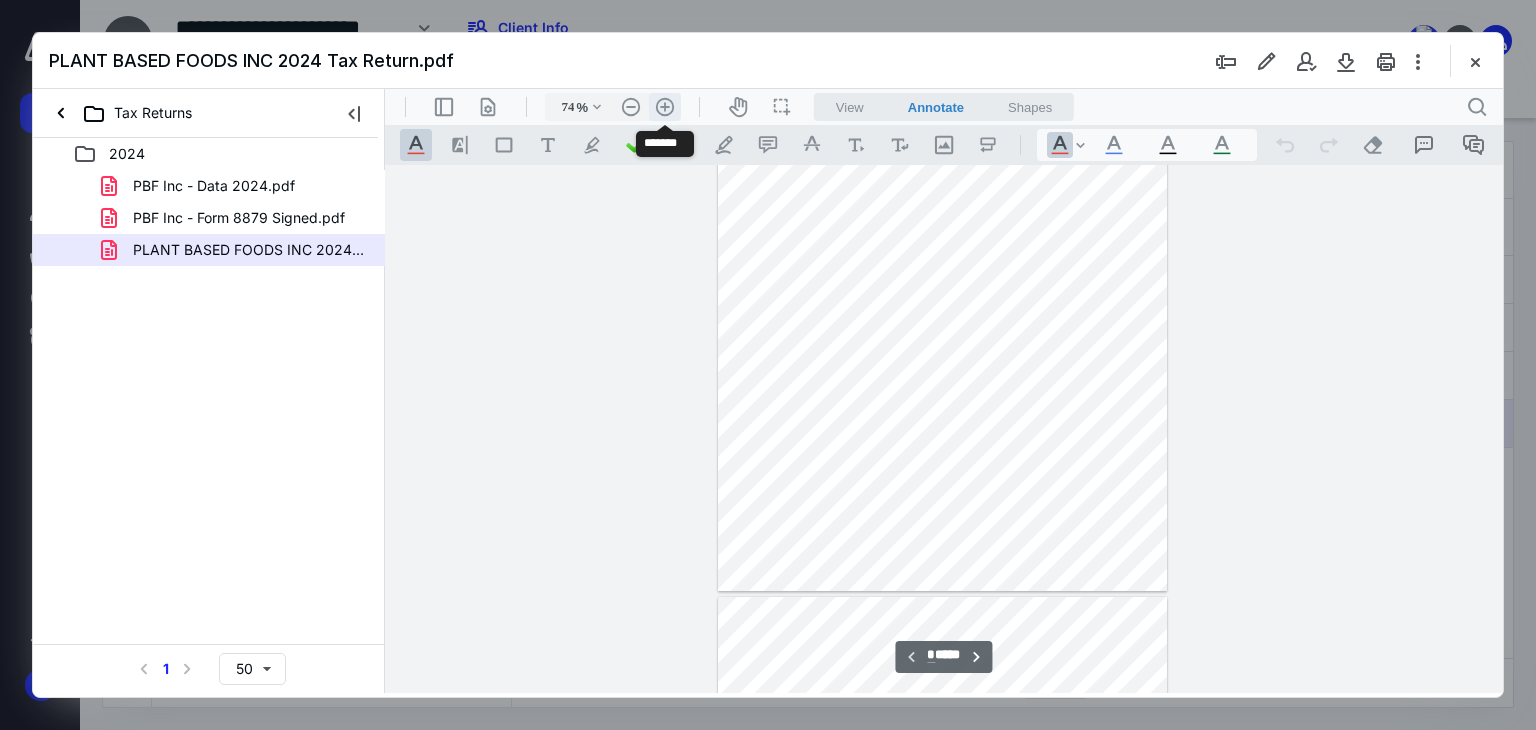 click on ".cls-1{fill:#abb0c4;} icon - header - zoom - in - line" at bounding box center [665, 107] 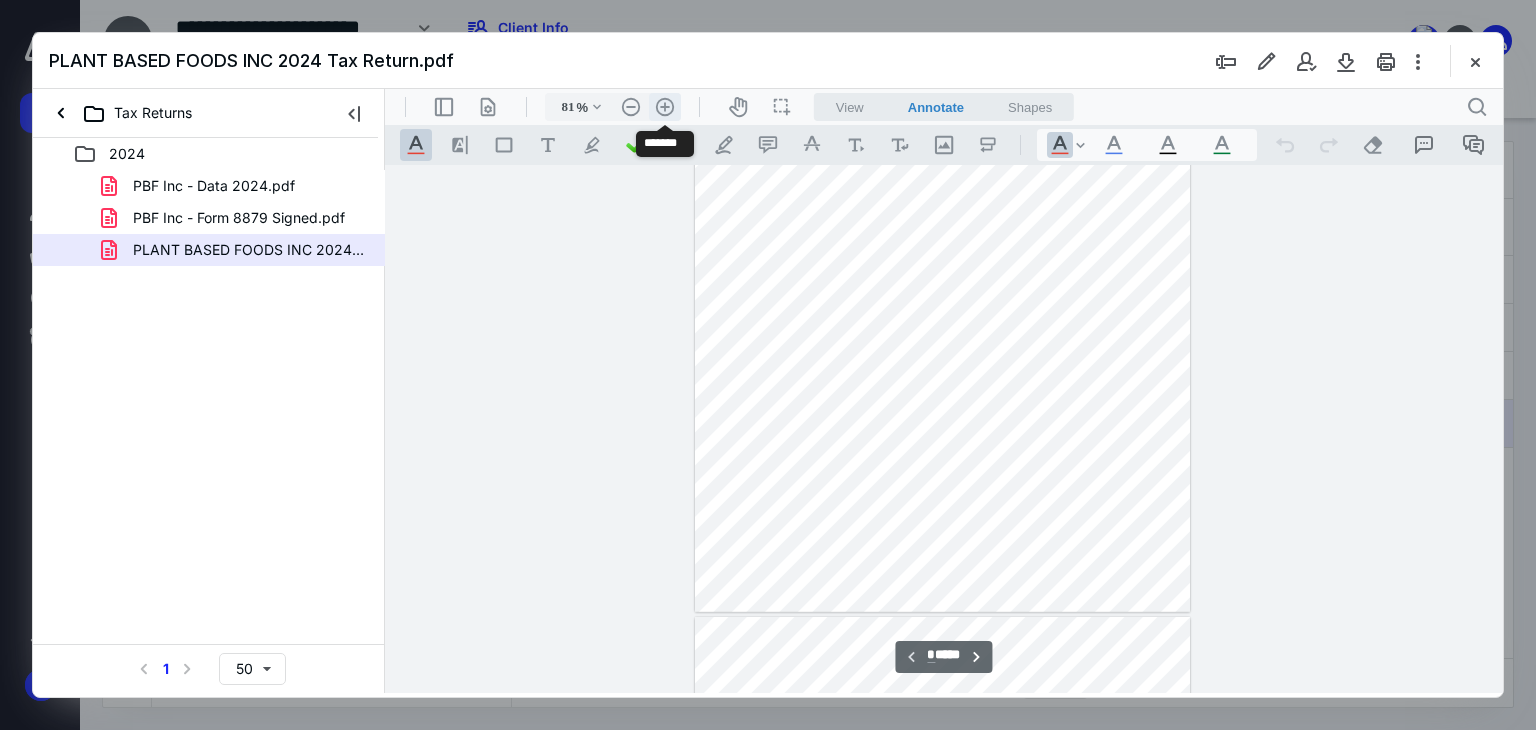 click on ".cls-1{fill:#abb0c4;} icon - header - zoom - in - line" at bounding box center [665, 107] 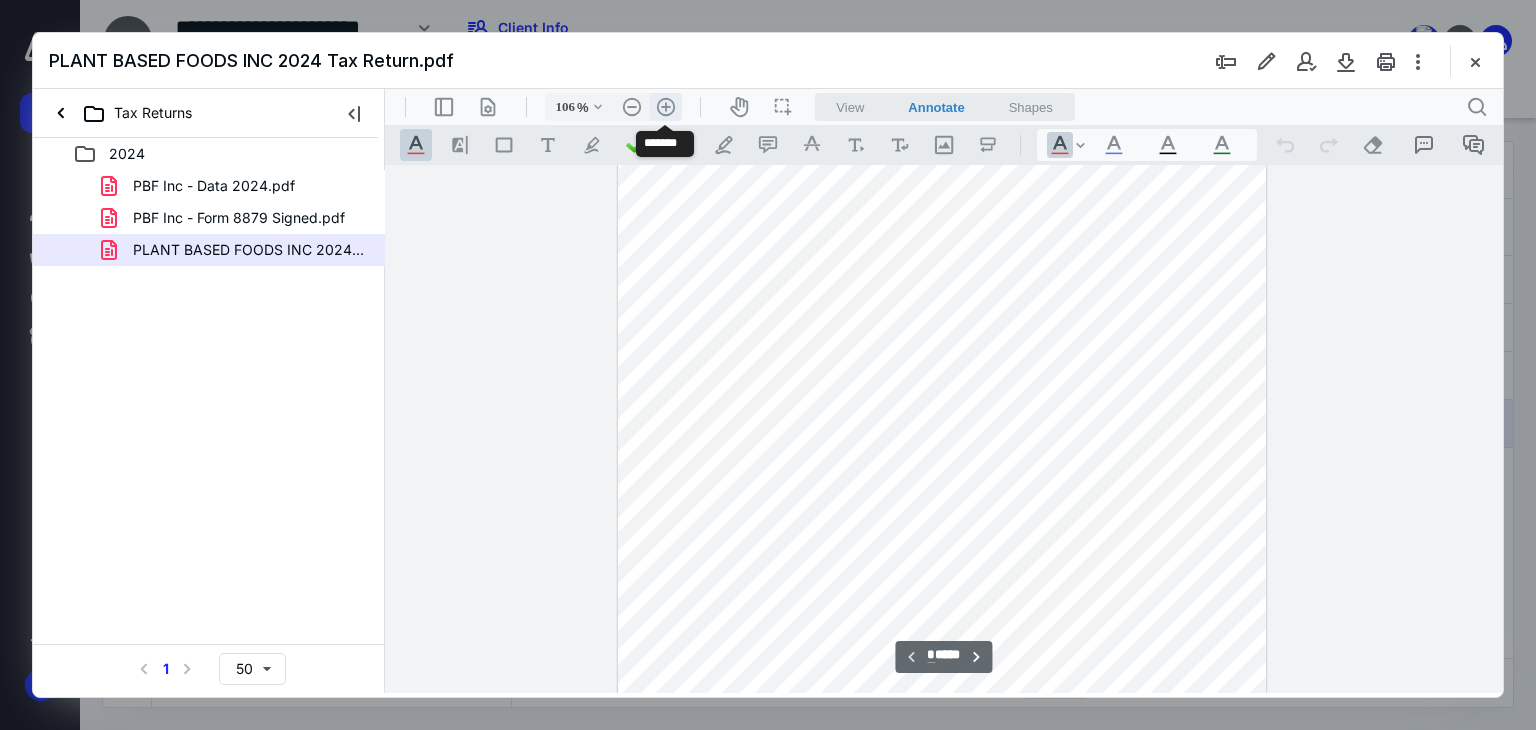 scroll, scrollTop: 329, scrollLeft: 0, axis: vertical 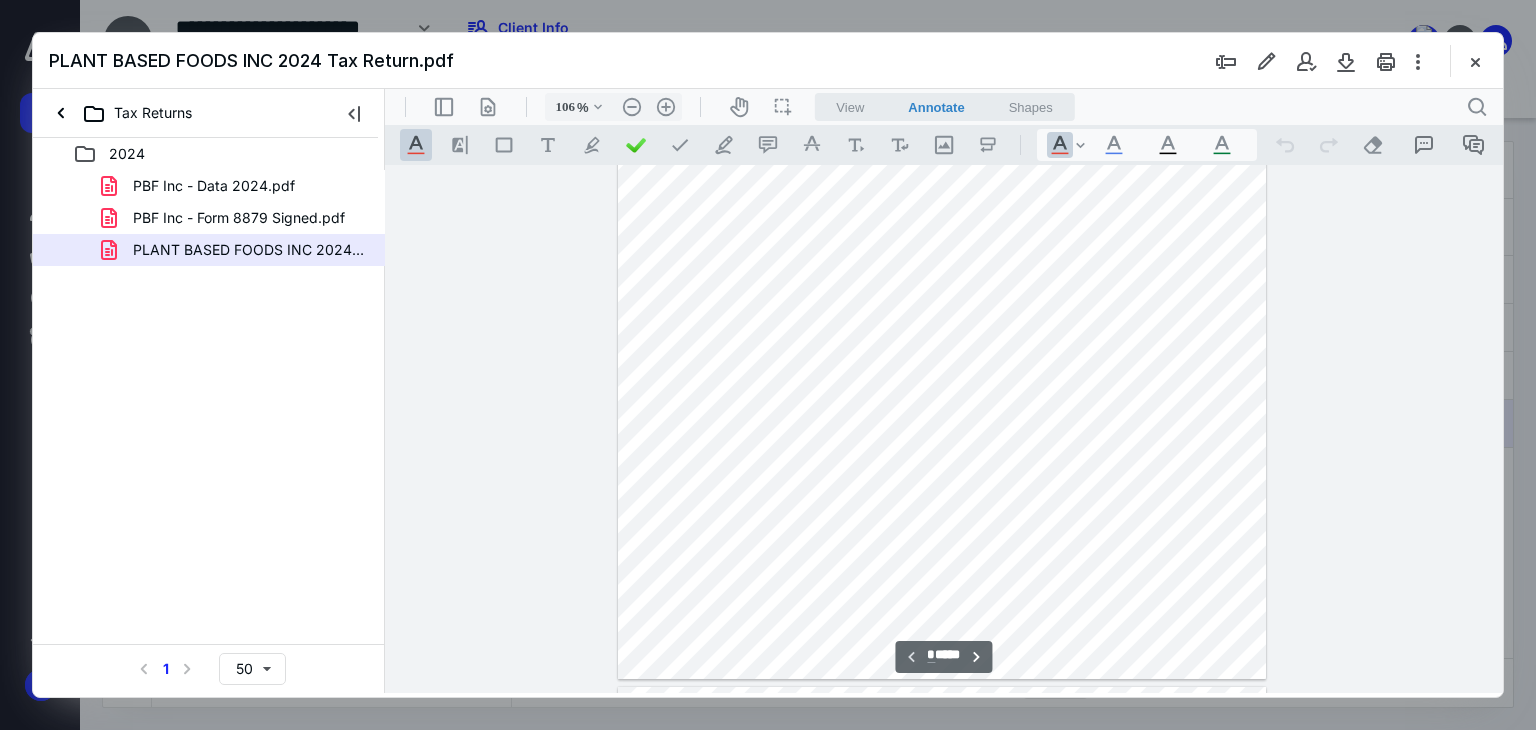 click on "*" at bounding box center [931, 655] 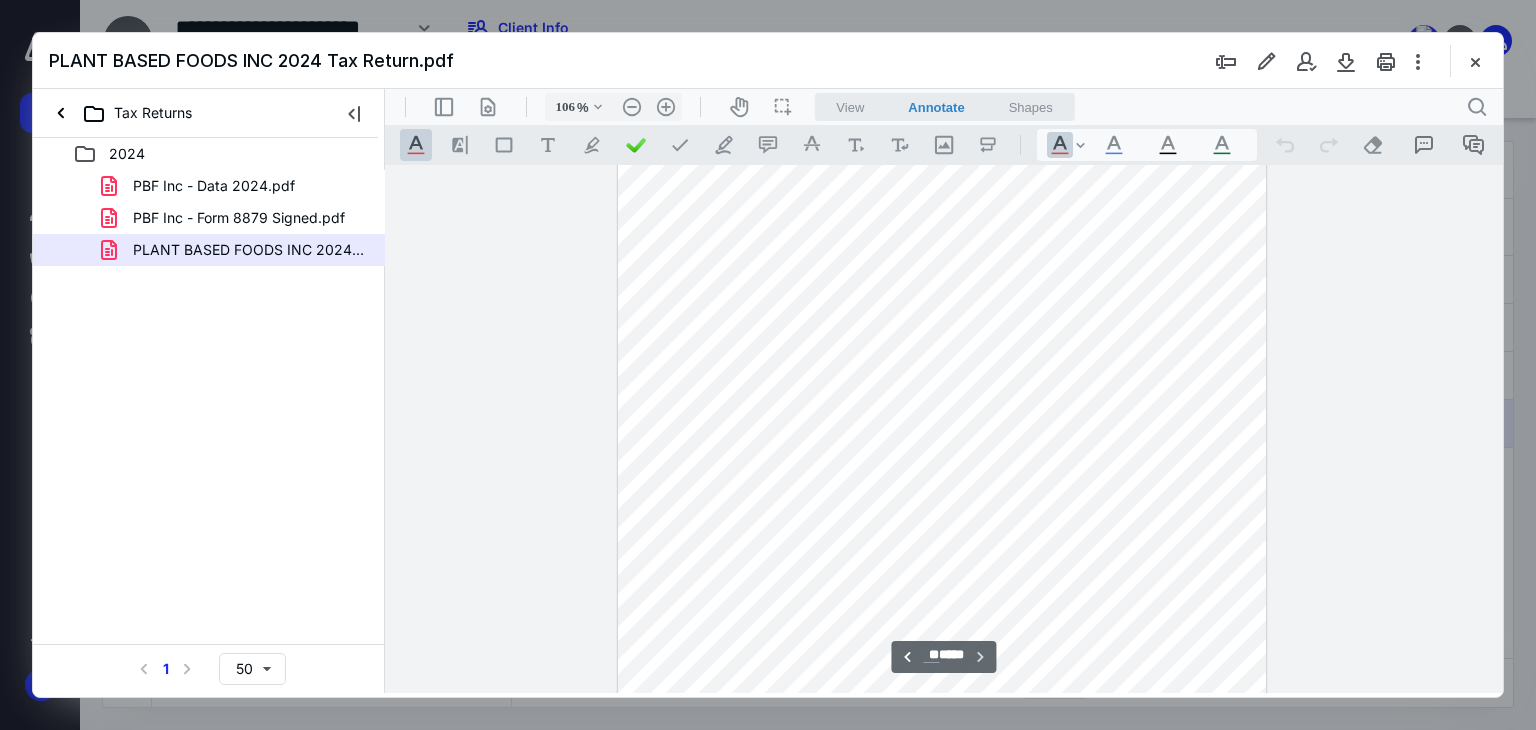 scroll, scrollTop: 29116, scrollLeft: 0, axis: vertical 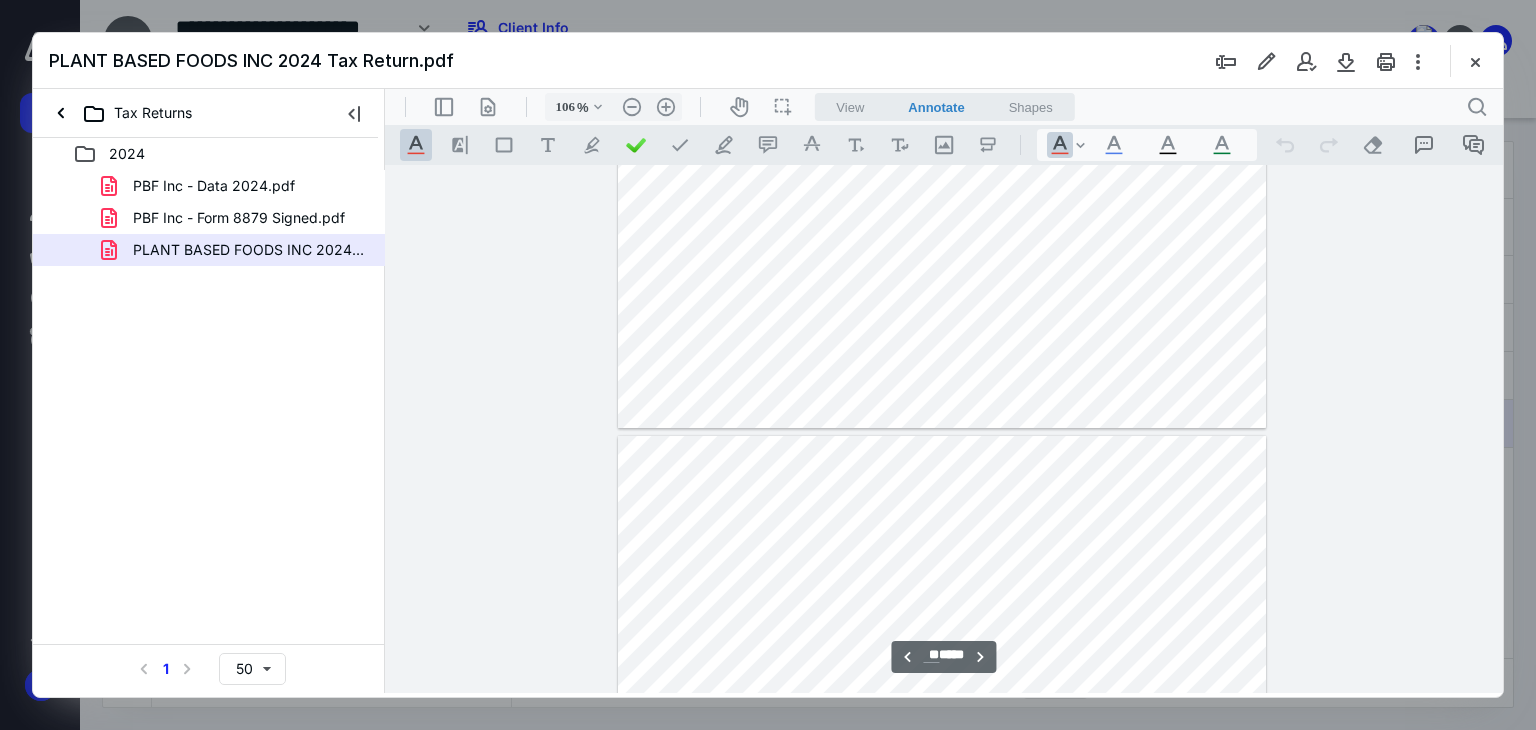 type on "**" 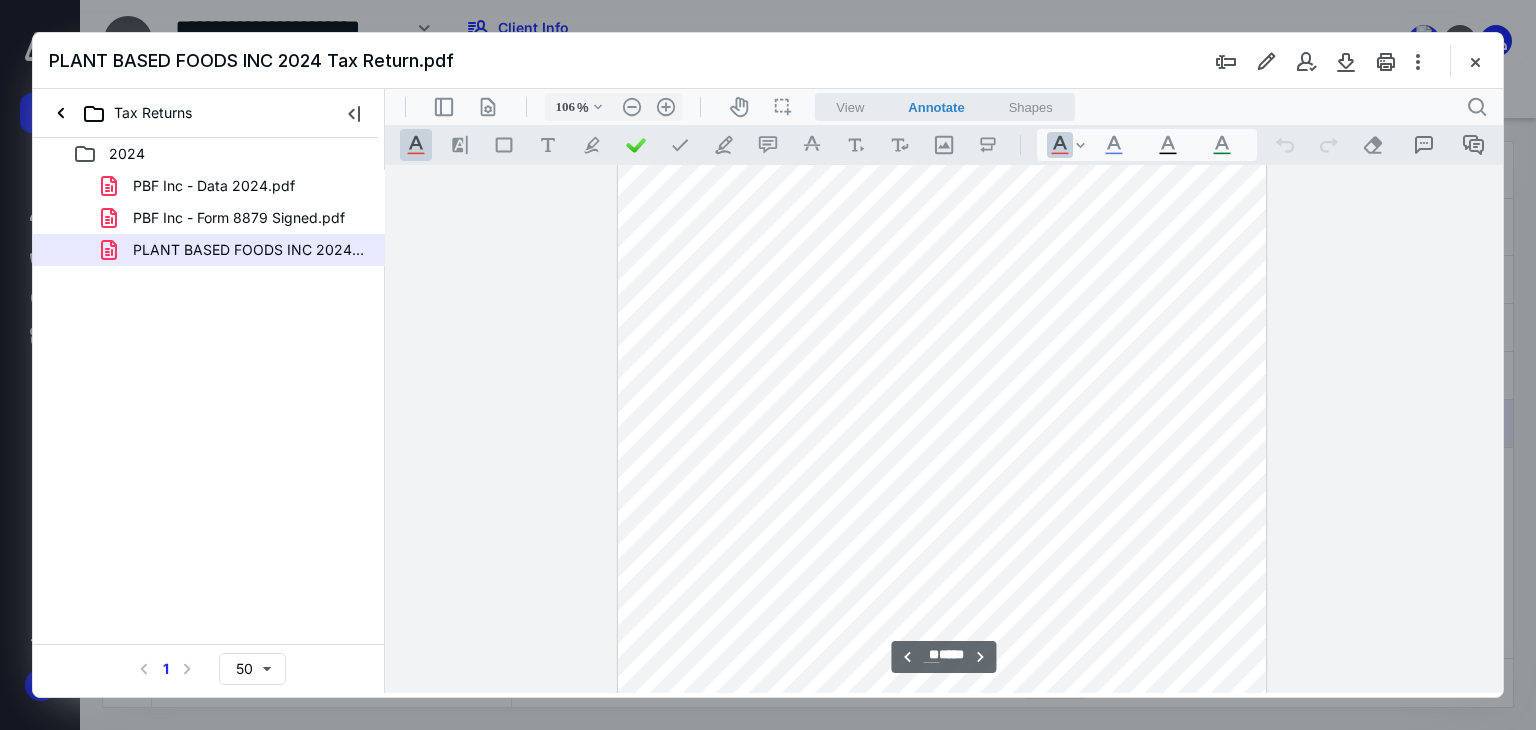 scroll, scrollTop: 22873, scrollLeft: 0, axis: vertical 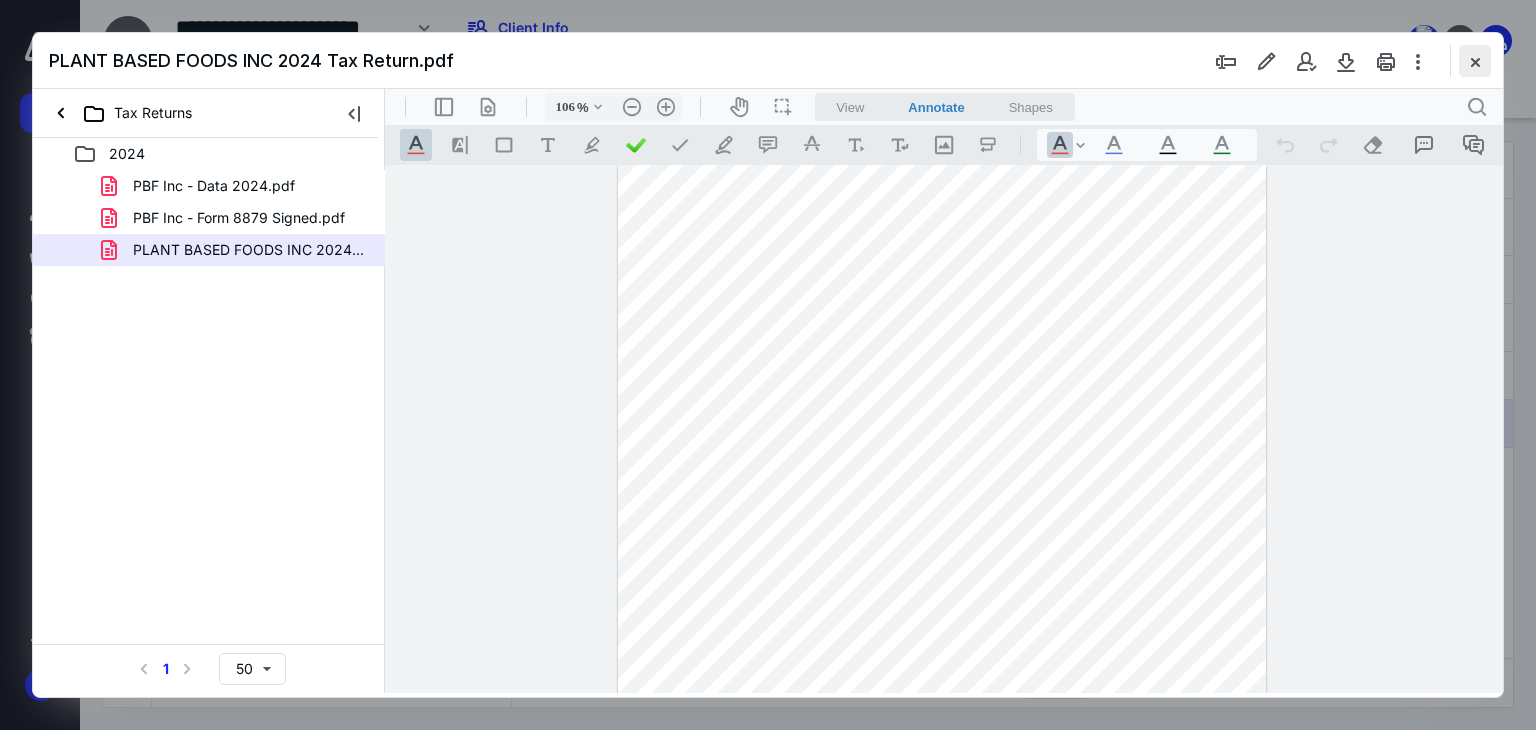 click at bounding box center [1475, 61] 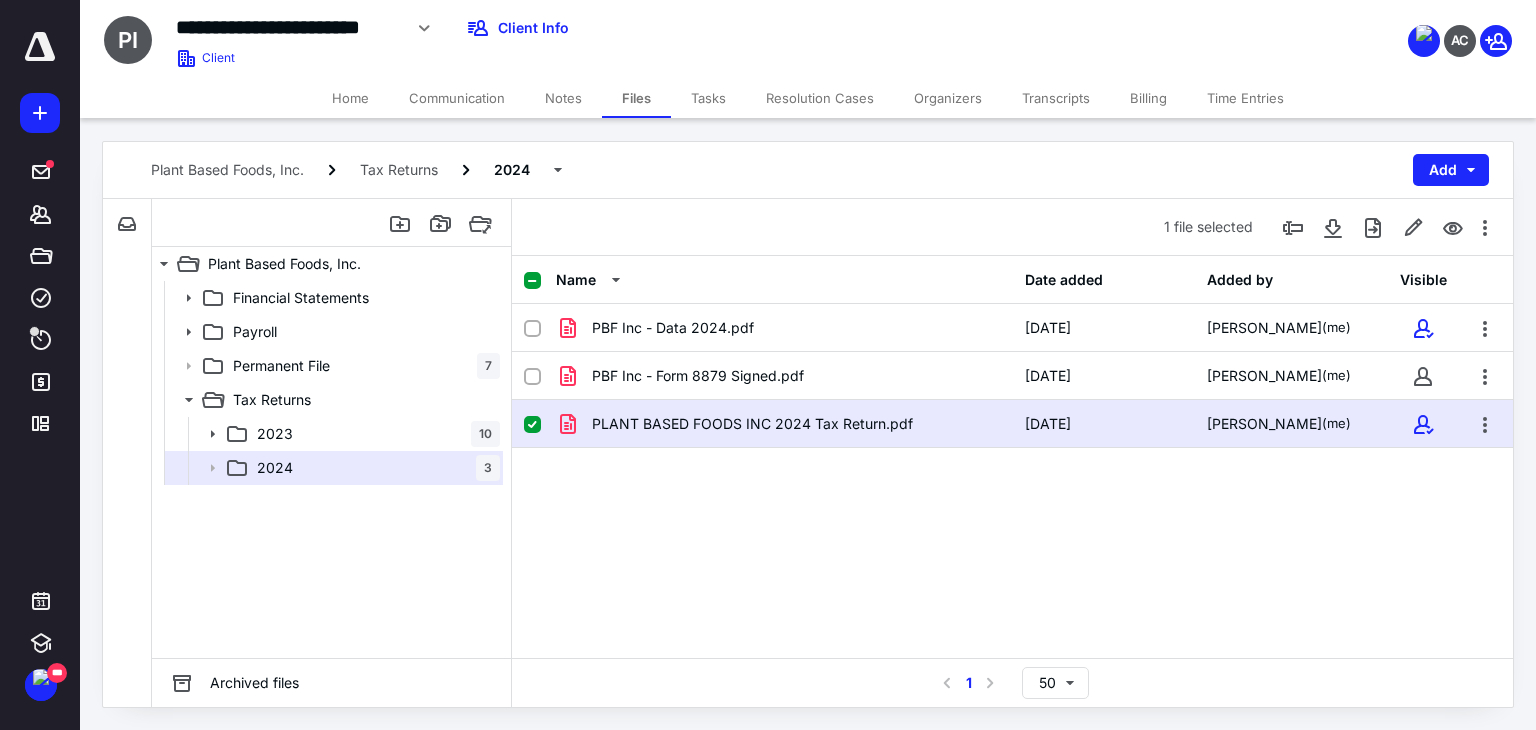 click on "Notes" at bounding box center (563, 98) 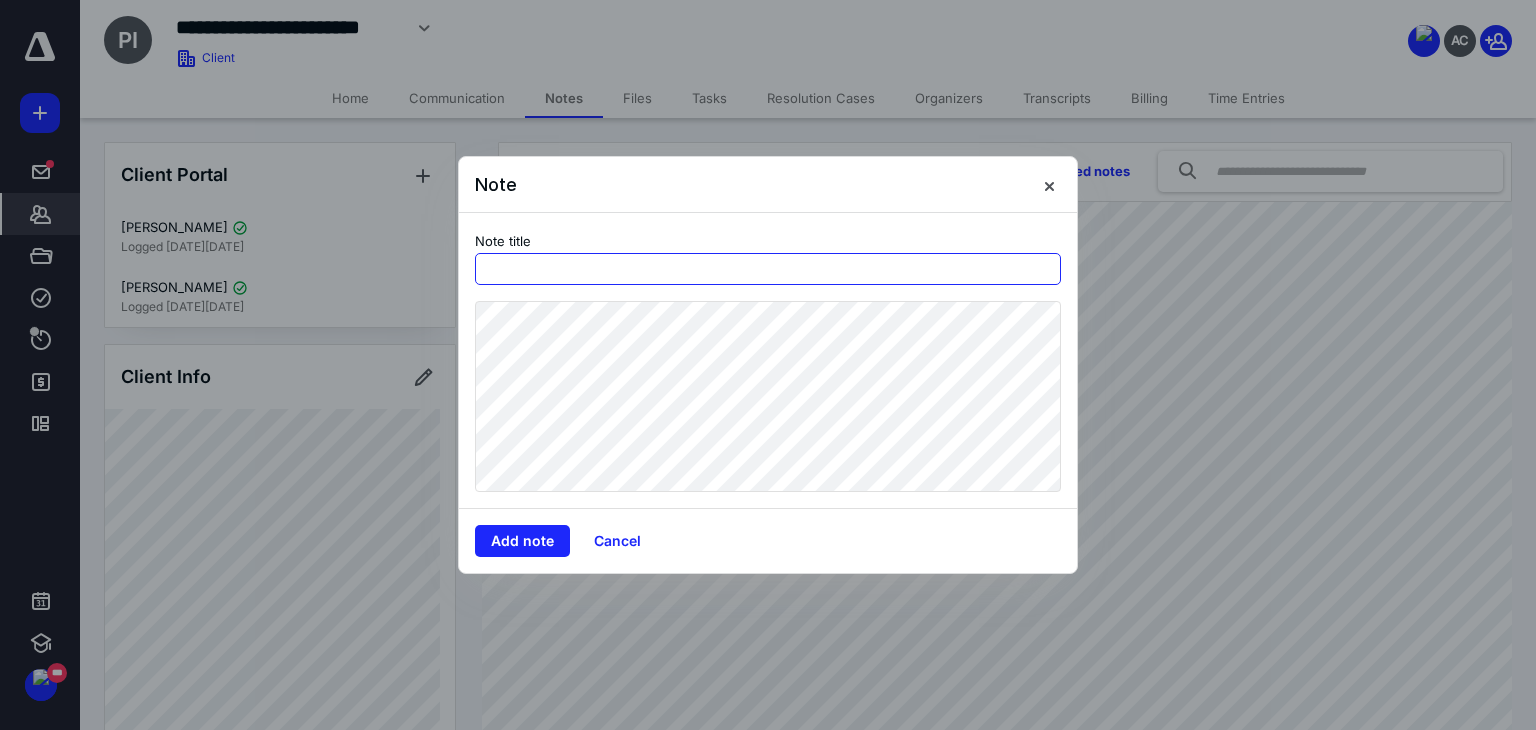 click at bounding box center (768, 269) 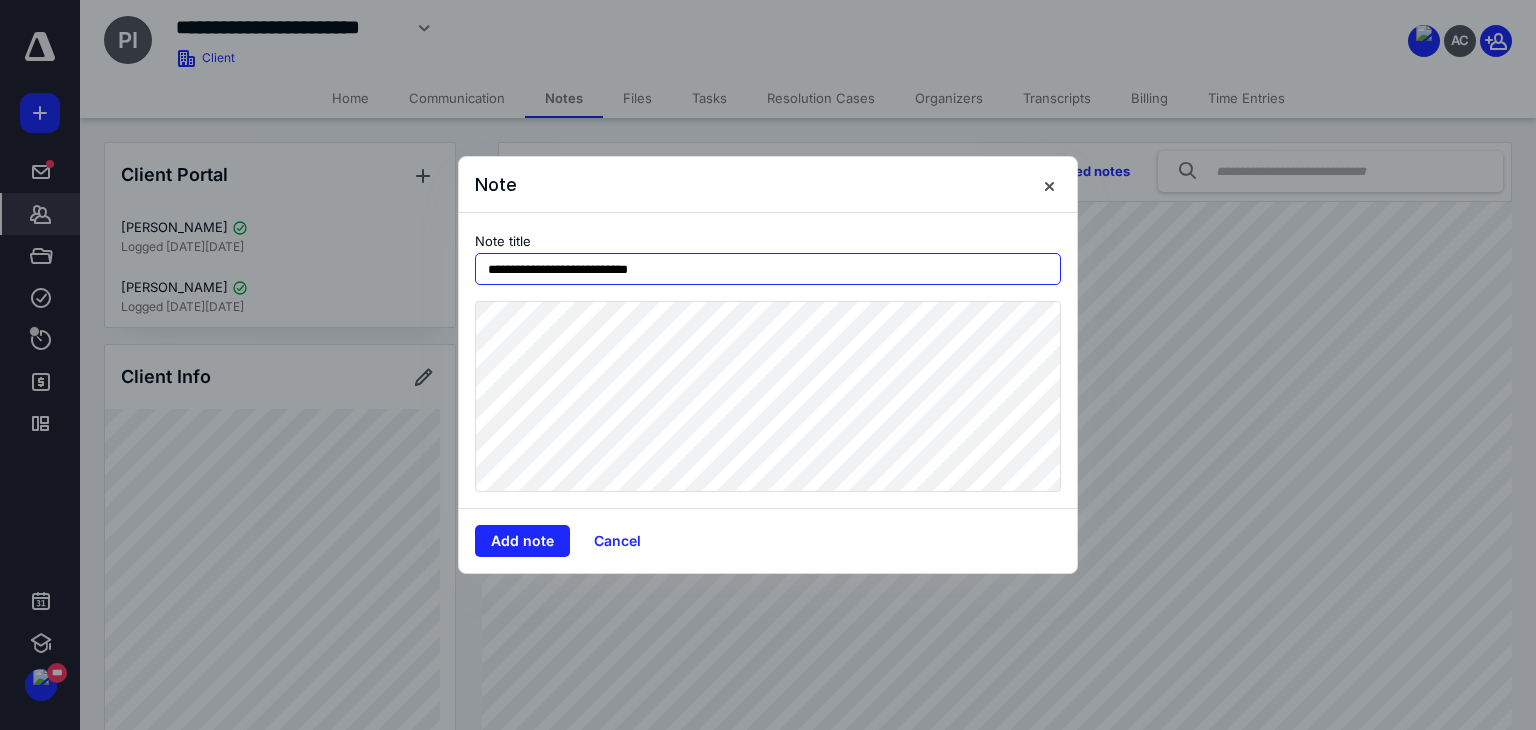 type on "**********" 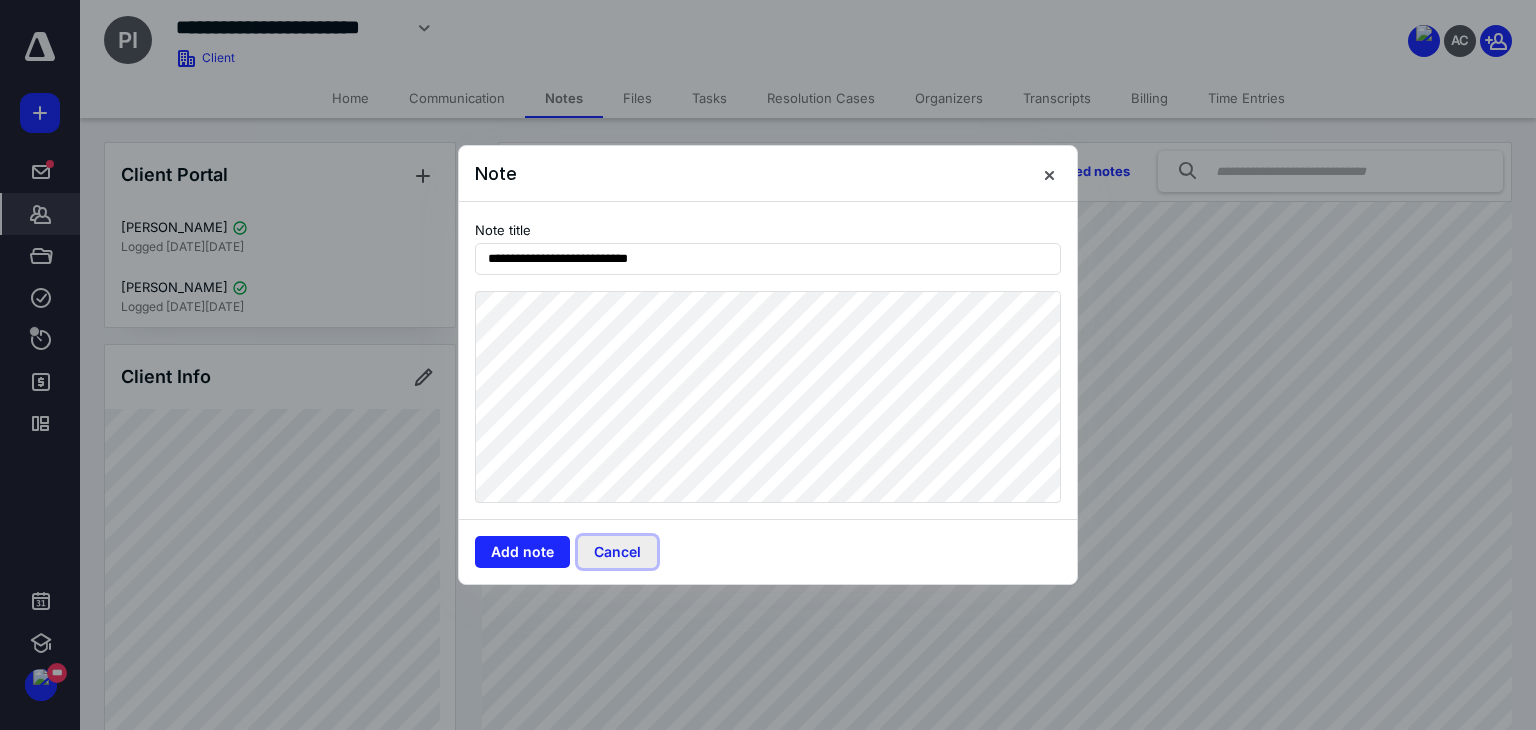 click on "Cancel" at bounding box center [617, 552] 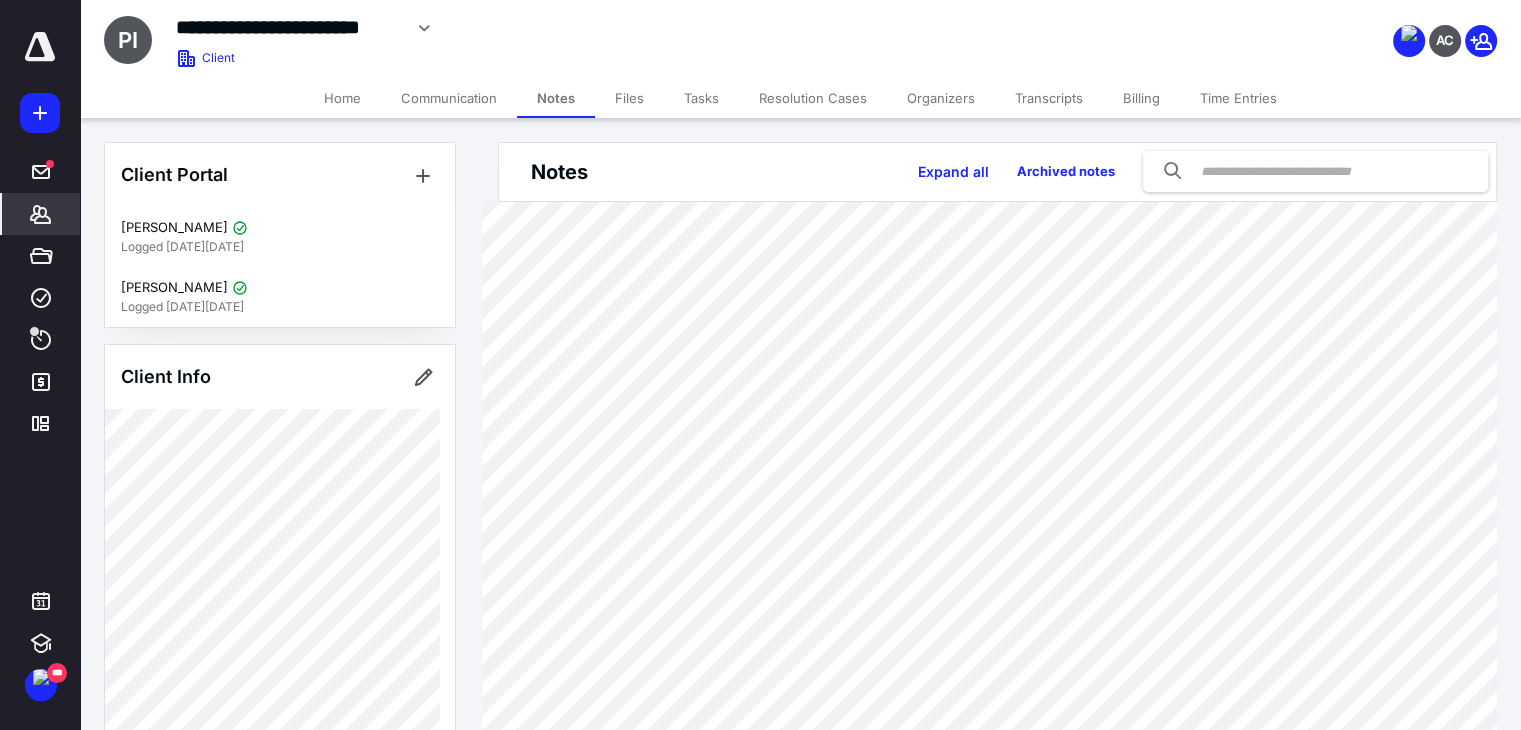 click on "Files" at bounding box center (629, 98) 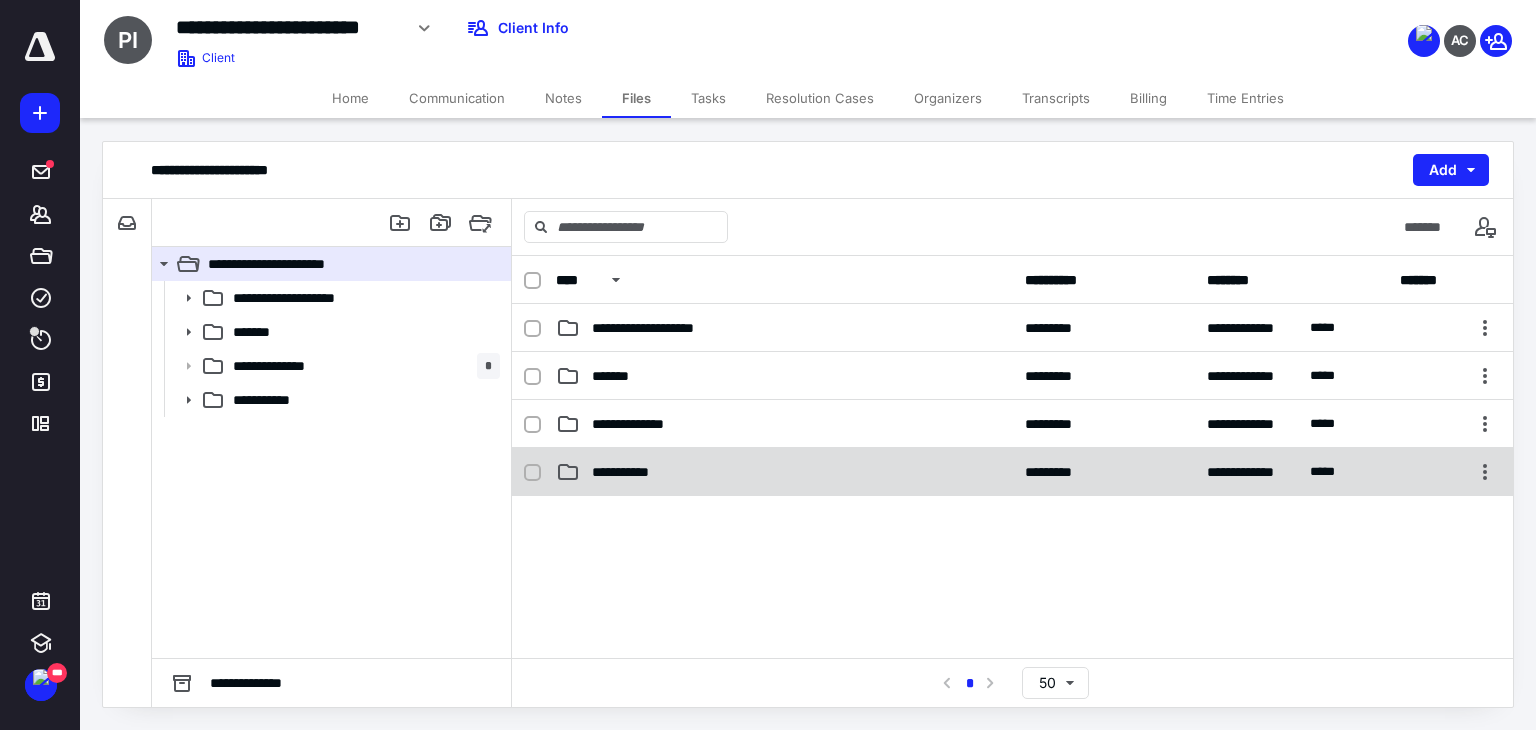 click on "**********" at bounding box center [784, 472] 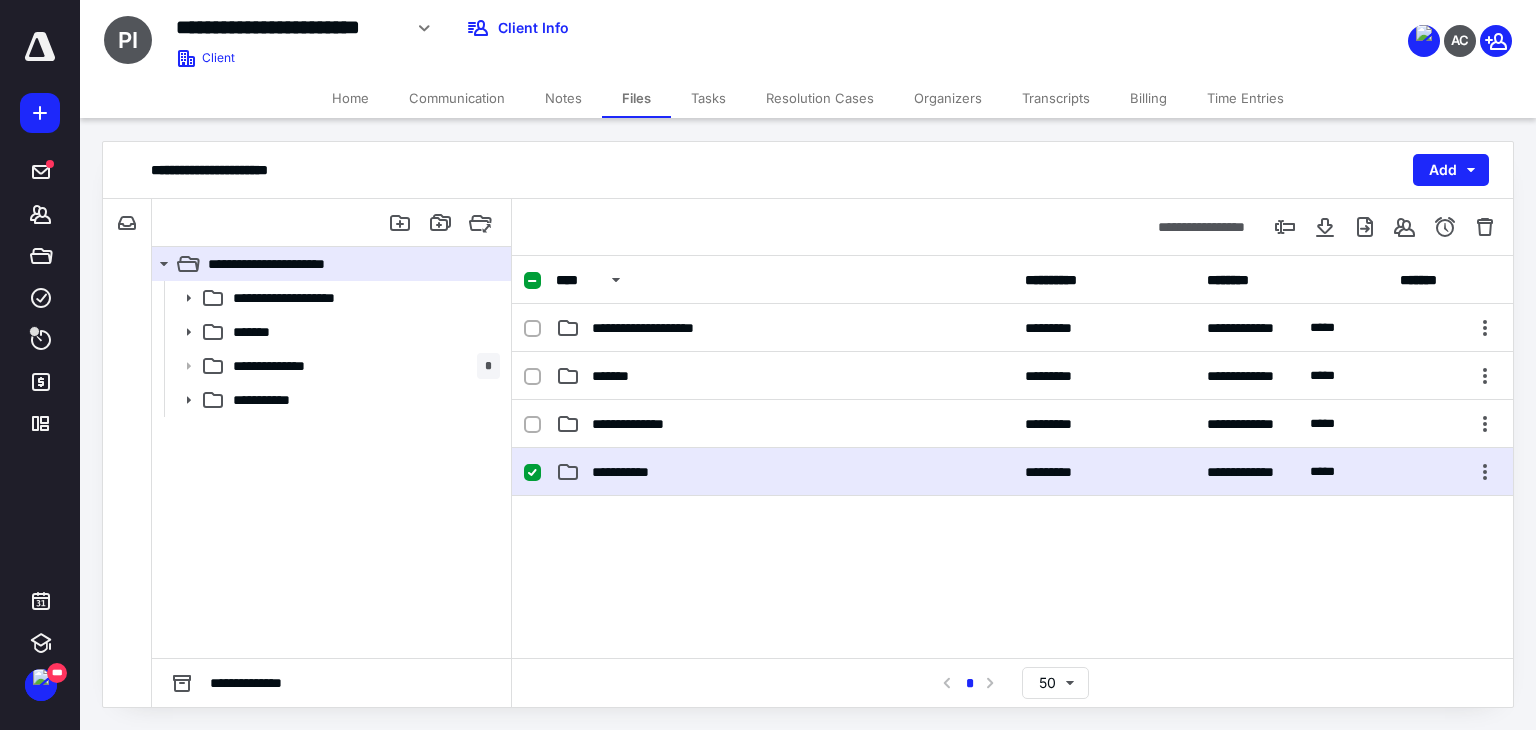 click on "**********" at bounding box center [784, 472] 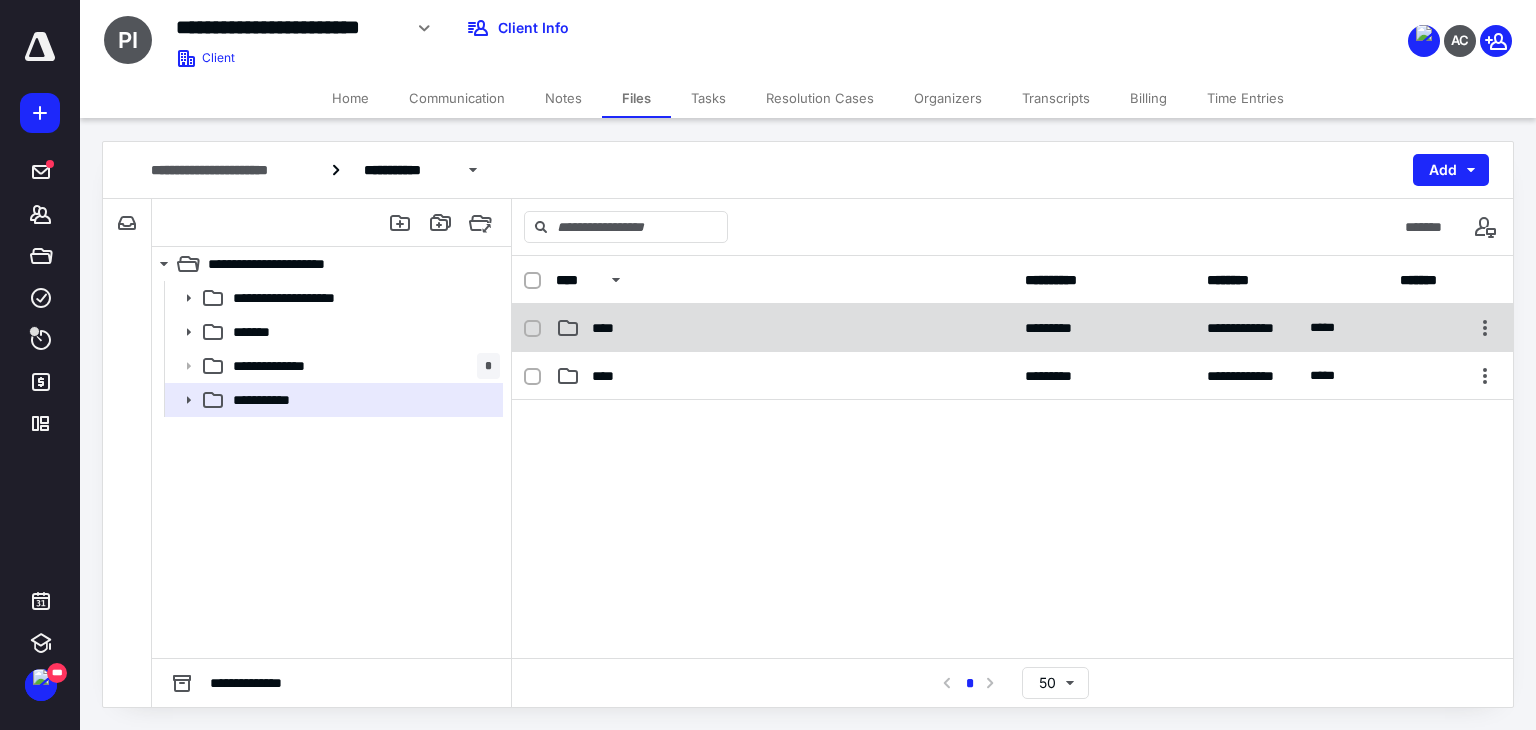 click on "****" at bounding box center (784, 328) 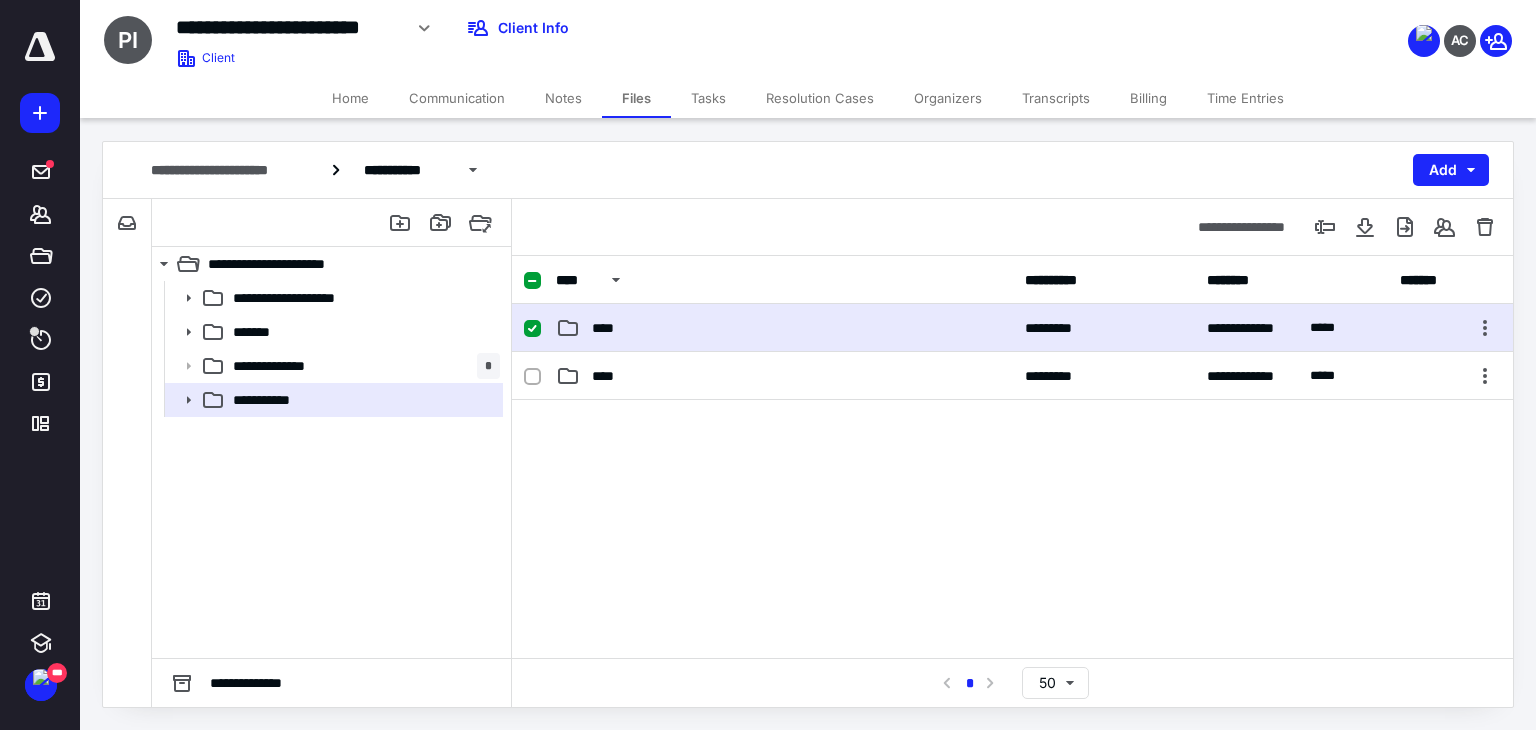 click on "****" at bounding box center [784, 328] 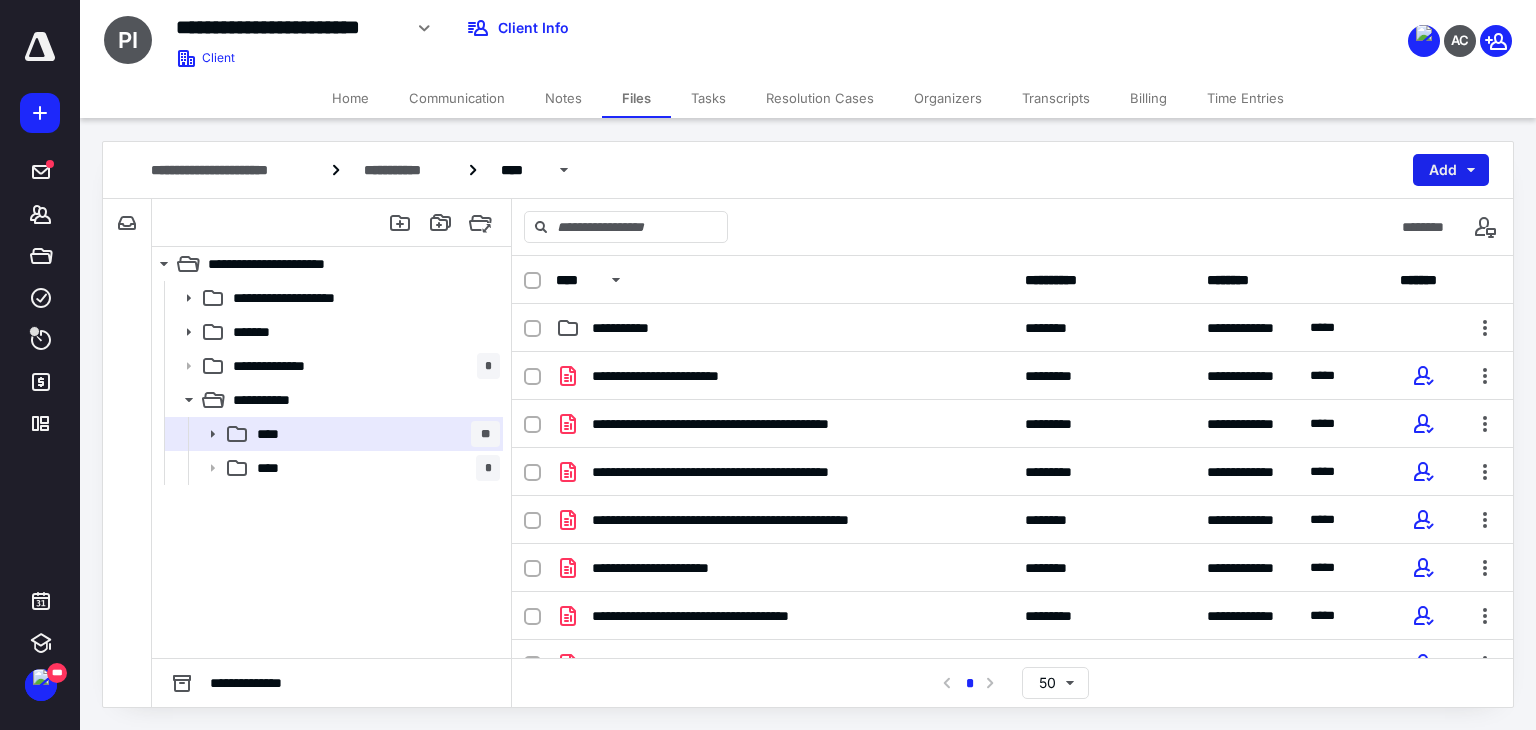 click on "Add" at bounding box center [1451, 170] 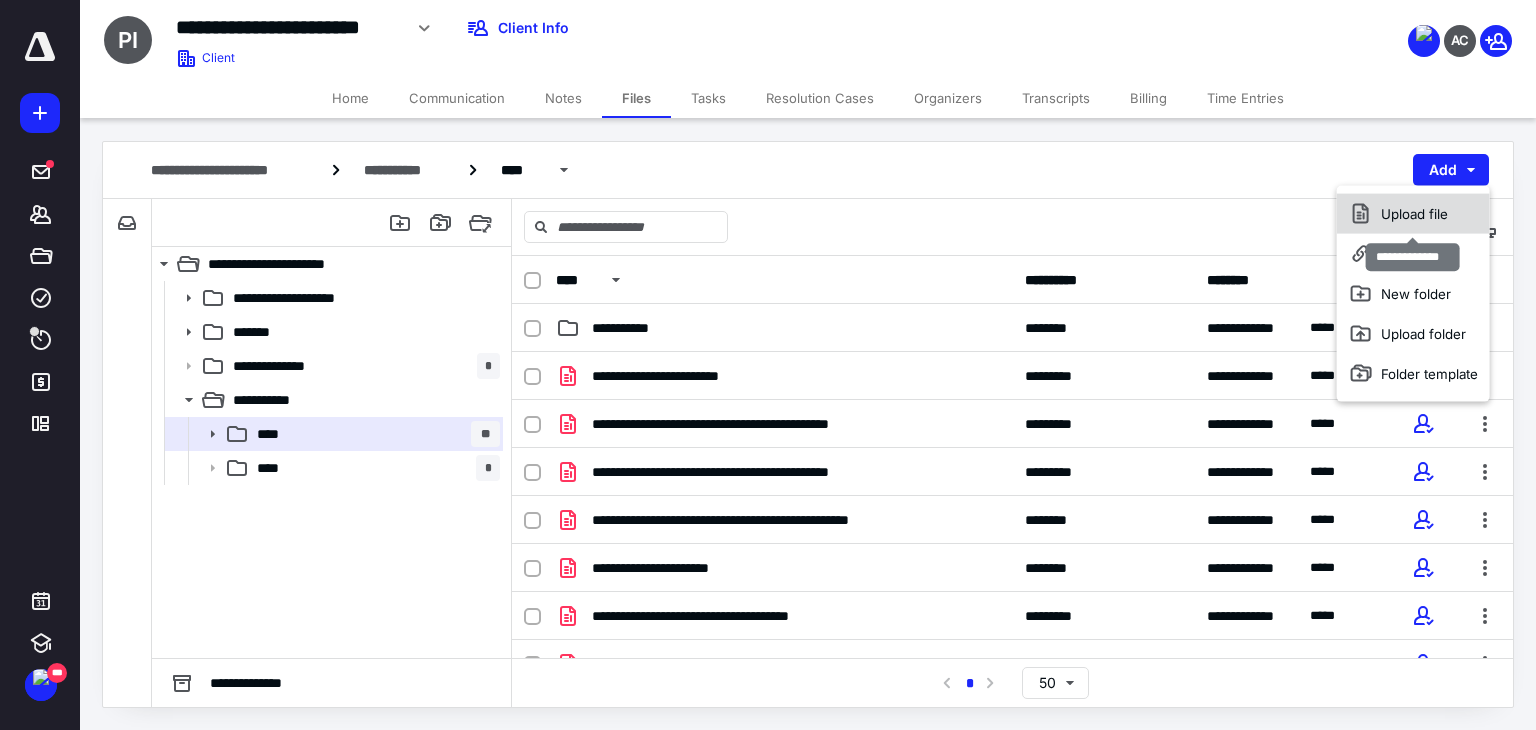 click on "Upload file" at bounding box center [1413, 214] 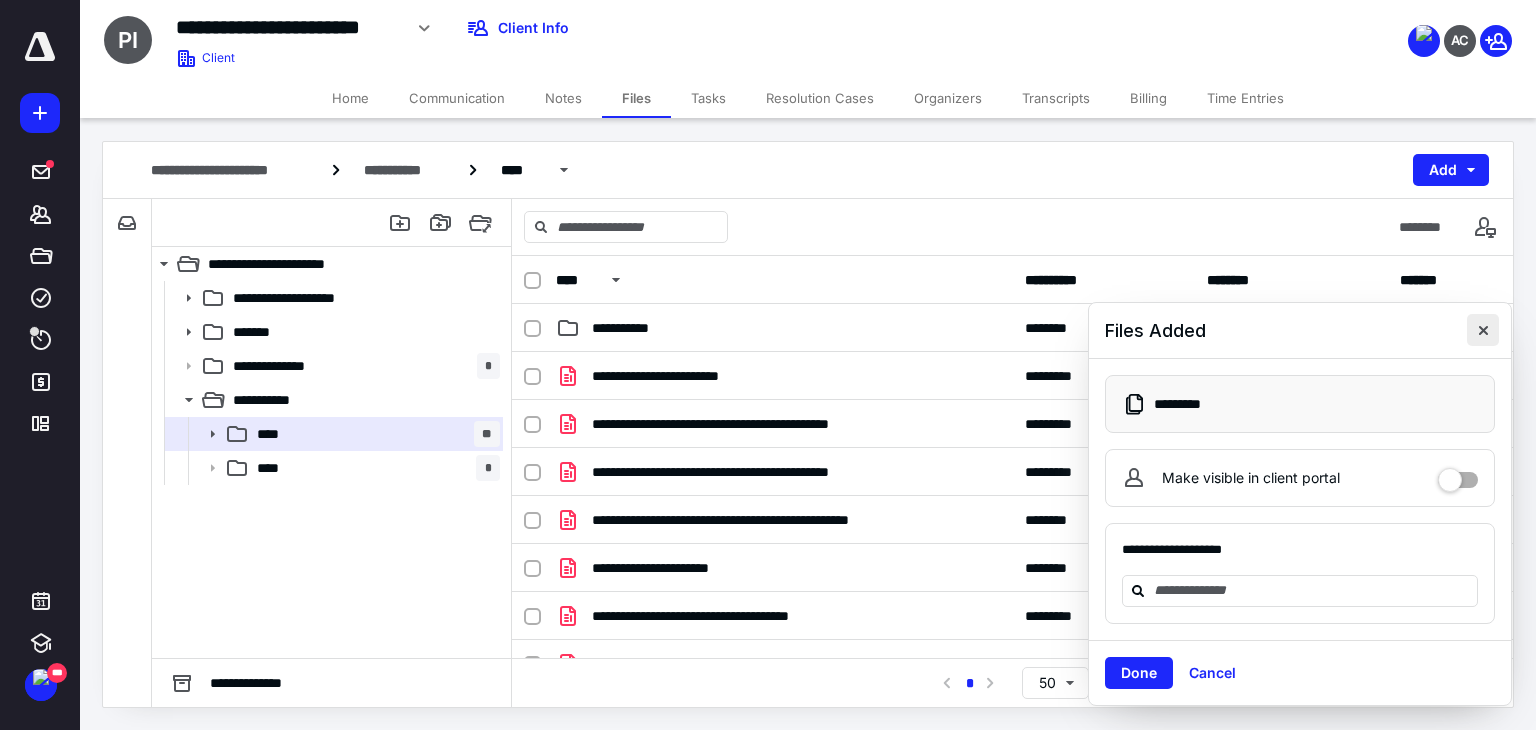 click at bounding box center [1483, 330] 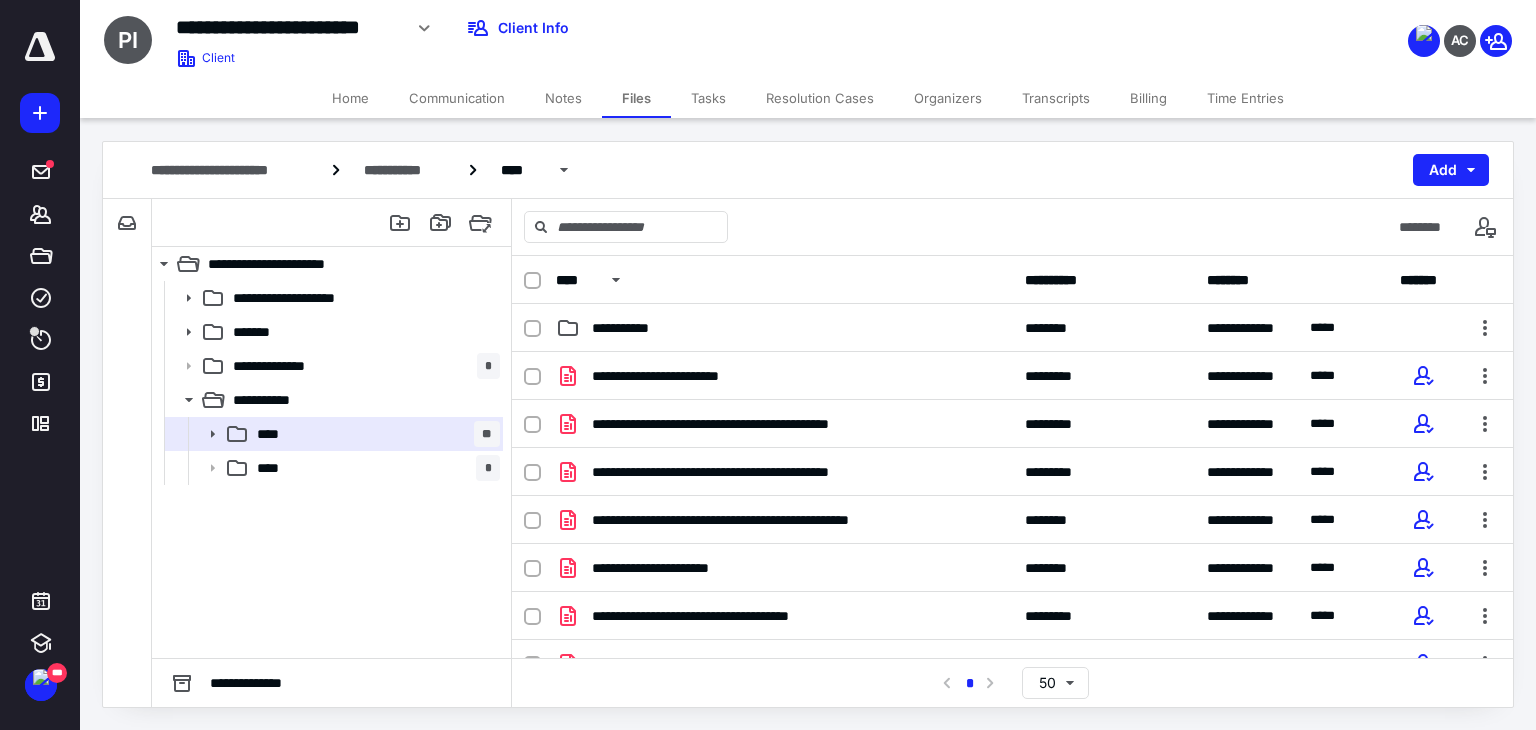 click on "**********" at bounding box center (1012, 280) 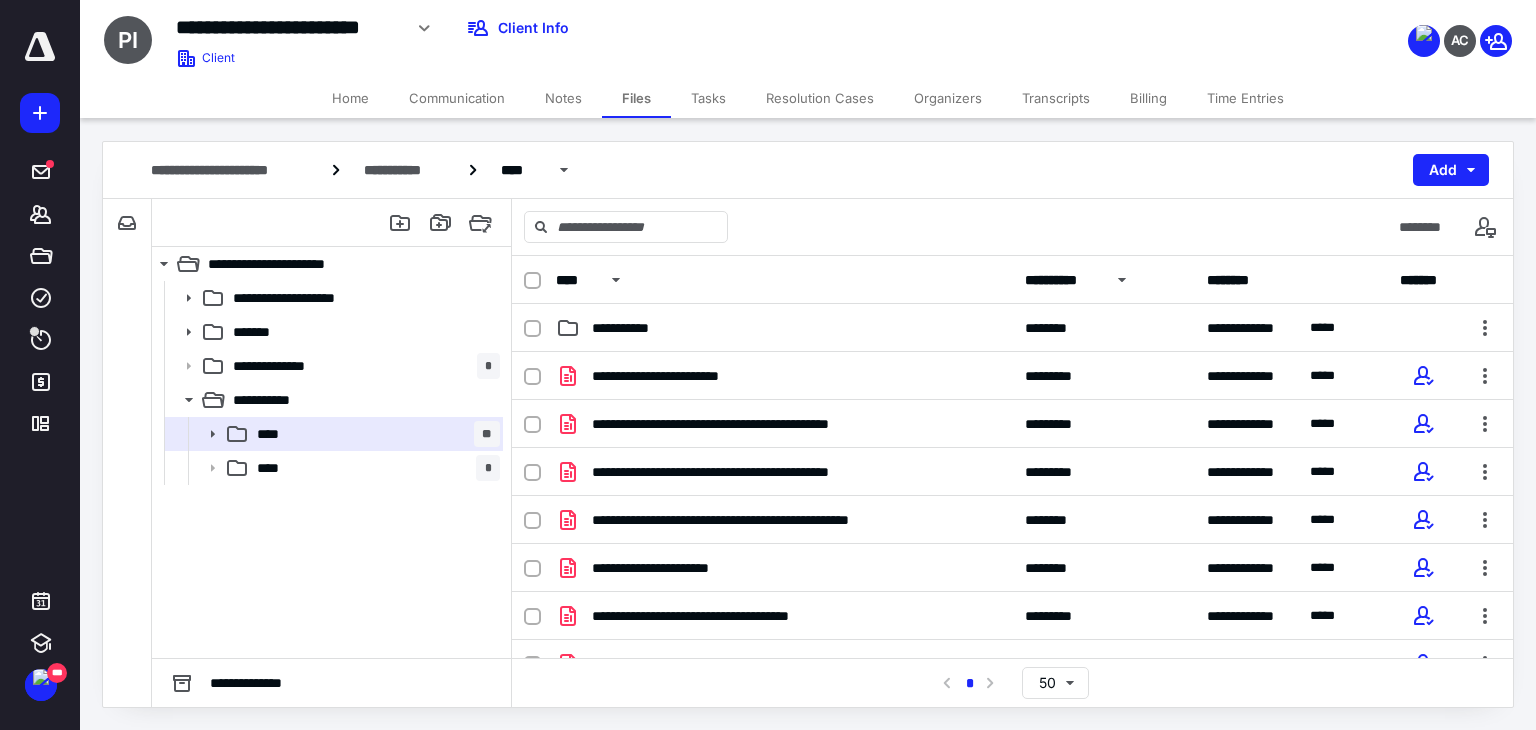 click on "**********" at bounding box center (1063, 280) 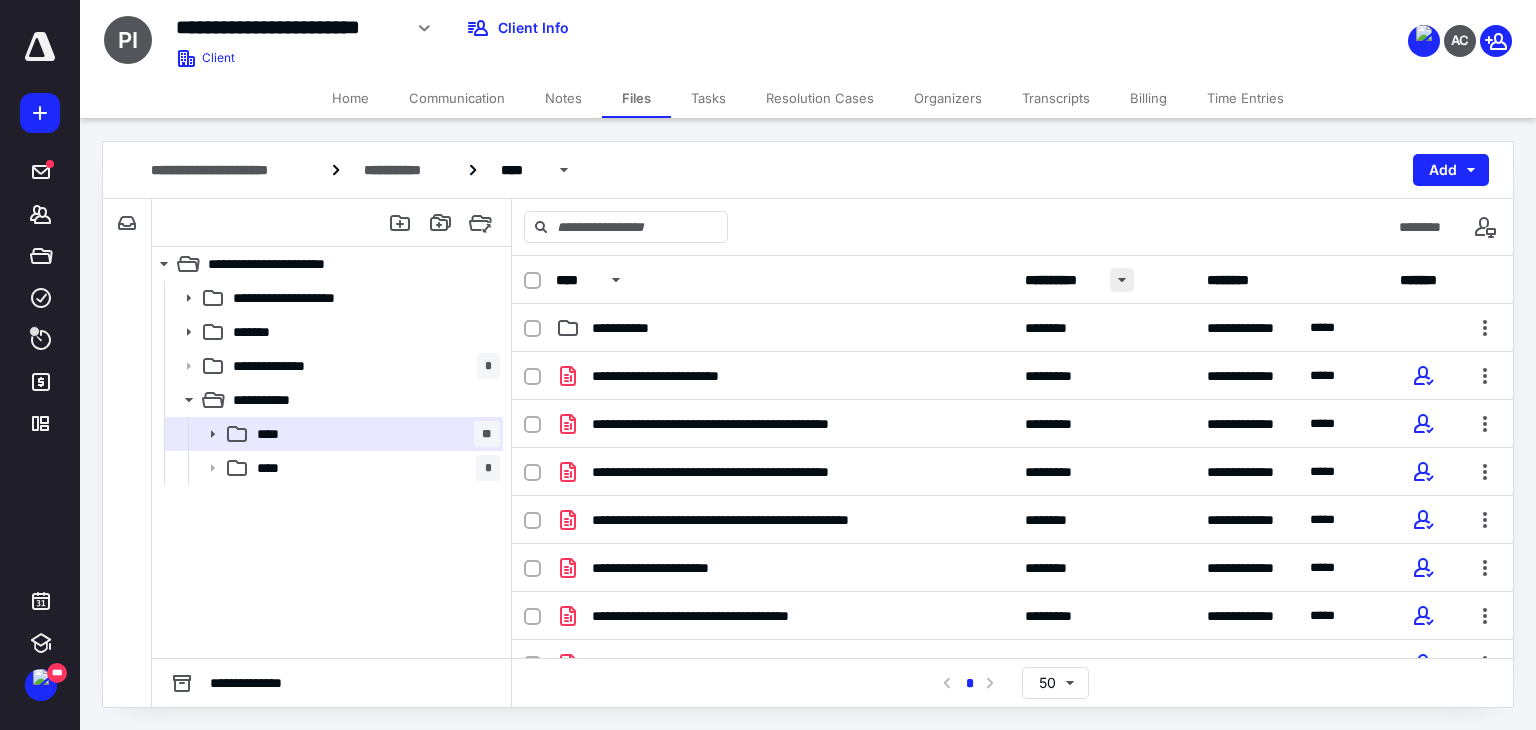 click at bounding box center (1122, 280) 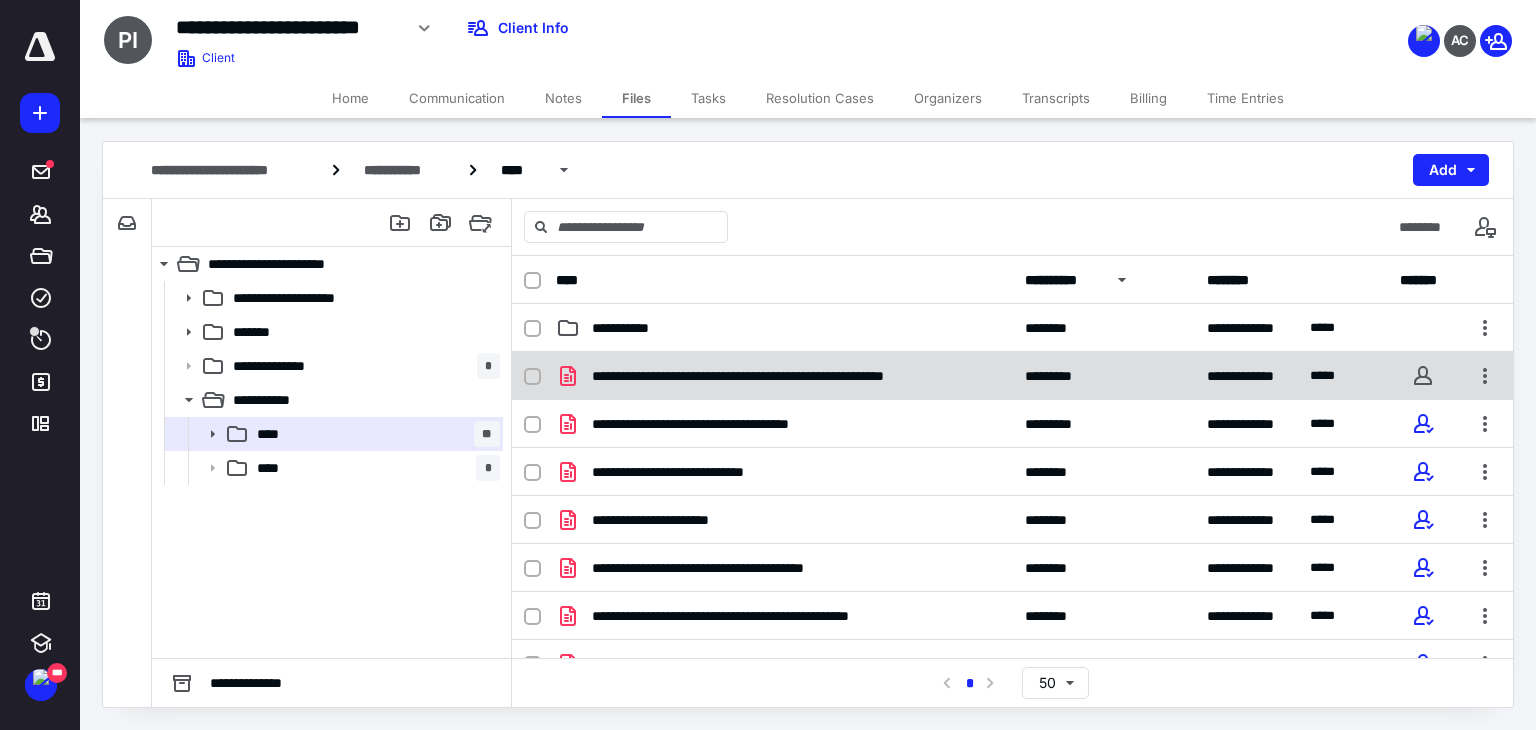 click on "*********" at bounding box center (1057, 376) 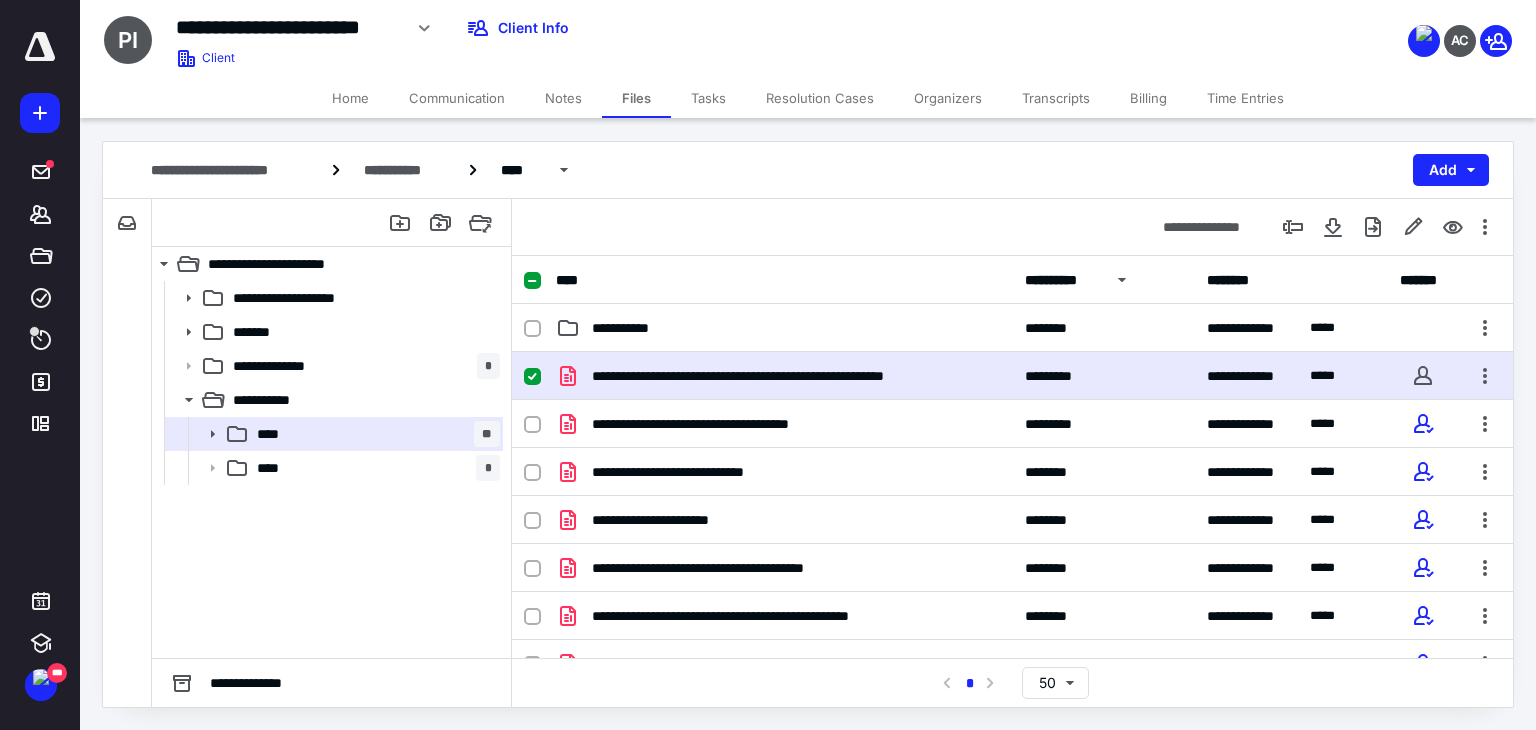 click on "*********" at bounding box center [1057, 376] 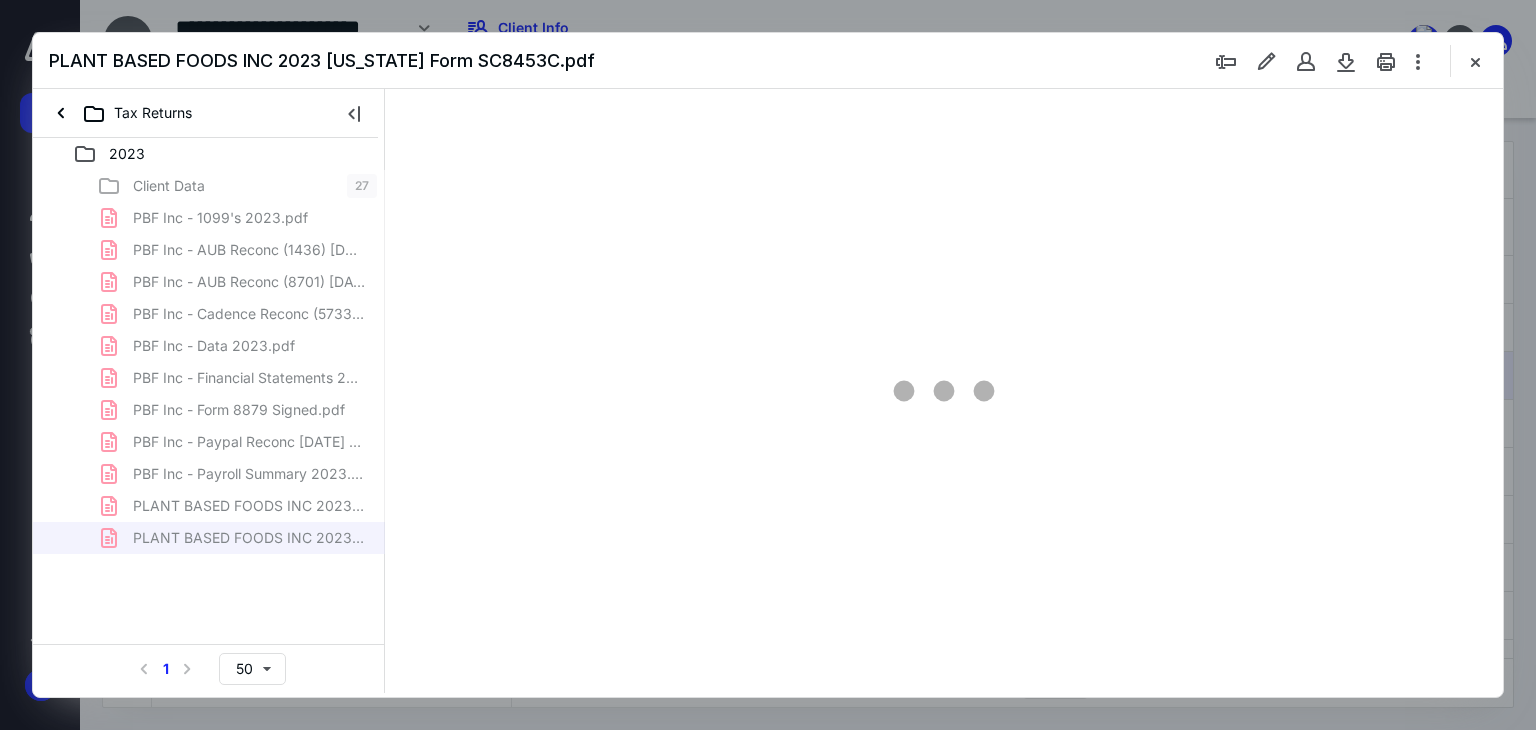 scroll, scrollTop: 0, scrollLeft: 0, axis: both 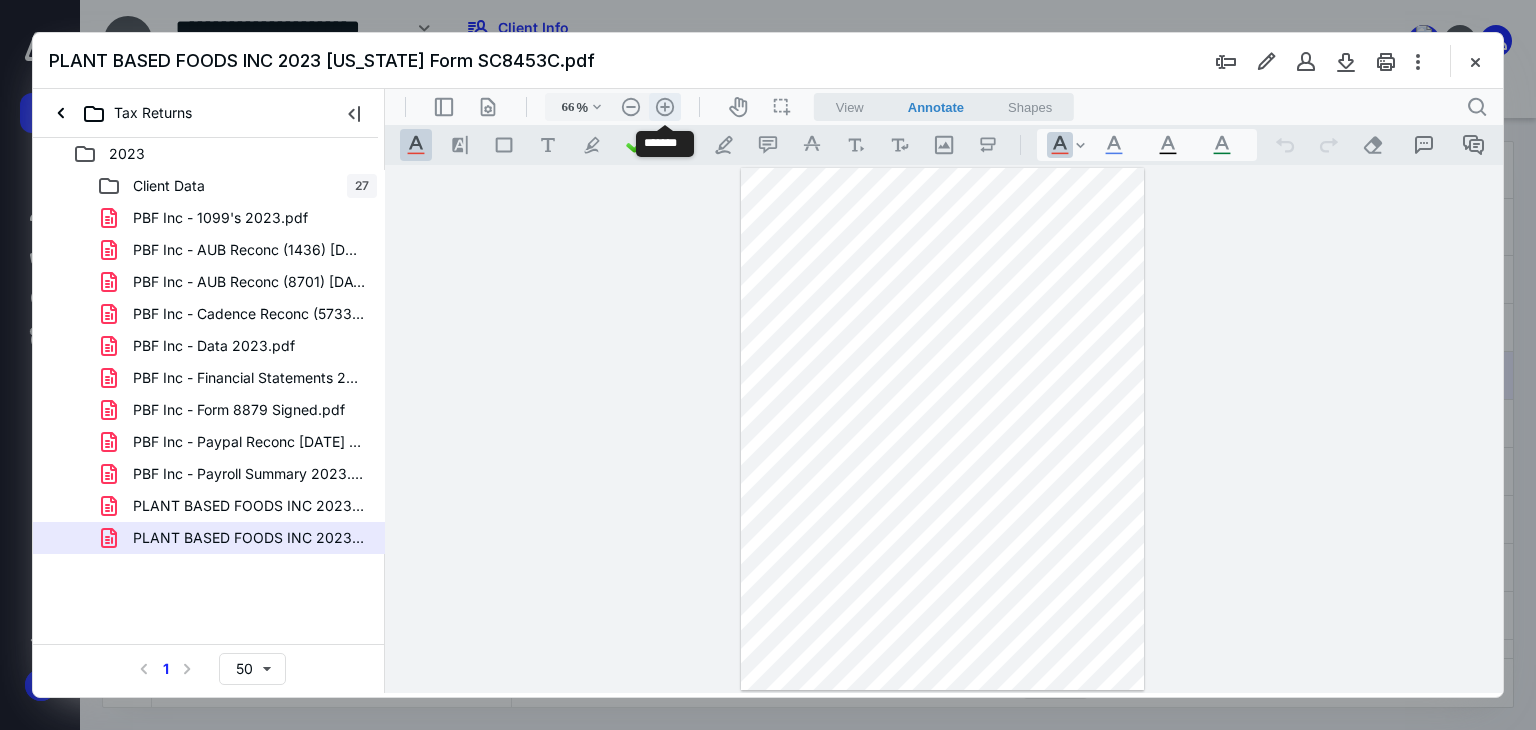 click on ".cls-1{fill:#abb0c4;} icon - header - zoom - in - line" at bounding box center (665, 107) 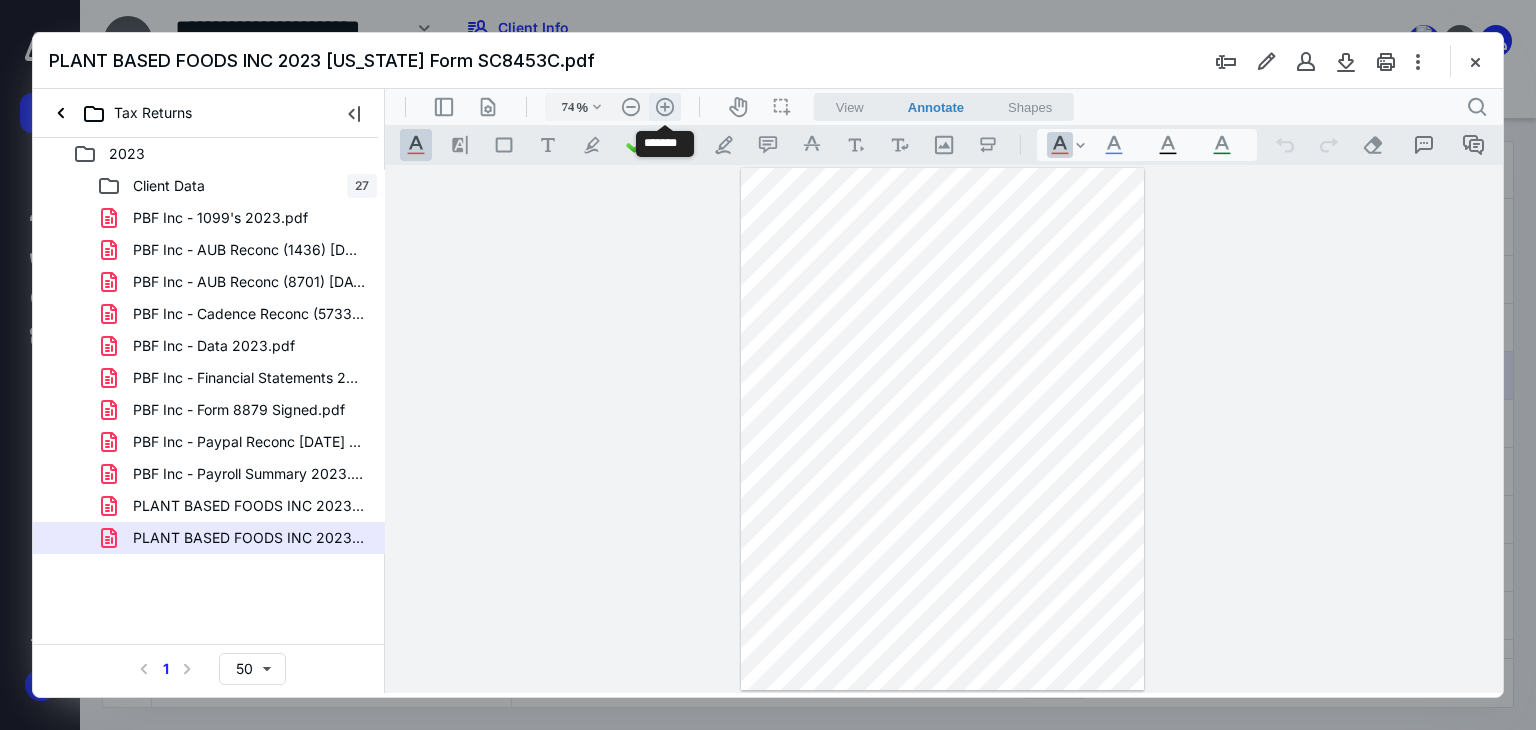 click on ".cls-1{fill:#abb0c4;} icon - header - zoom - in - line" at bounding box center (665, 107) 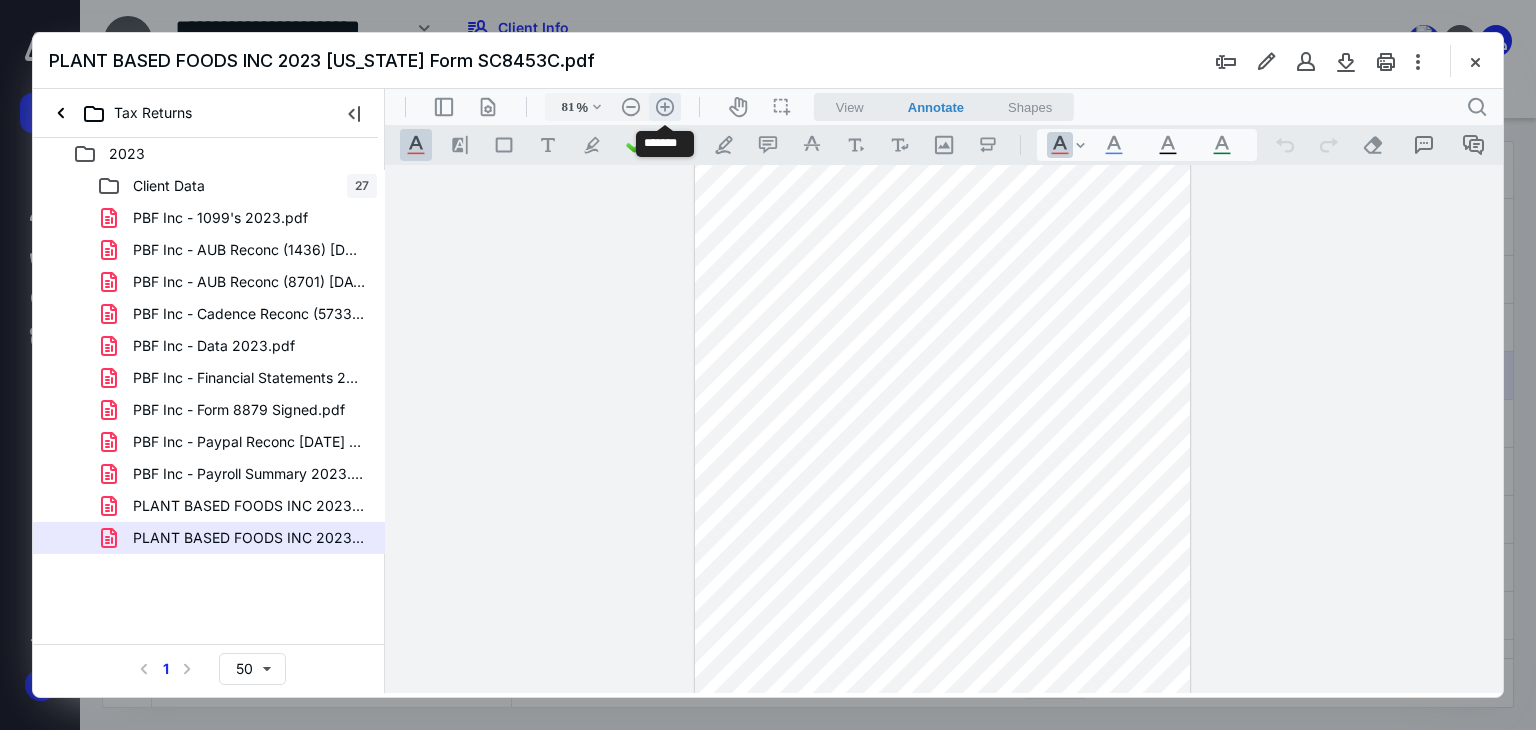 click on ".cls-1{fill:#abb0c4;} icon - header - zoom - in - line" at bounding box center (665, 107) 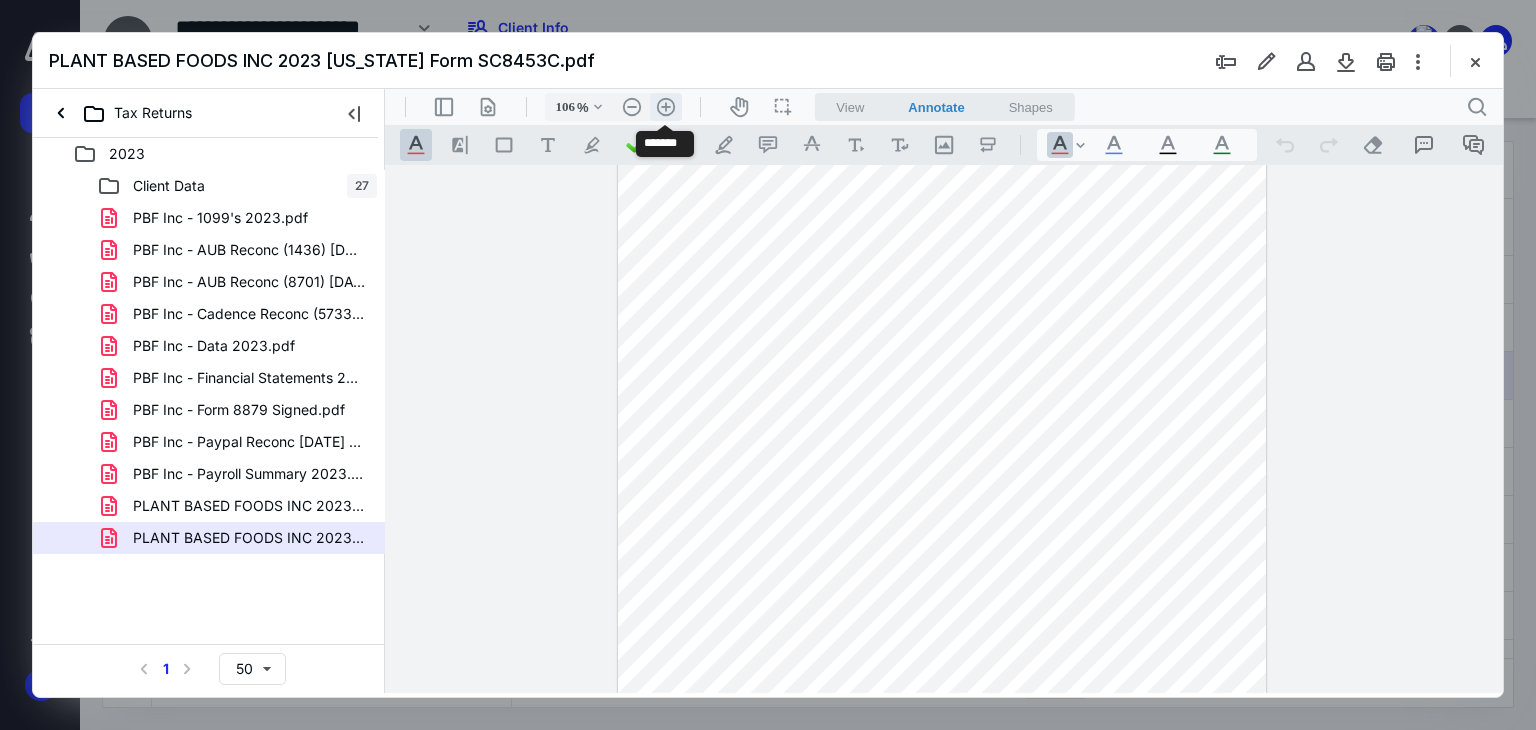 click on ".cls-1{fill:#abb0c4;} icon - header - zoom - in - line" at bounding box center [666, 107] 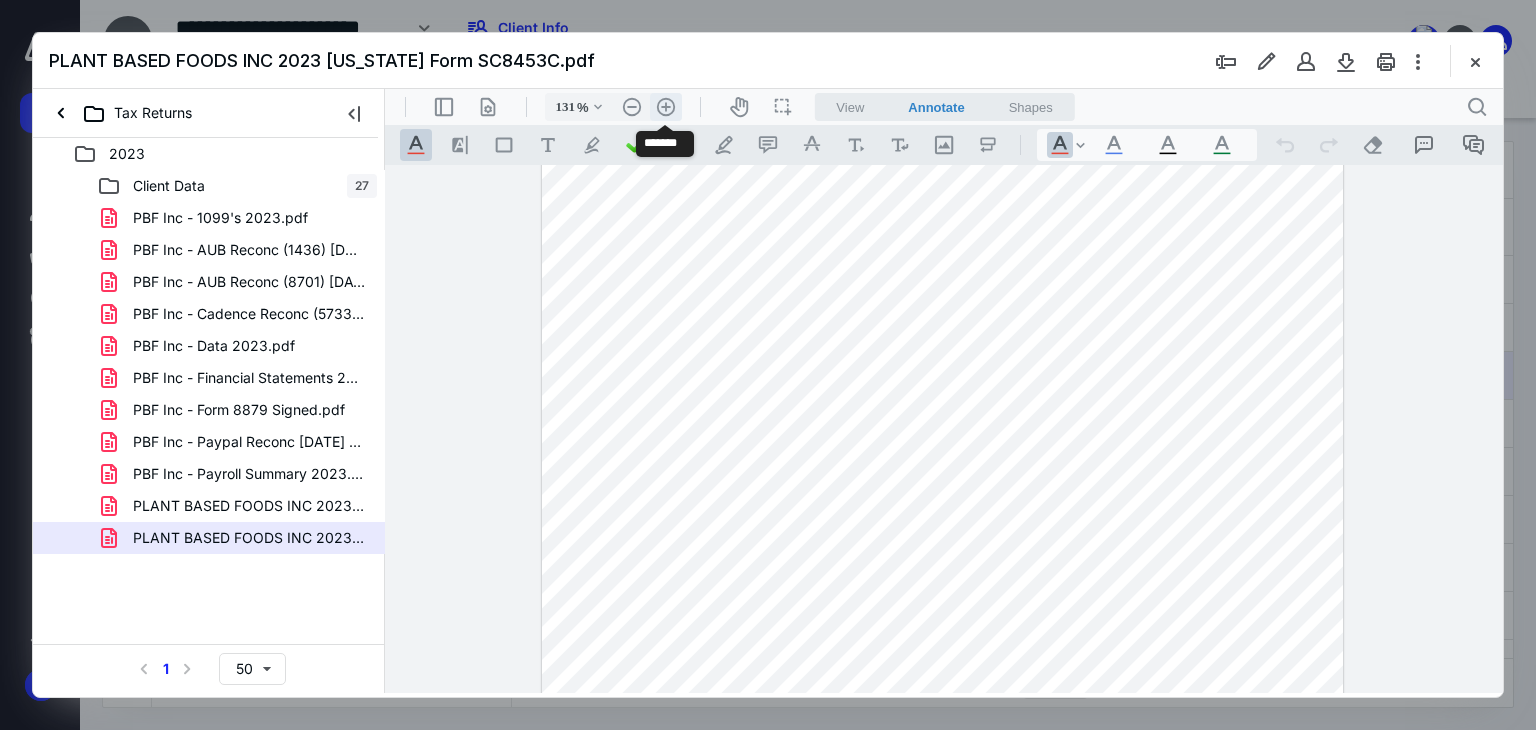 click on ".cls-1{fill:#abb0c4;} icon - header - zoom - in - line" at bounding box center (666, 107) 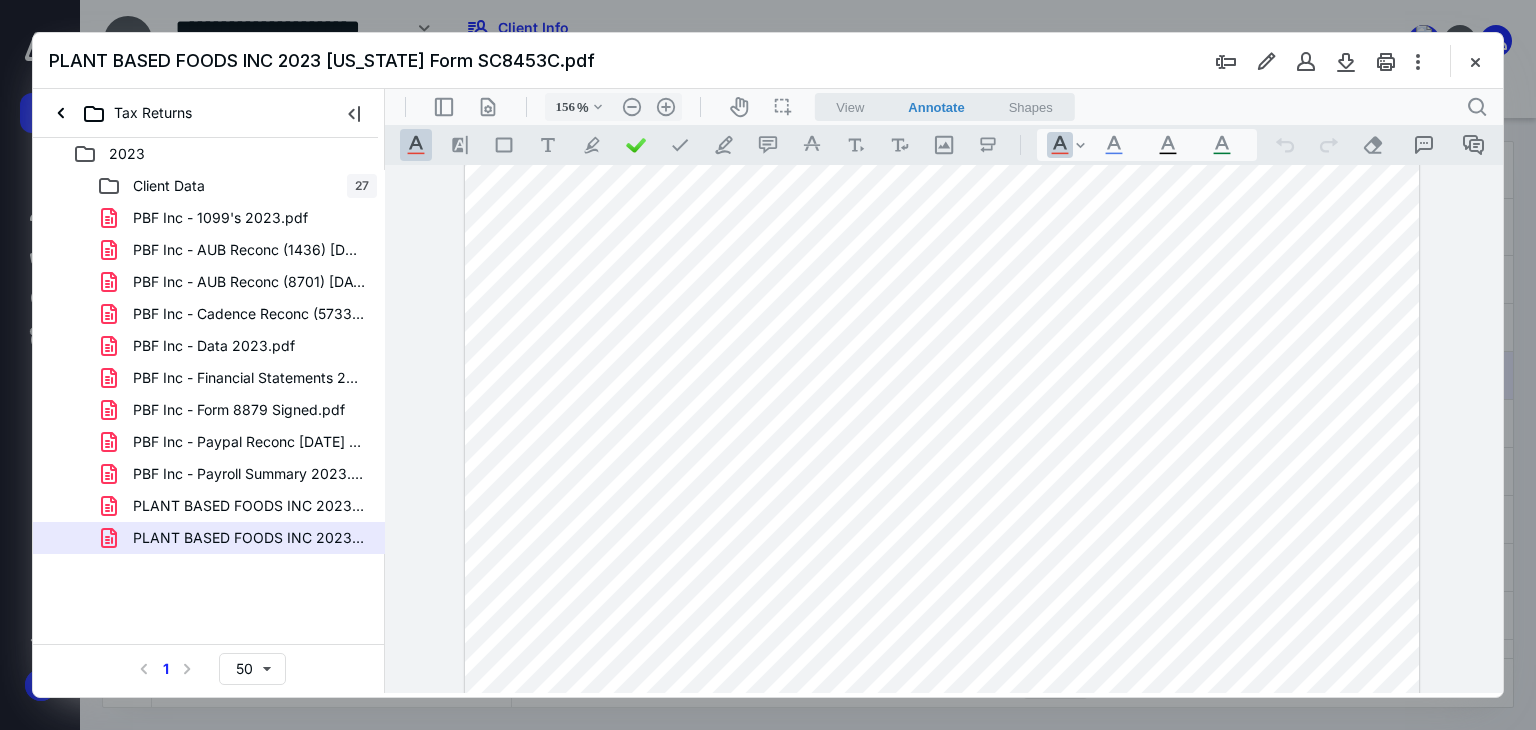 scroll, scrollTop: 150, scrollLeft: 0, axis: vertical 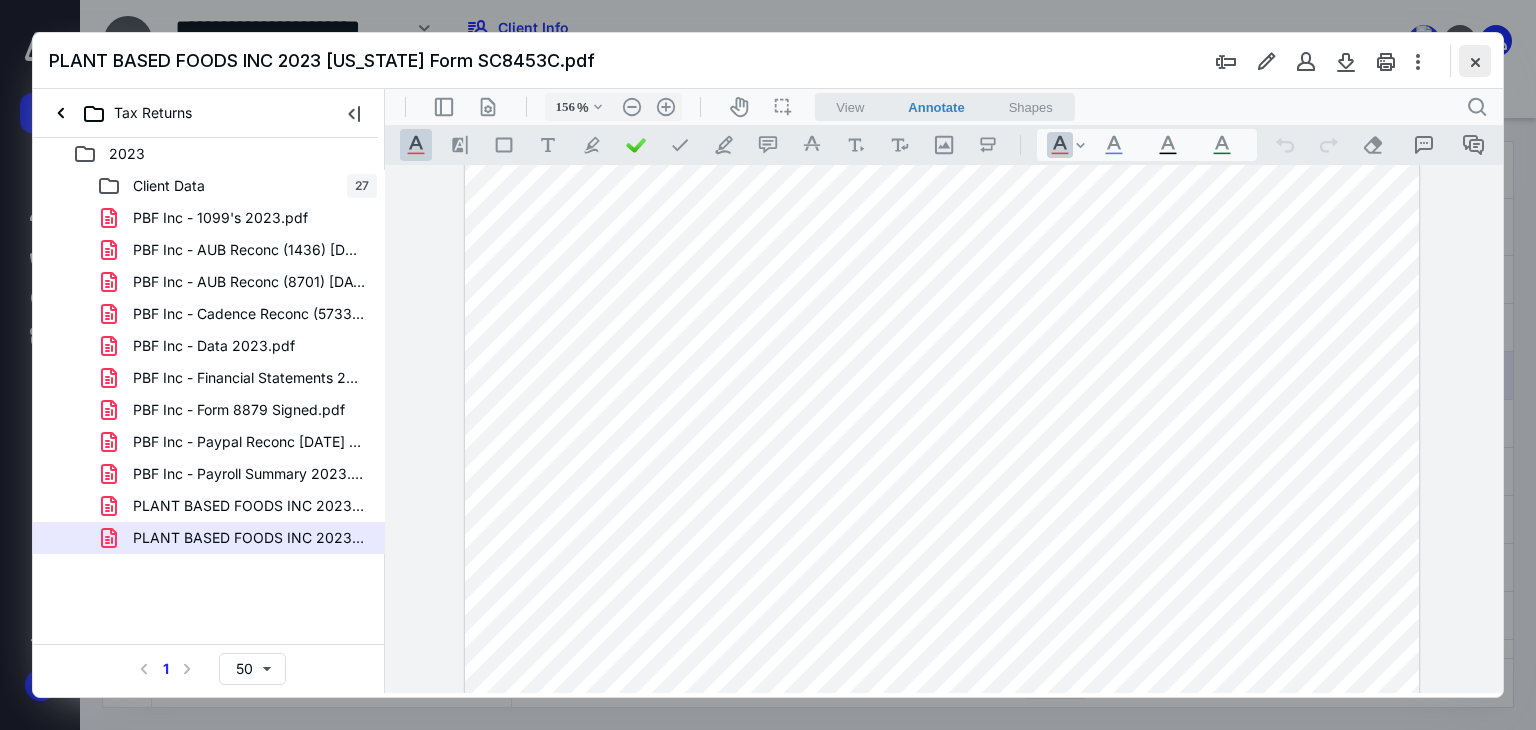 click at bounding box center [1475, 61] 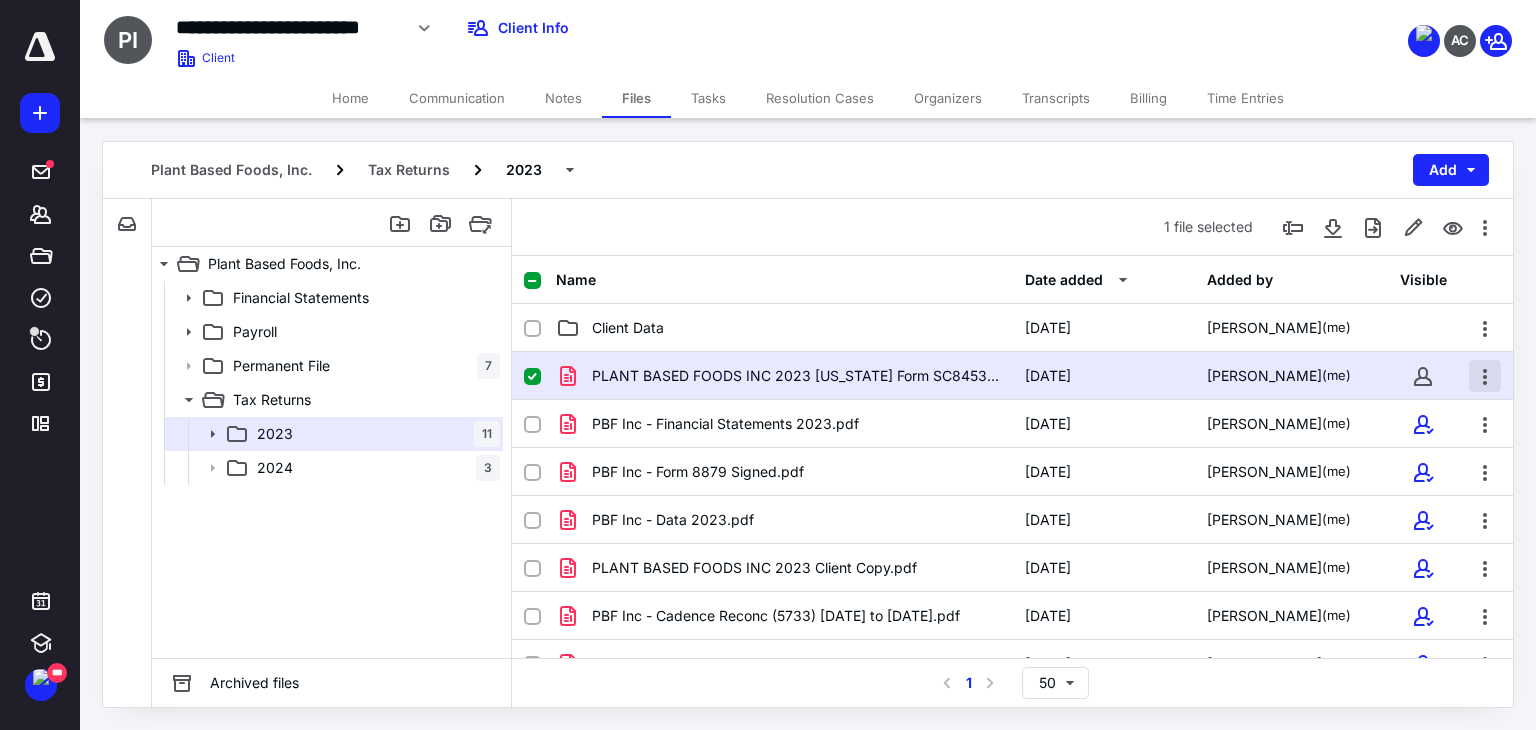 click at bounding box center [1485, 376] 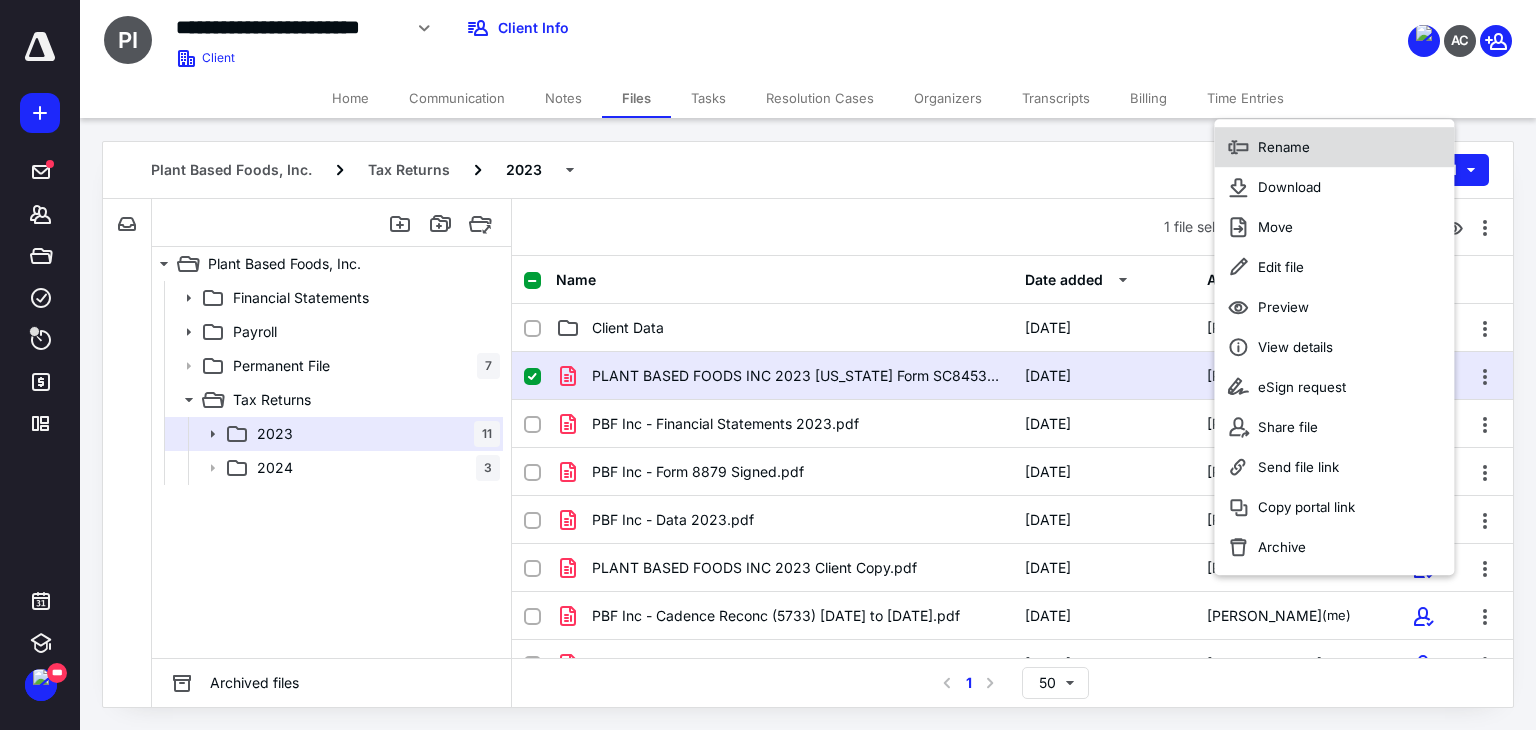 click on "Rename" at bounding box center (1284, 147) 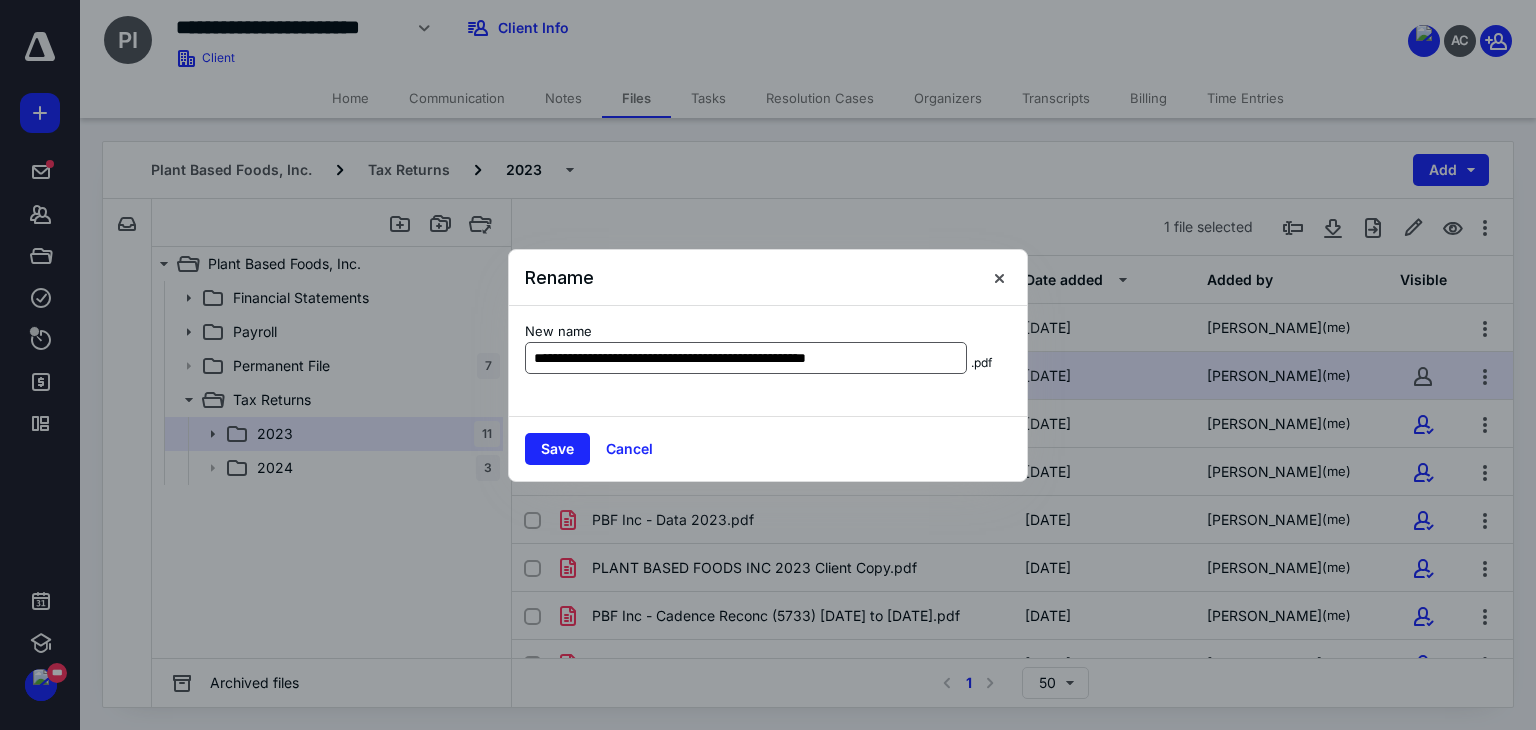 click on "**********" at bounding box center [746, 358] 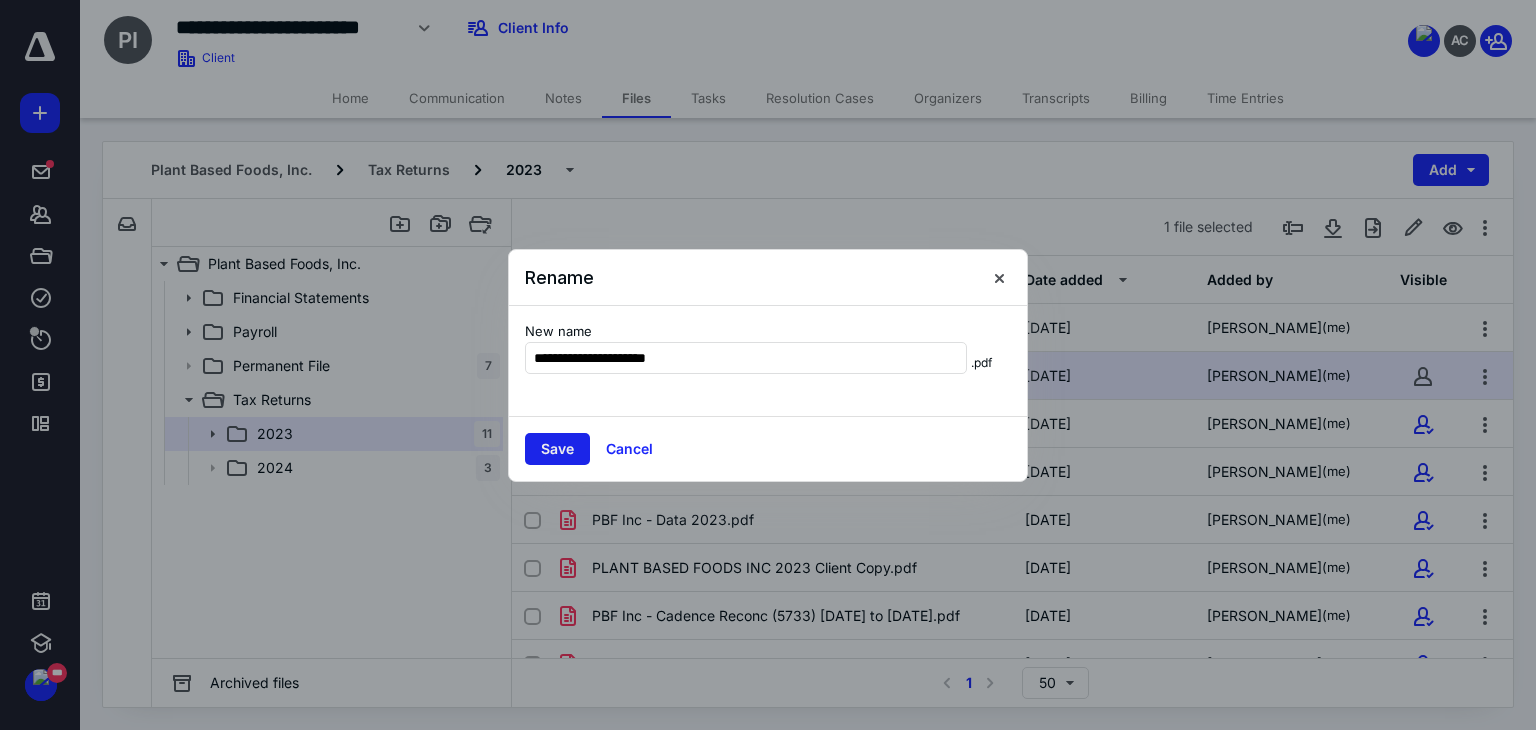 type on "**********" 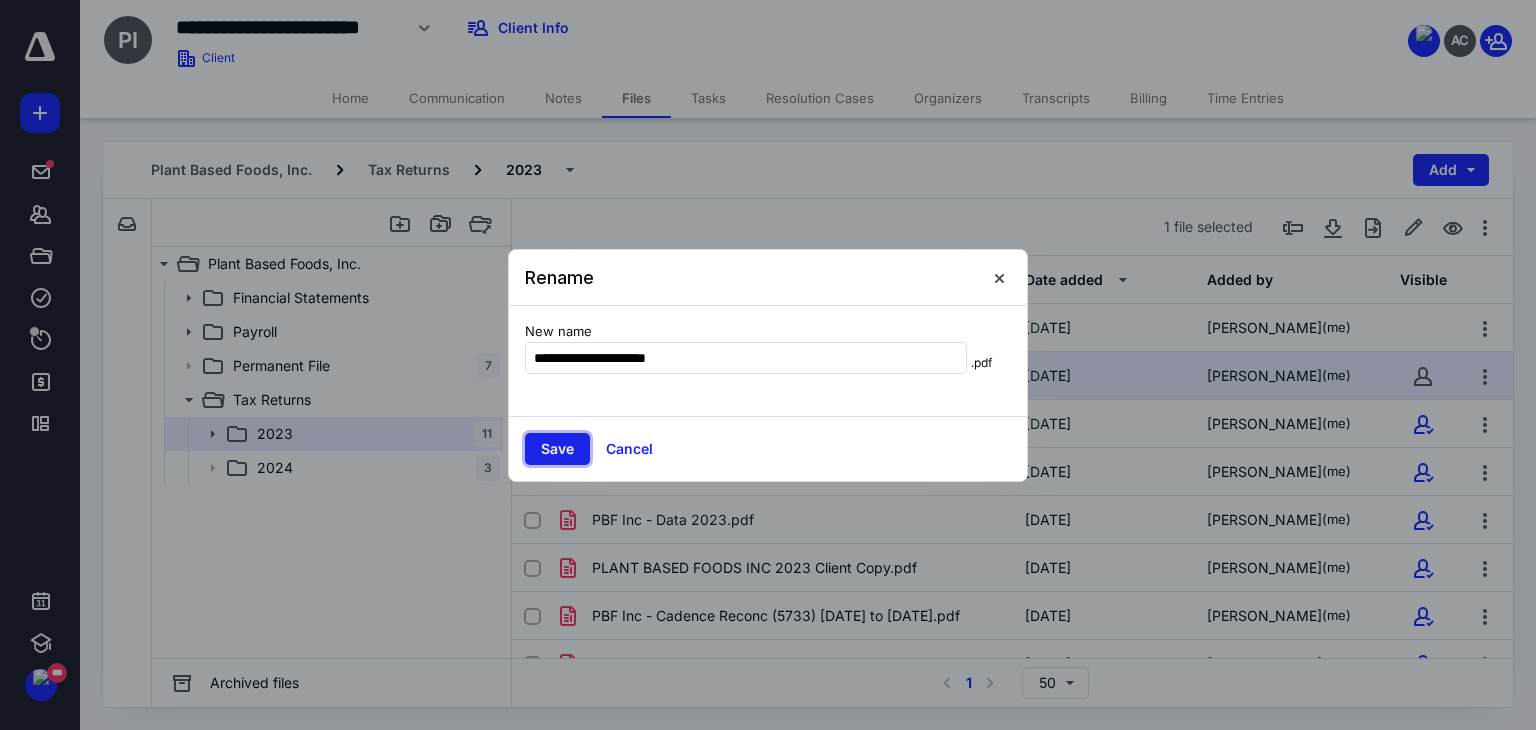 click on "Save" at bounding box center (557, 449) 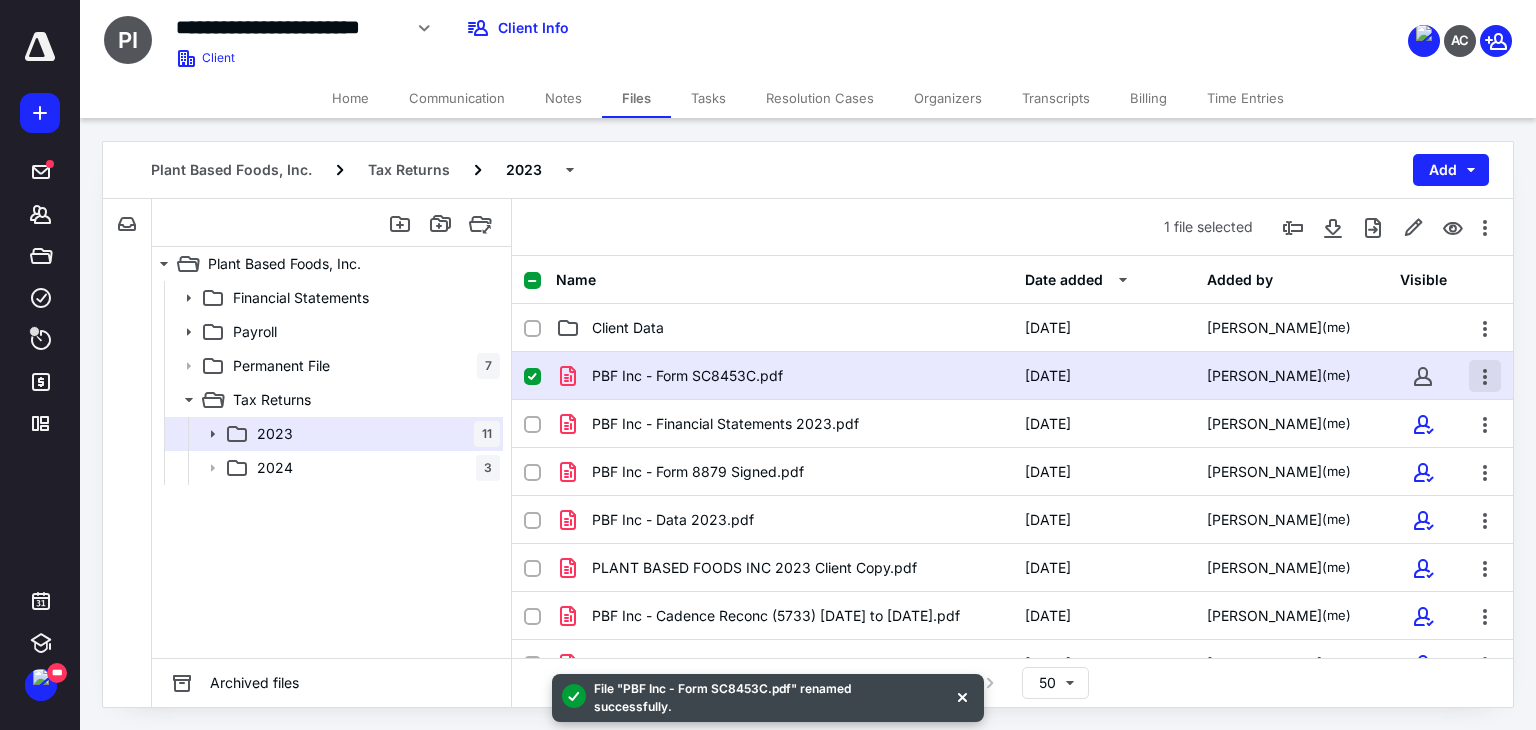 click at bounding box center (1485, 376) 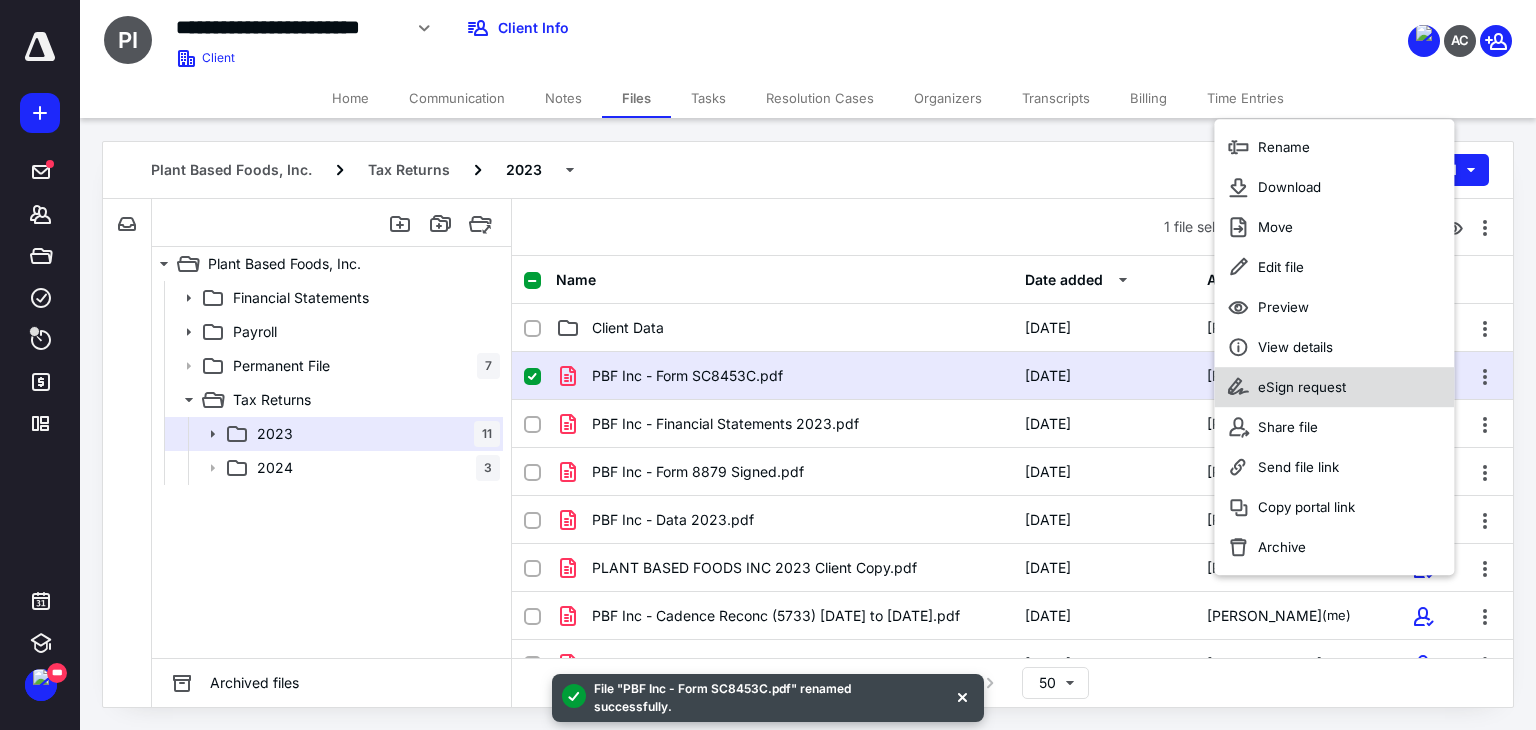 click on "eSign request" at bounding box center [1302, 387] 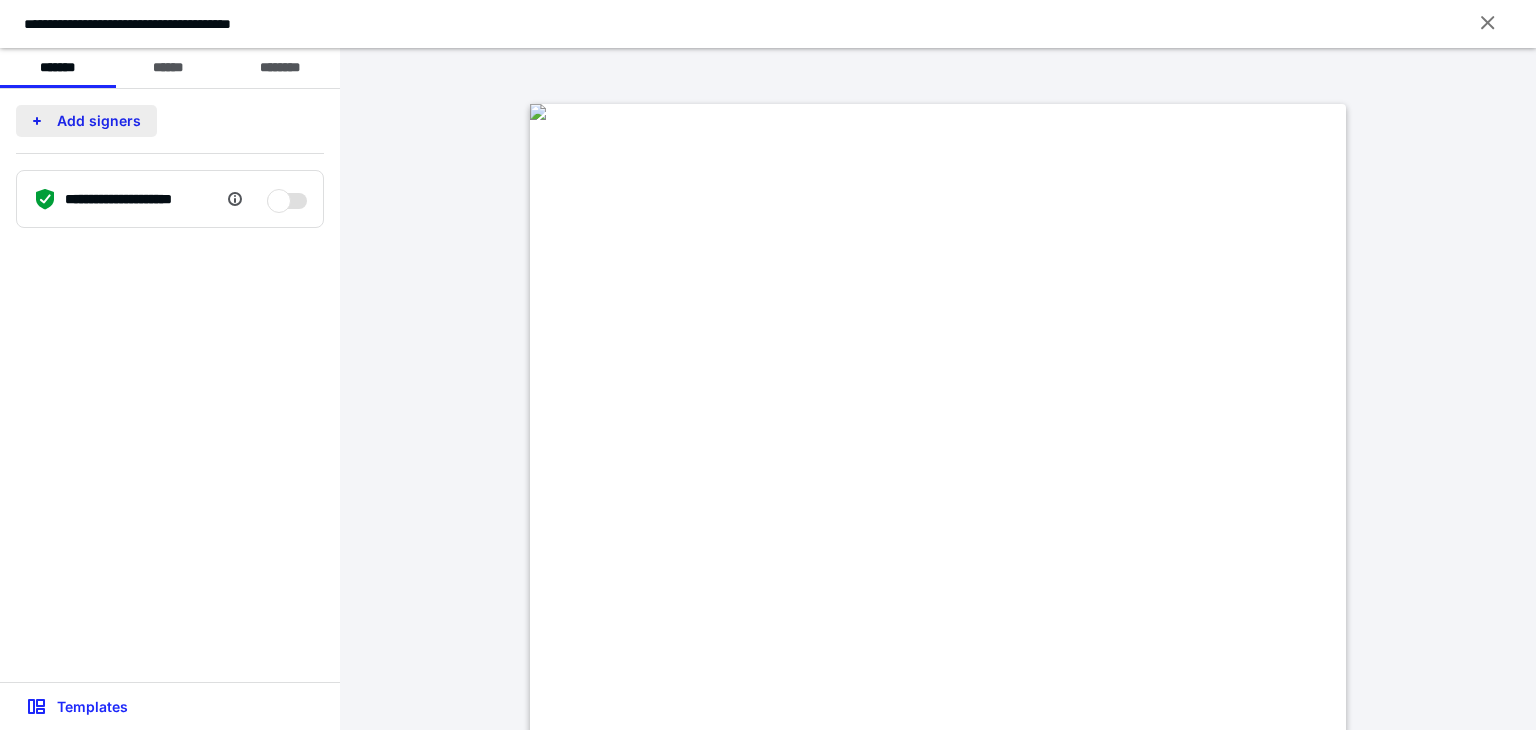 click on "Add signers" at bounding box center (86, 121) 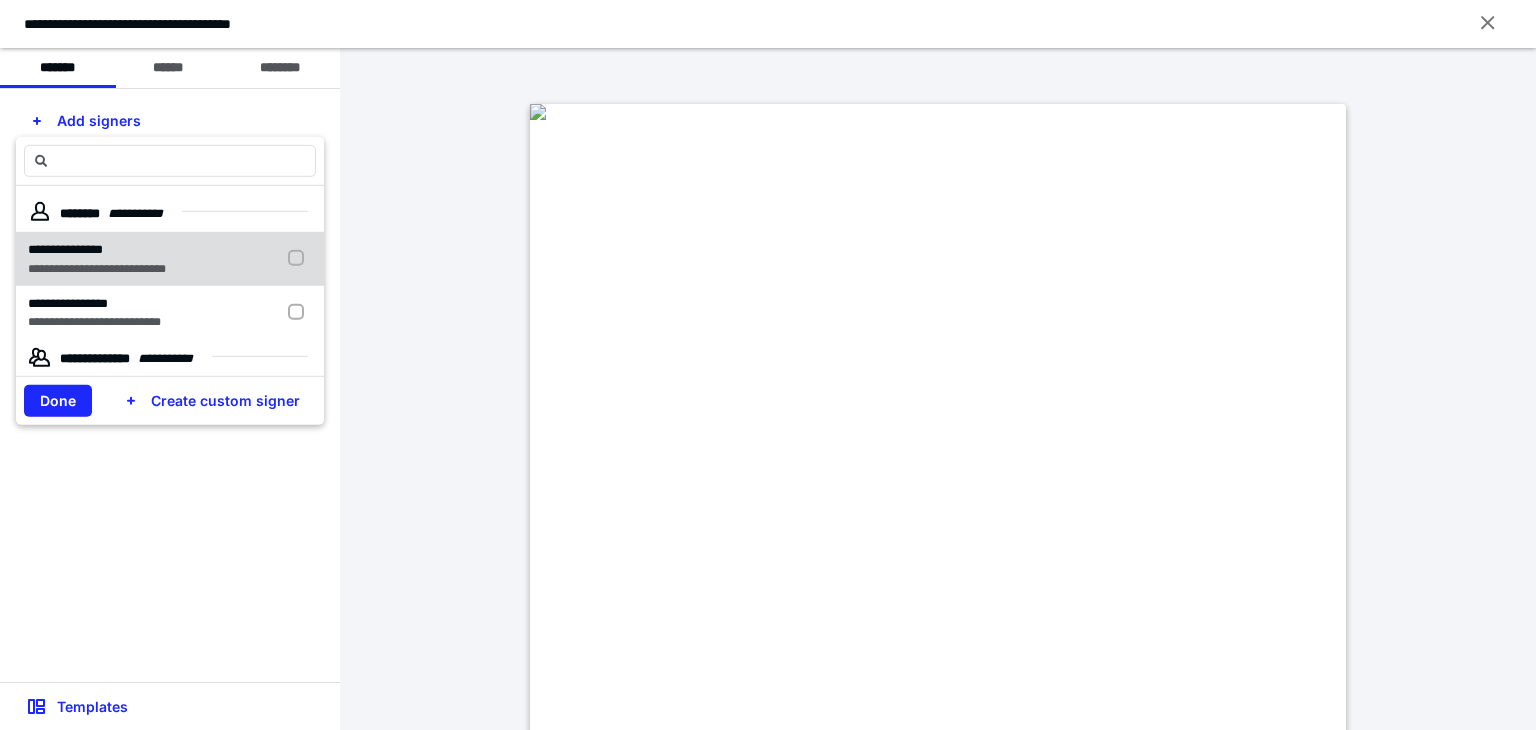 click at bounding box center (300, 258) 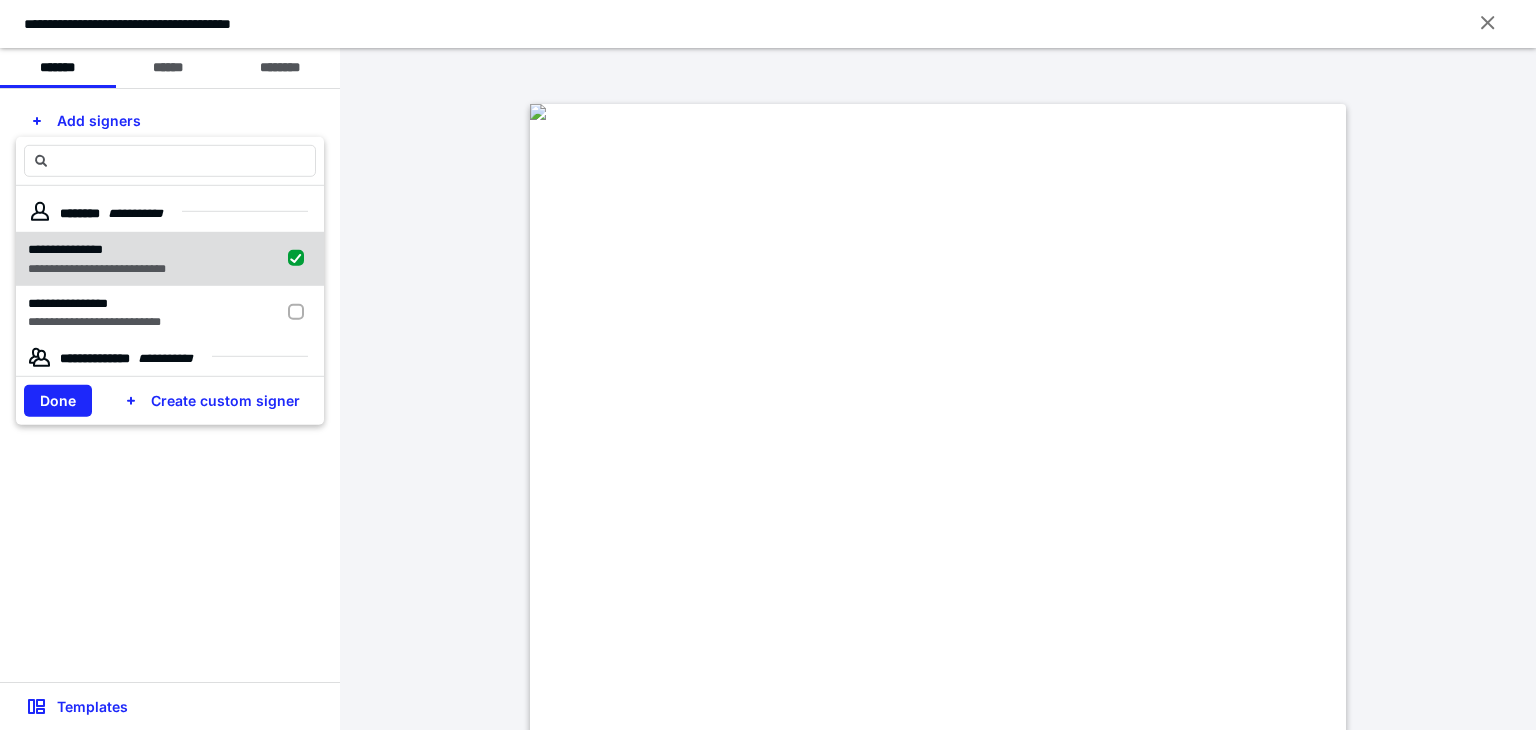 checkbox on "true" 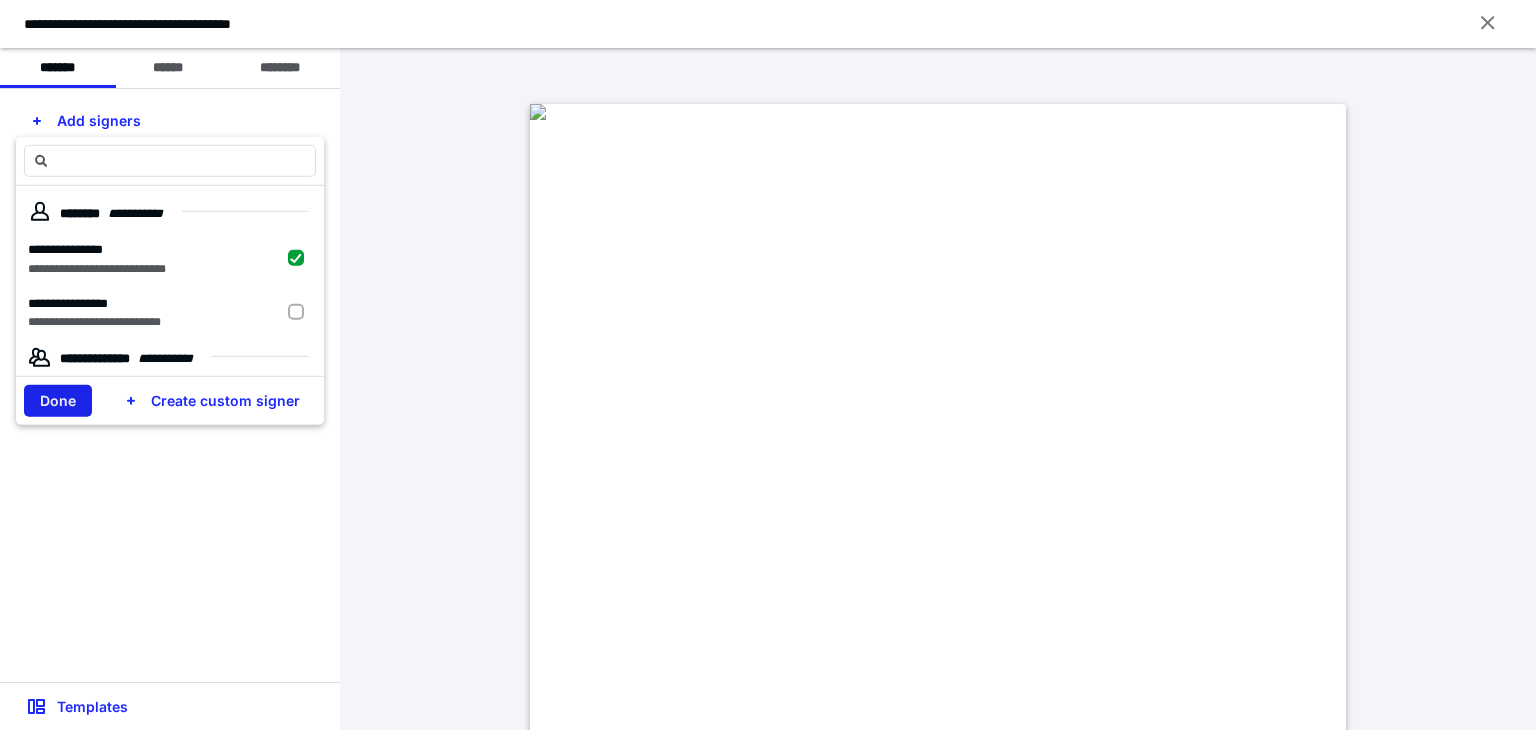 click on "Done" at bounding box center (58, 401) 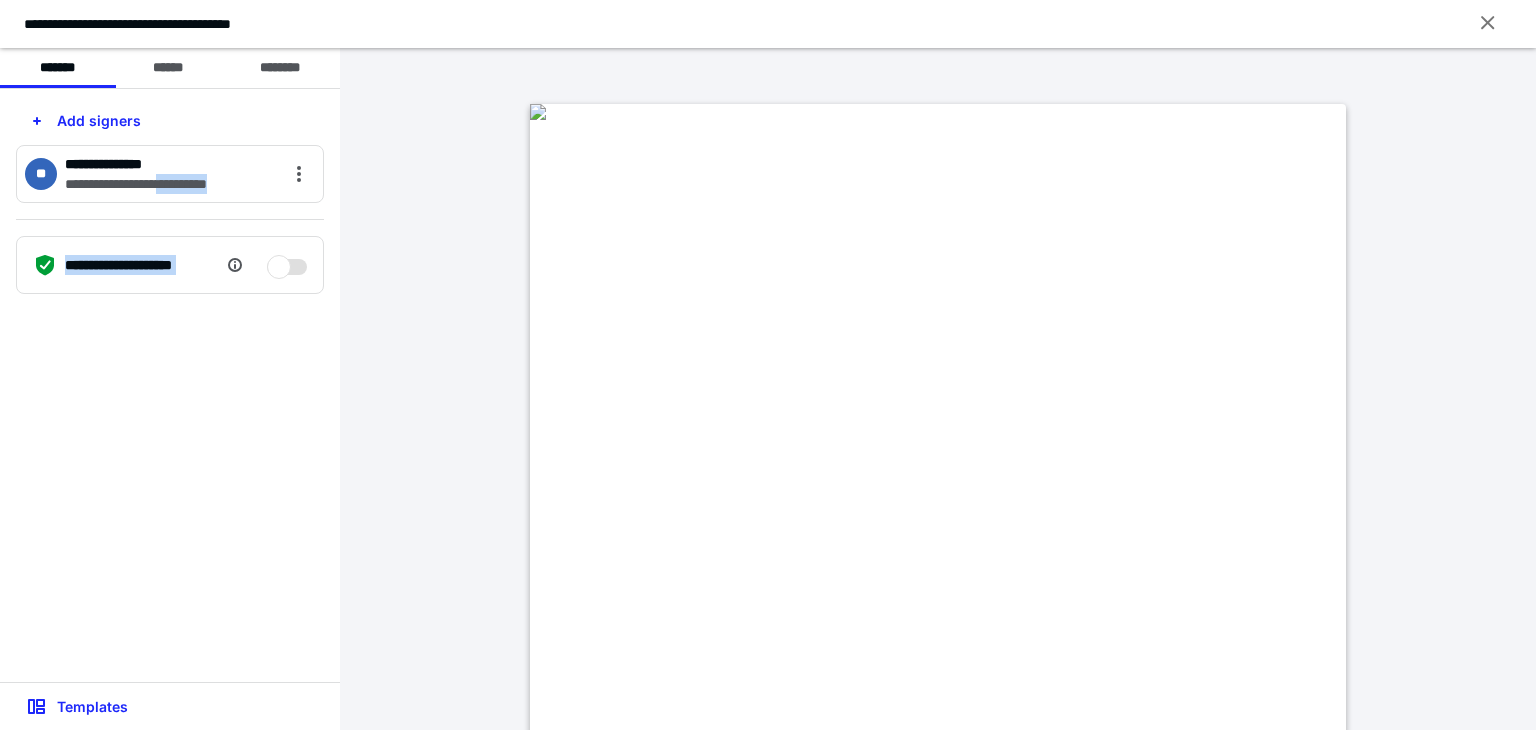 drag, startPoint x: 197, startPoint y: 177, endPoint x: 761, endPoint y: 491, distance: 645.51685 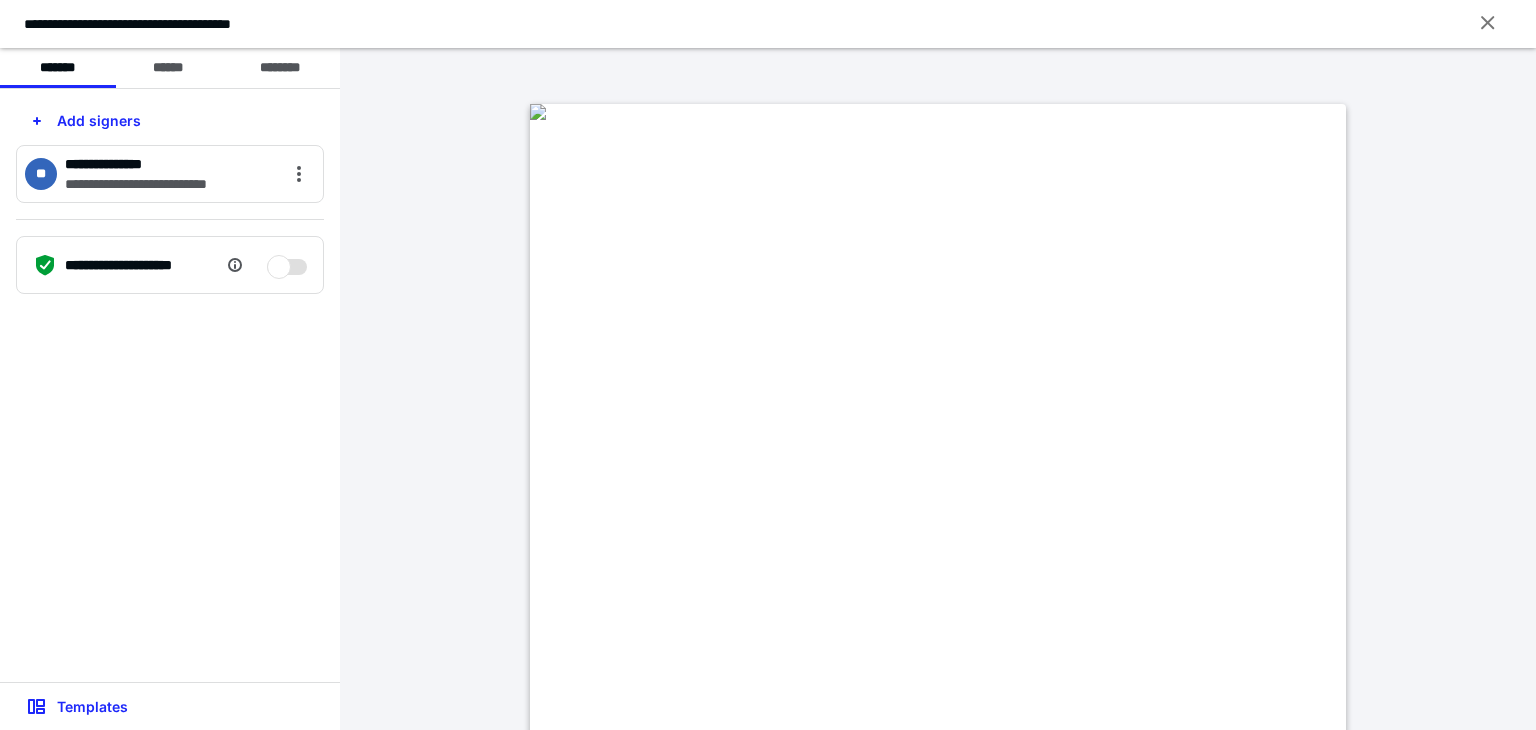 click on "**" at bounding box center (41, 174) 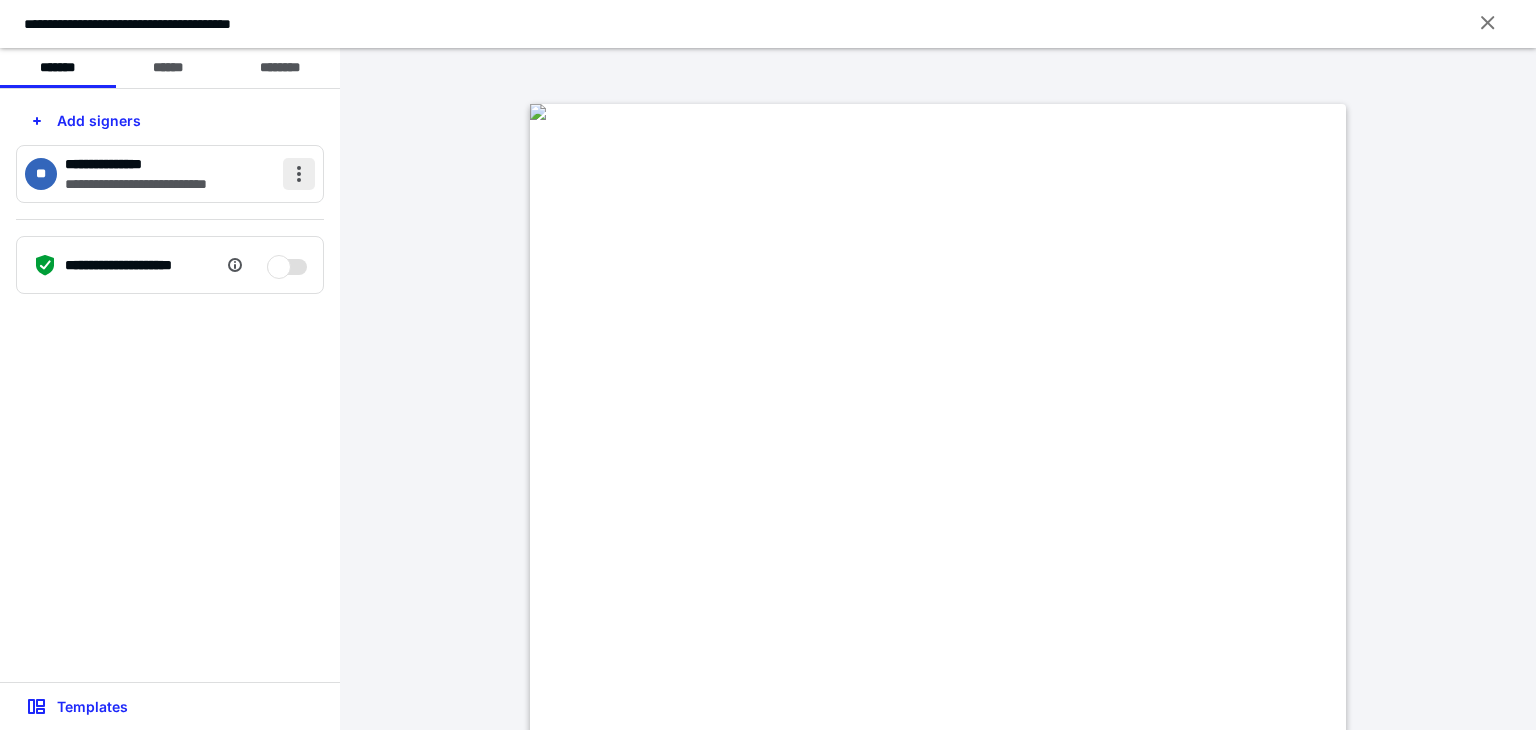 click at bounding box center [299, 174] 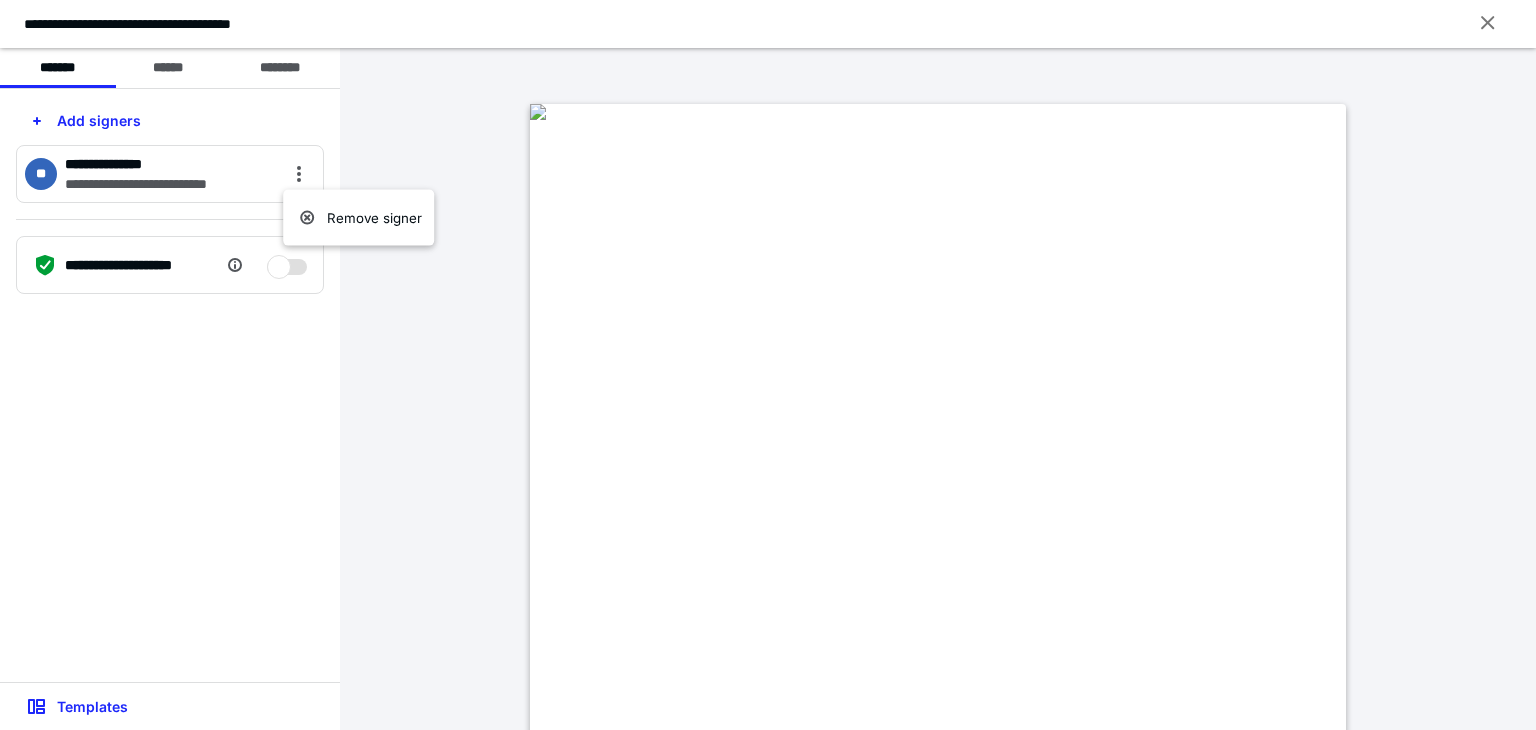 click at bounding box center (938, 632) 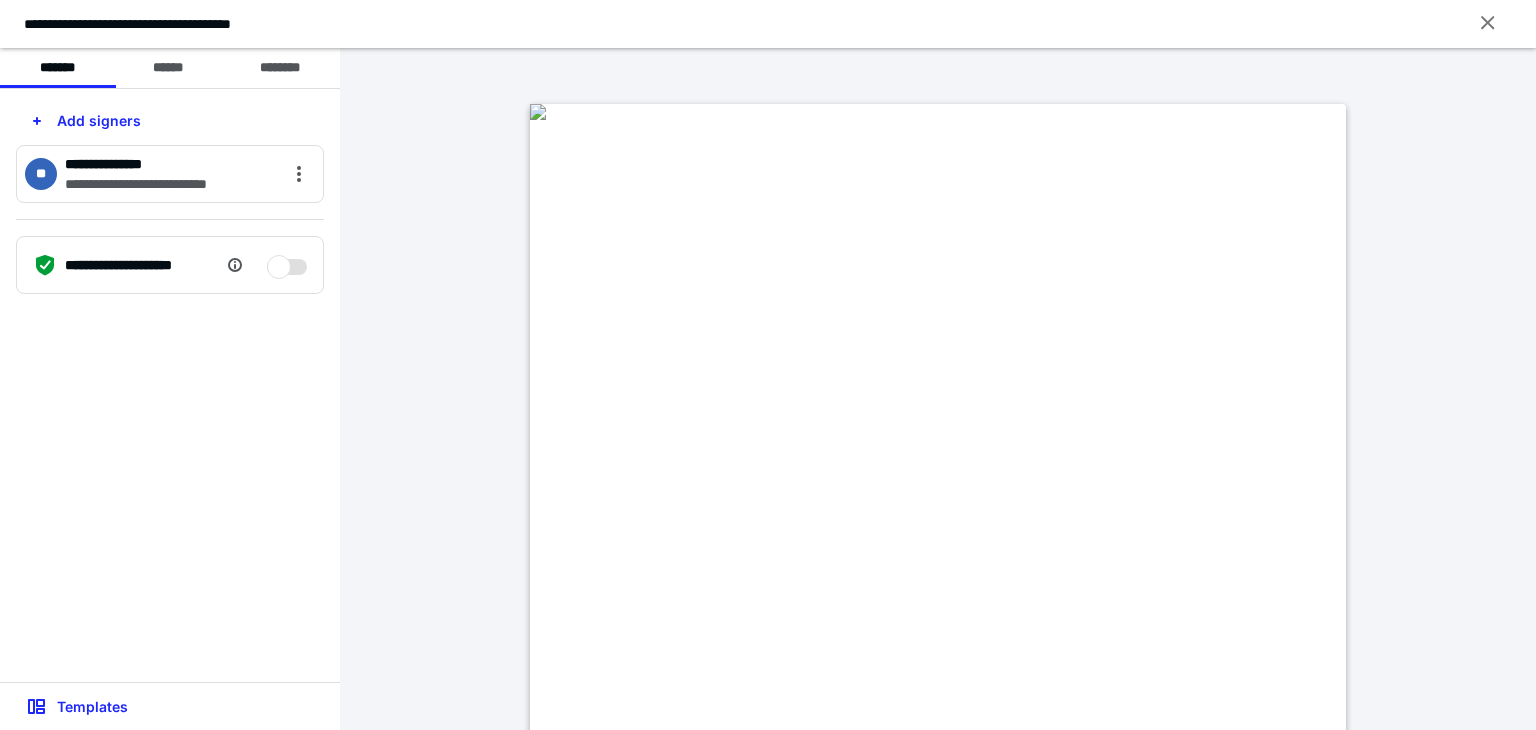 click at bounding box center (538, 112) 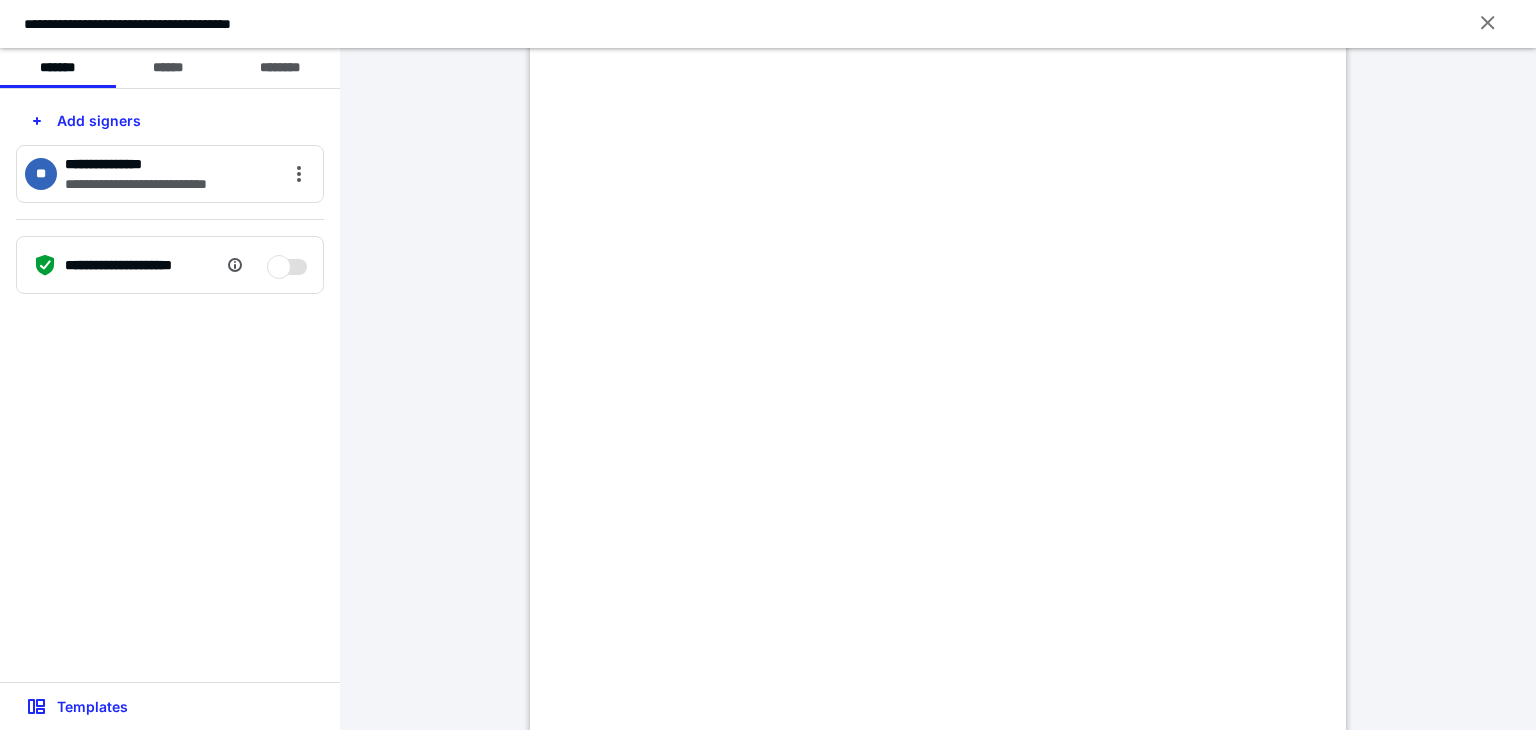 scroll, scrollTop: 140, scrollLeft: 0, axis: vertical 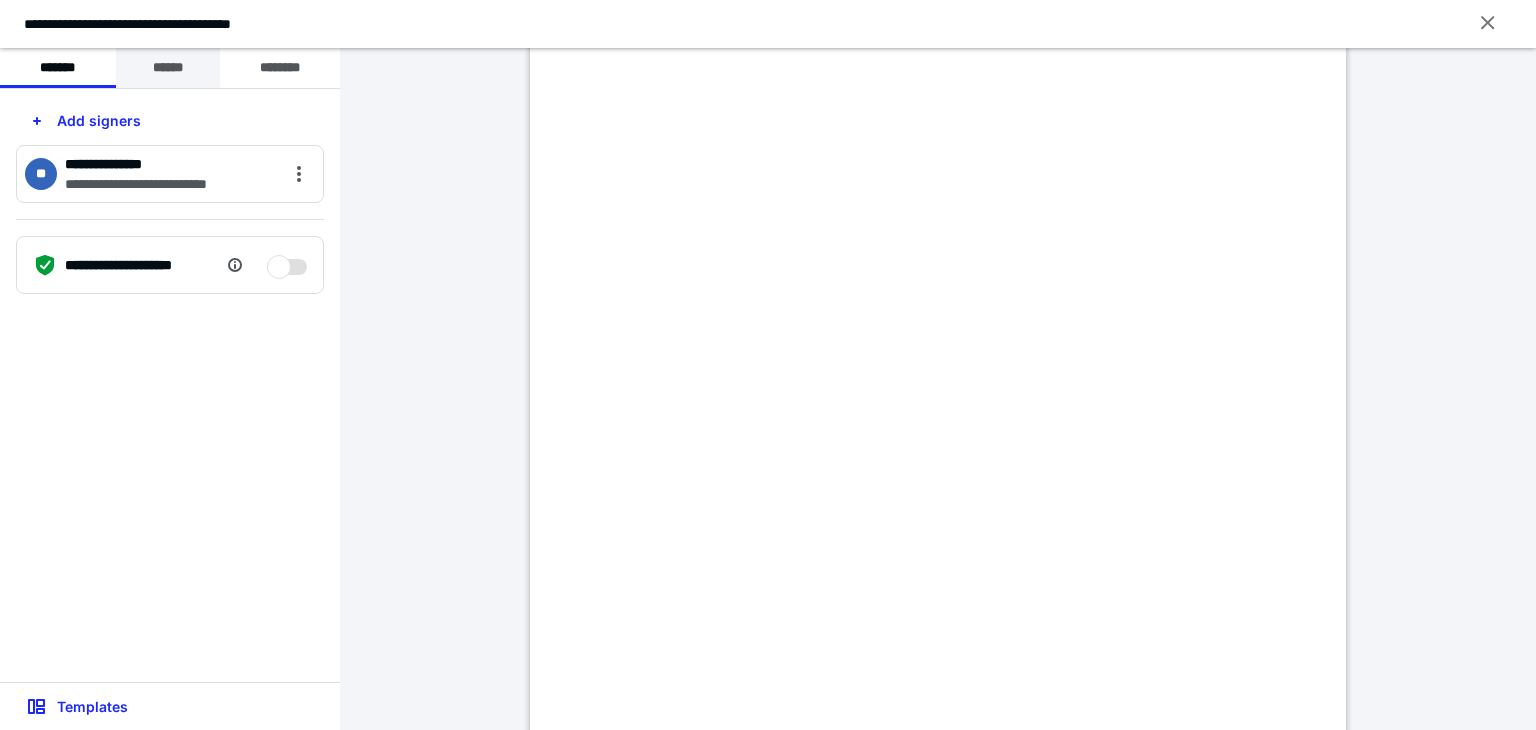 click on "******" at bounding box center (168, 68) 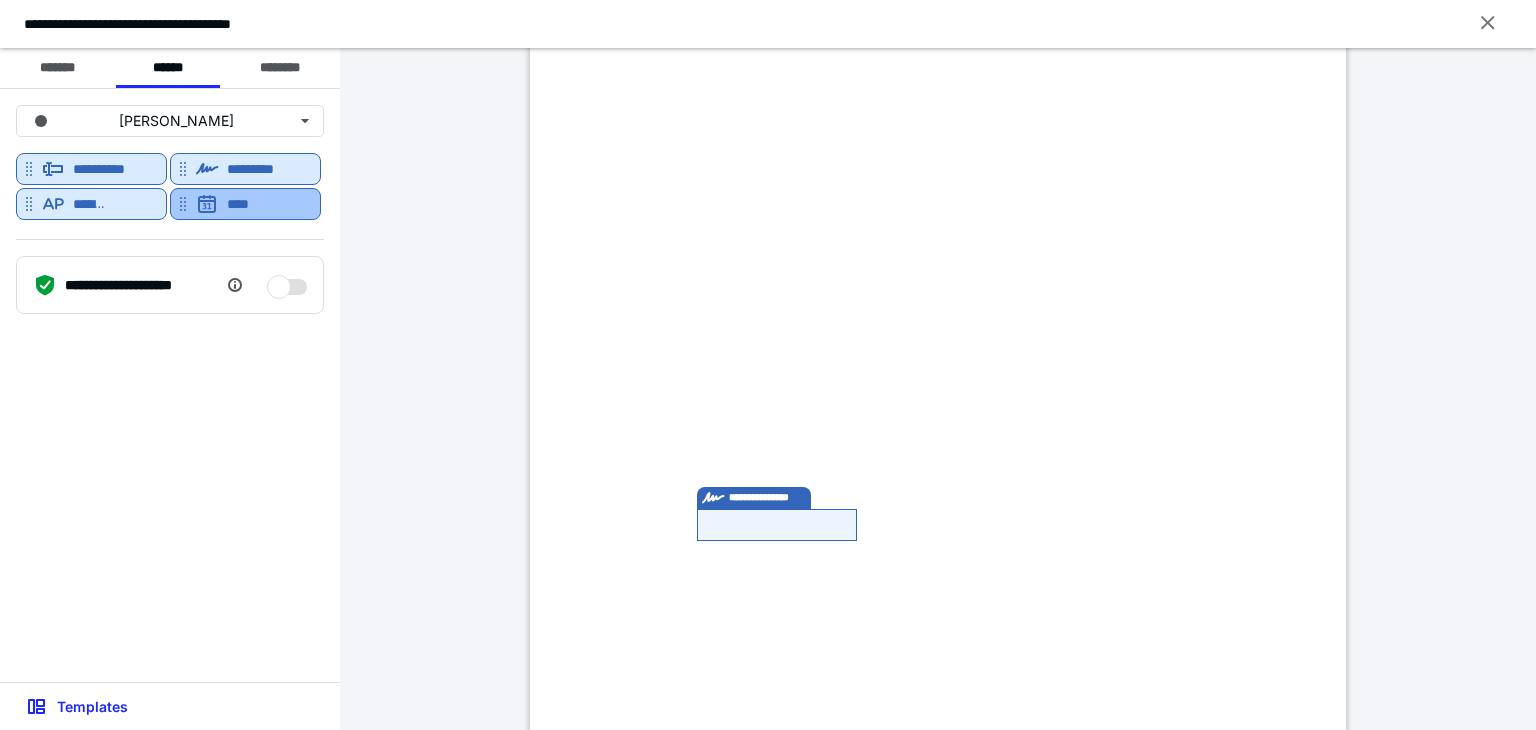 click on "****" at bounding box center [246, 204] 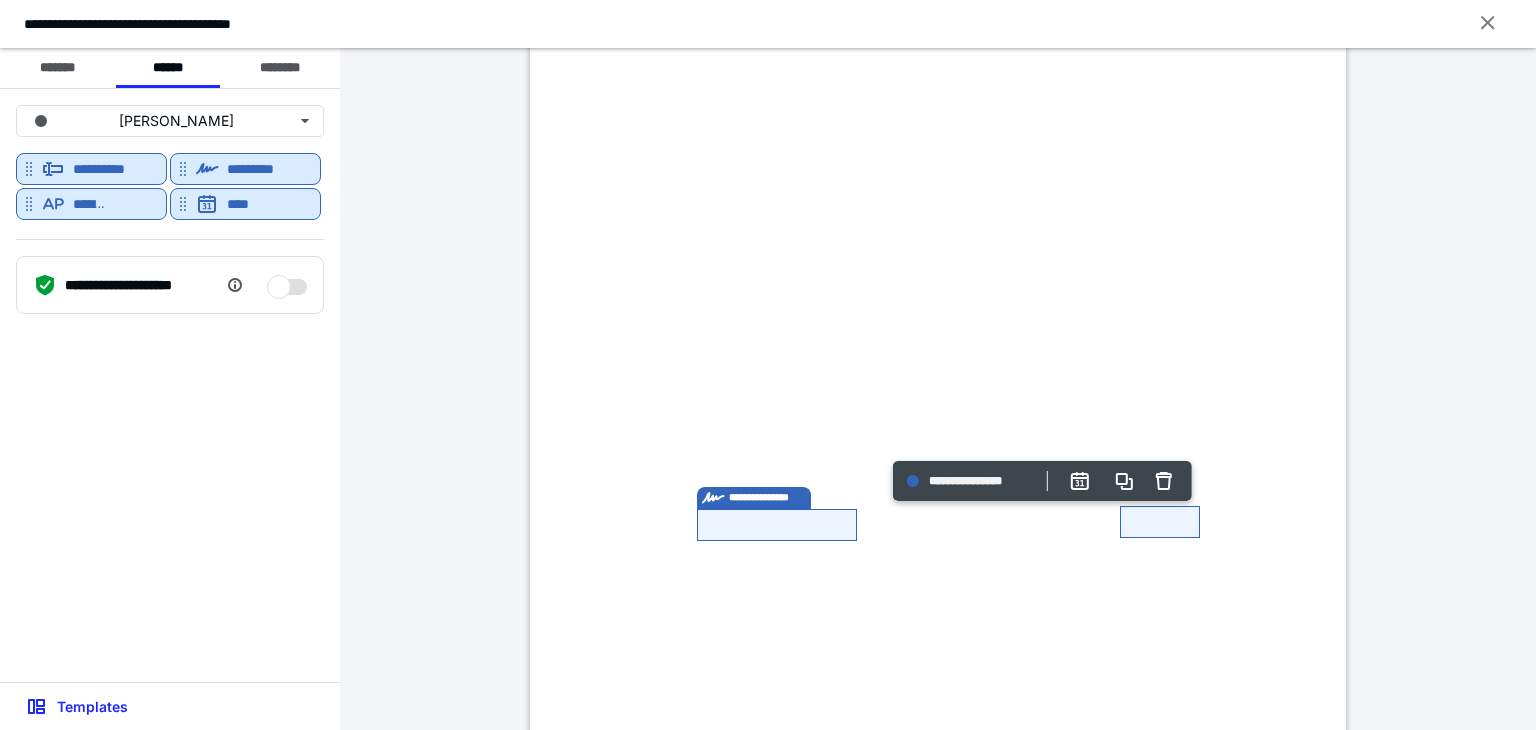 click at bounding box center [538, -28] 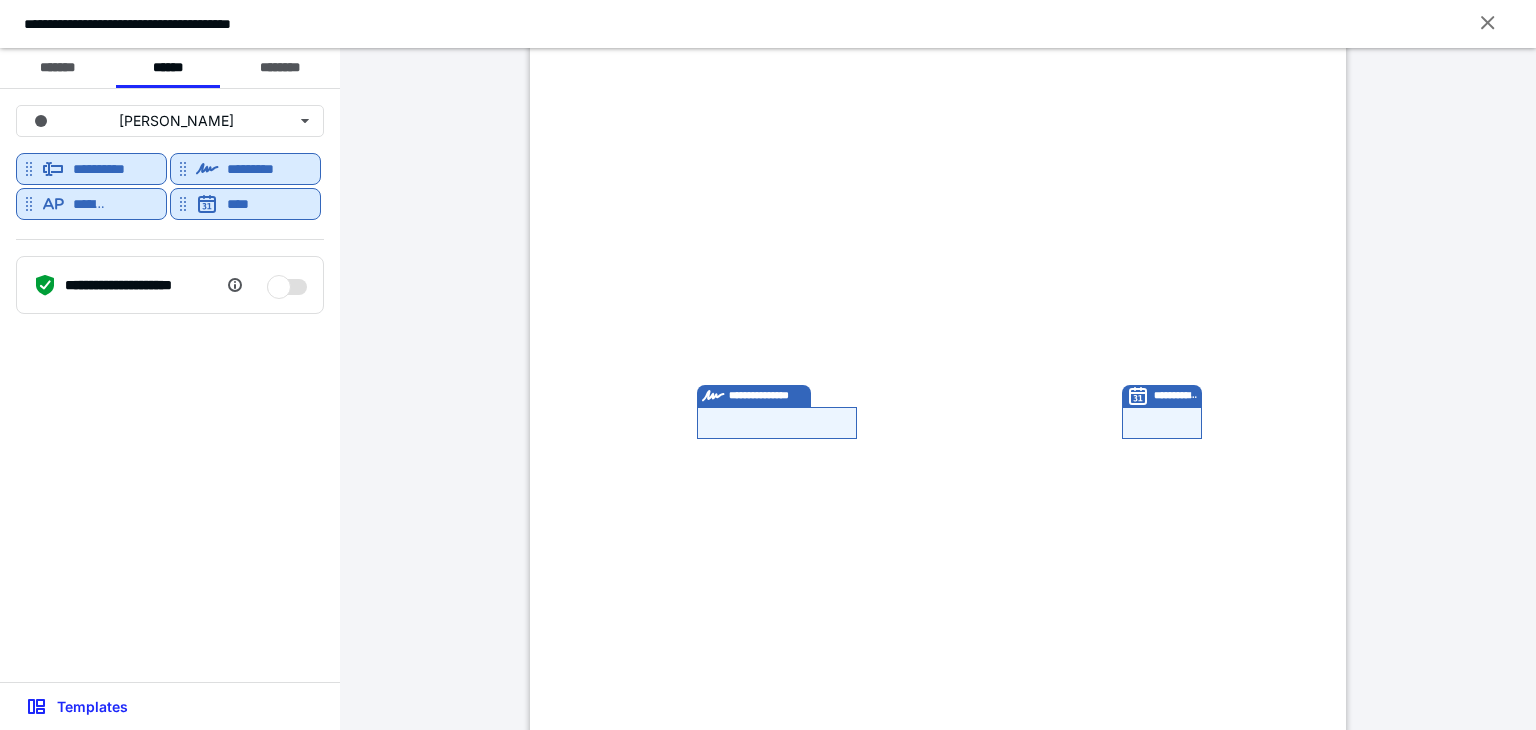 scroll, scrollTop: 240, scrollLeft: 0, axis: vertical 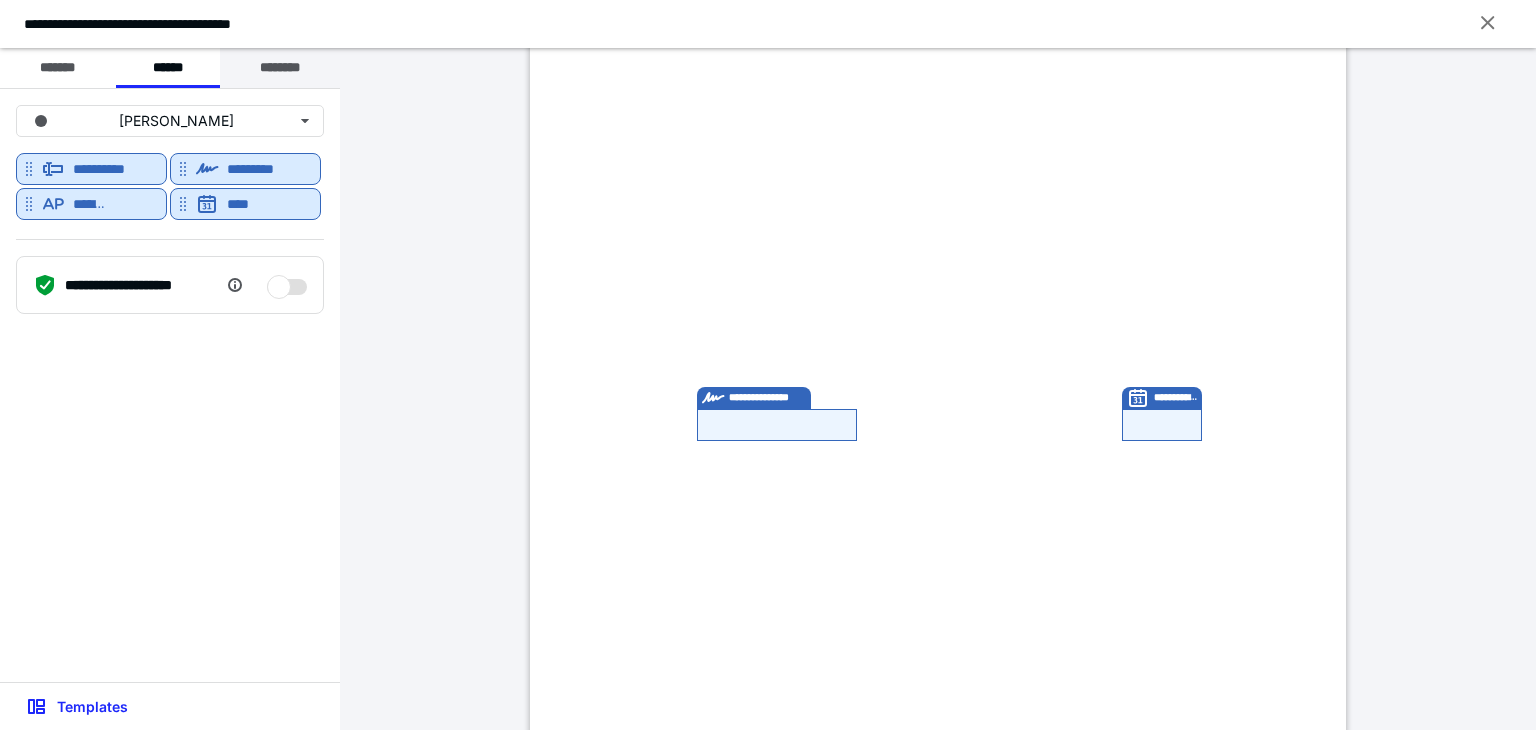 click on "********" at bounding box center (280, 68) 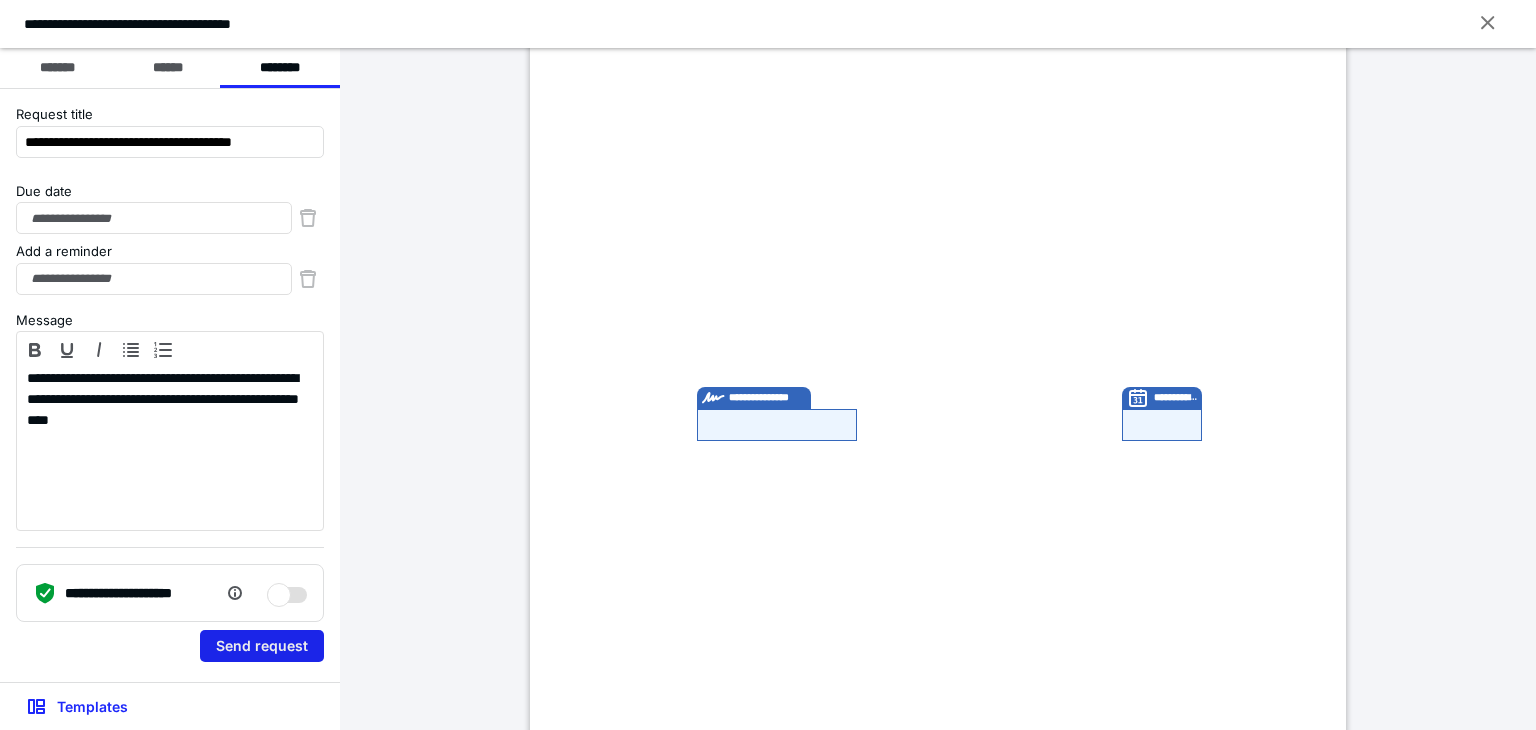 click on "Send request" at bounding box center [262, 646] 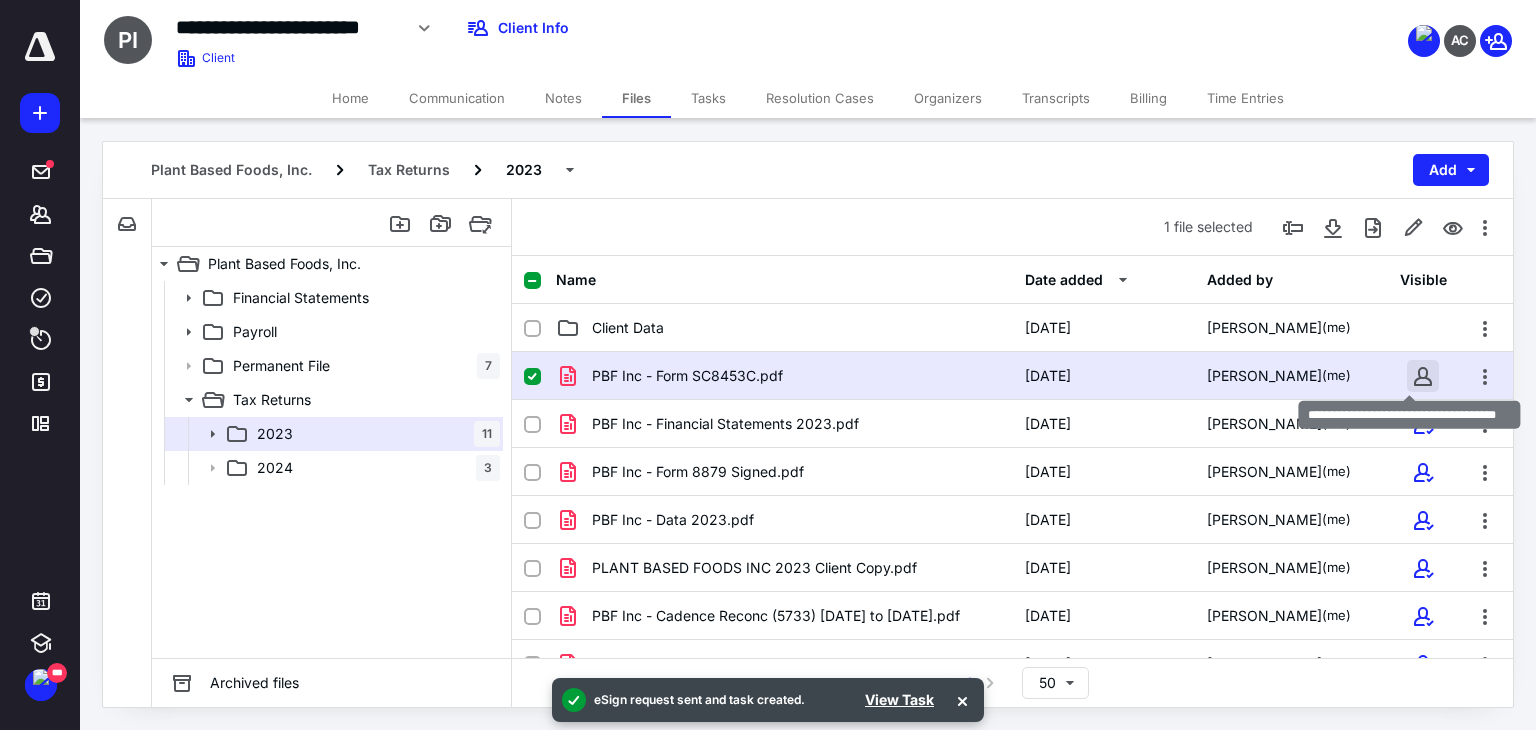 click on "**********" at bounding box center [768, 364] 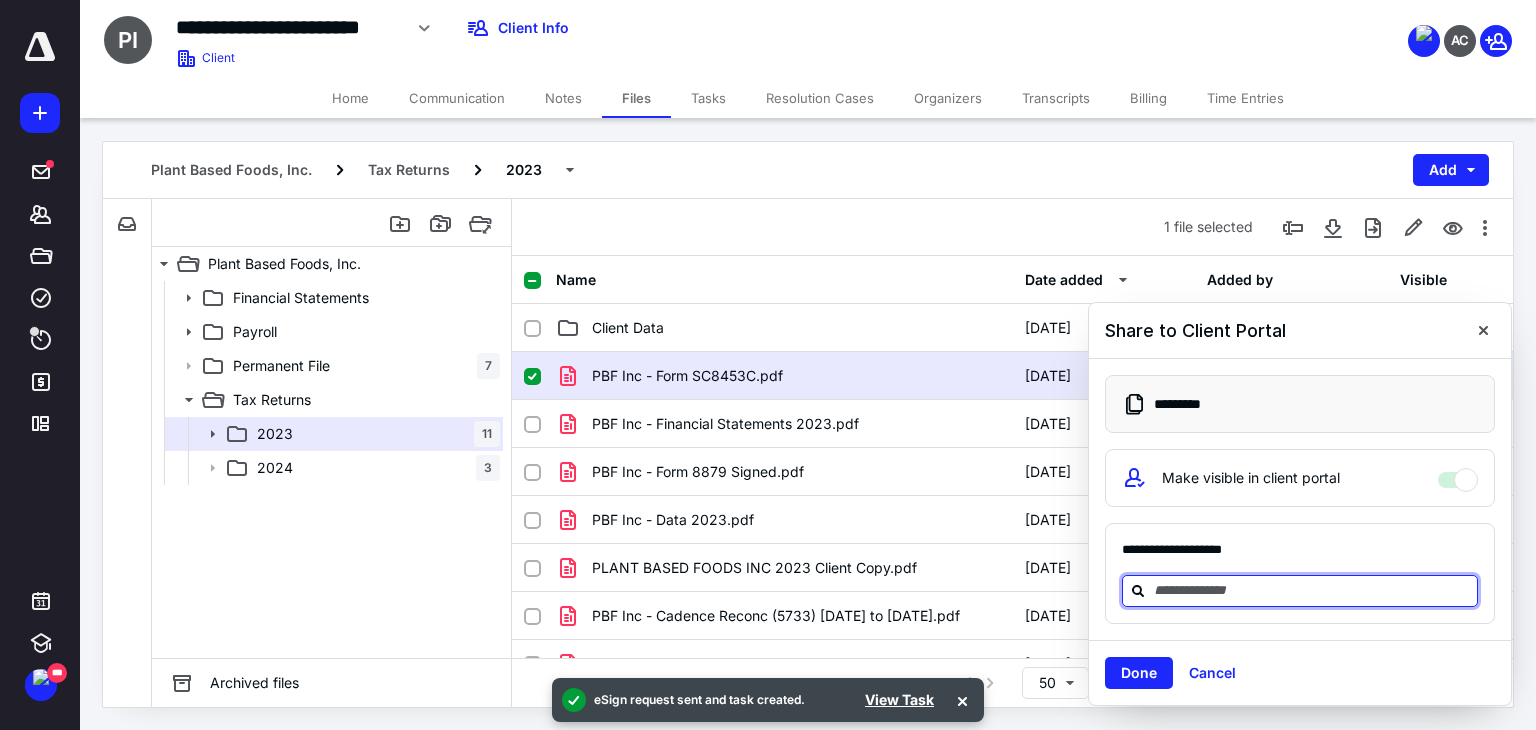 click at bounding box center [1312, 590] 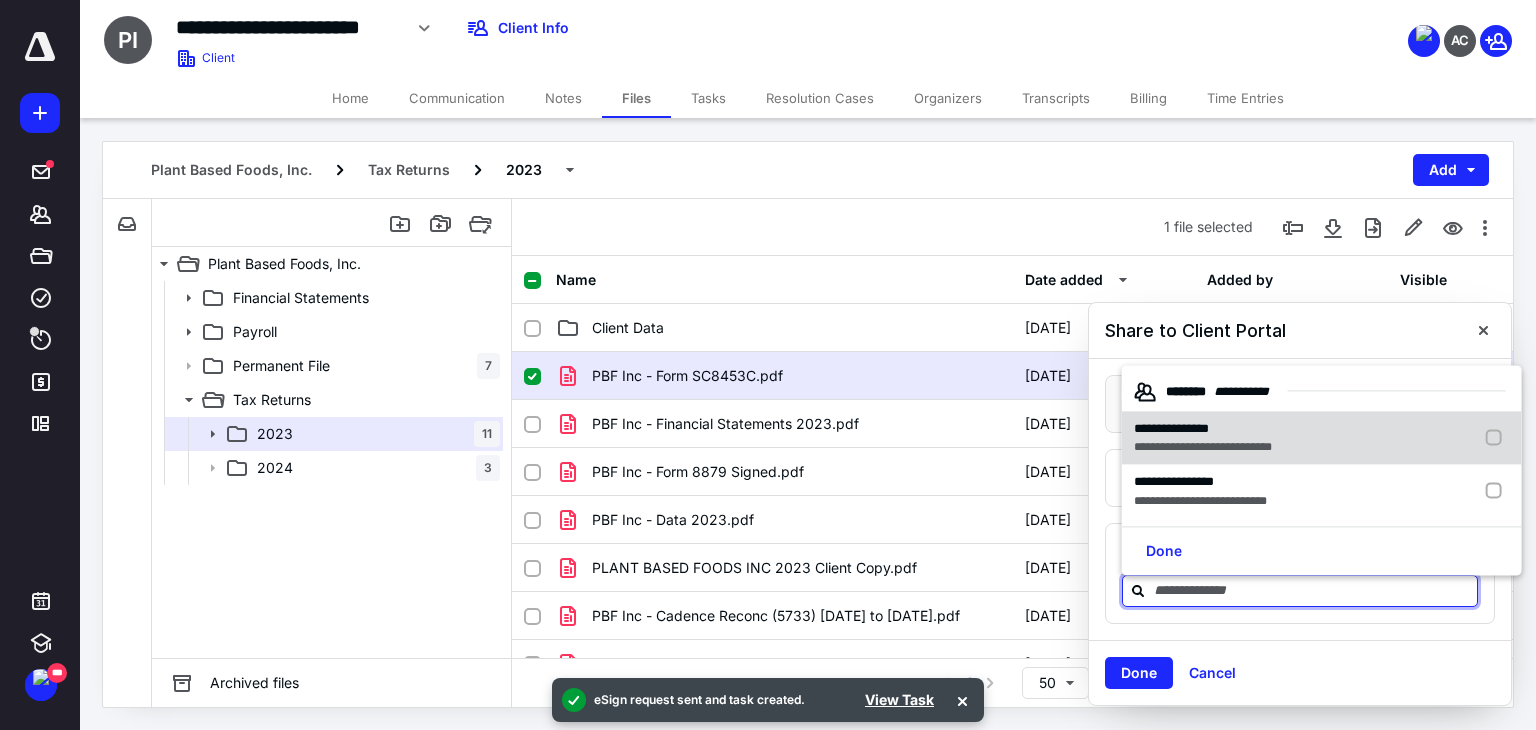 click on "**********" at bounding box center (1203, 447) 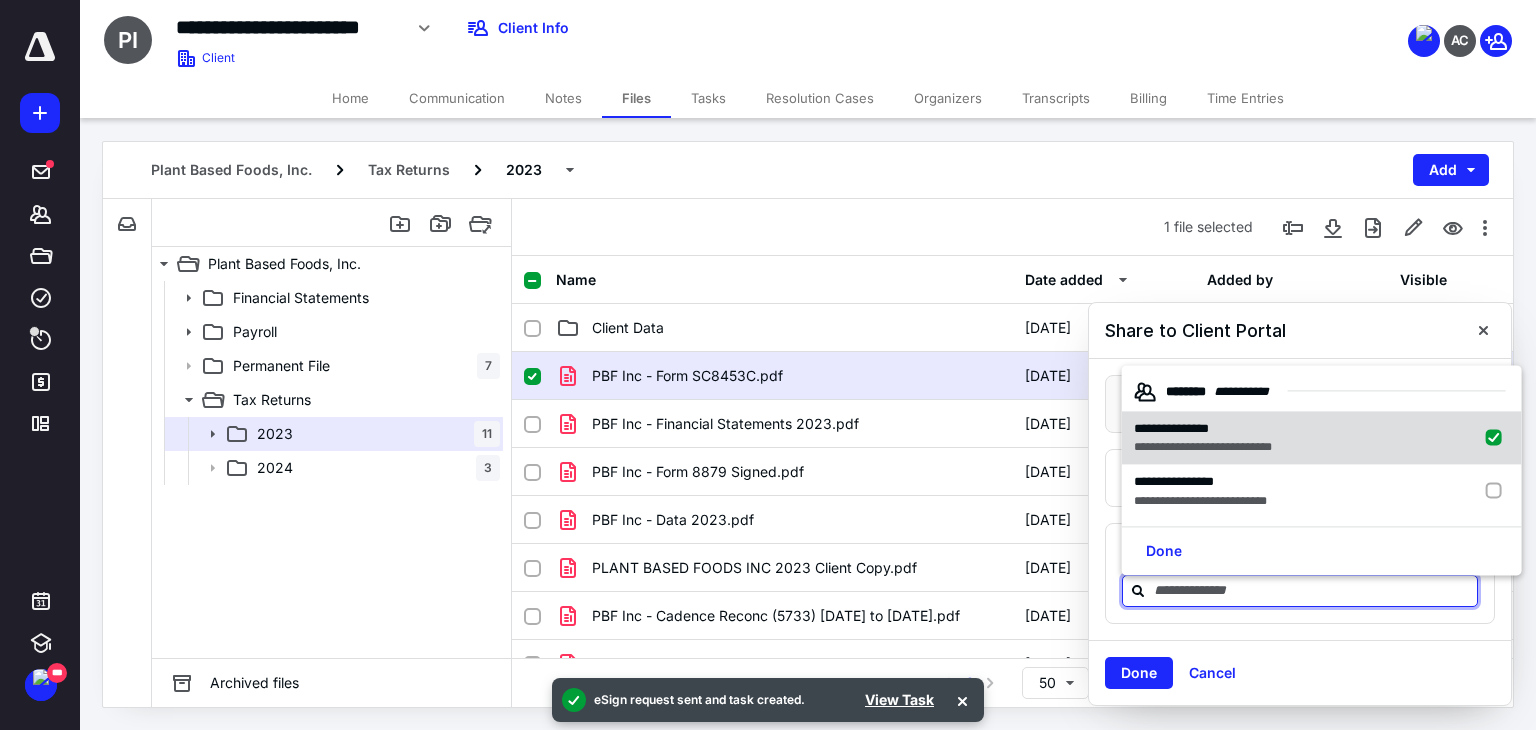 checkbox on "true" 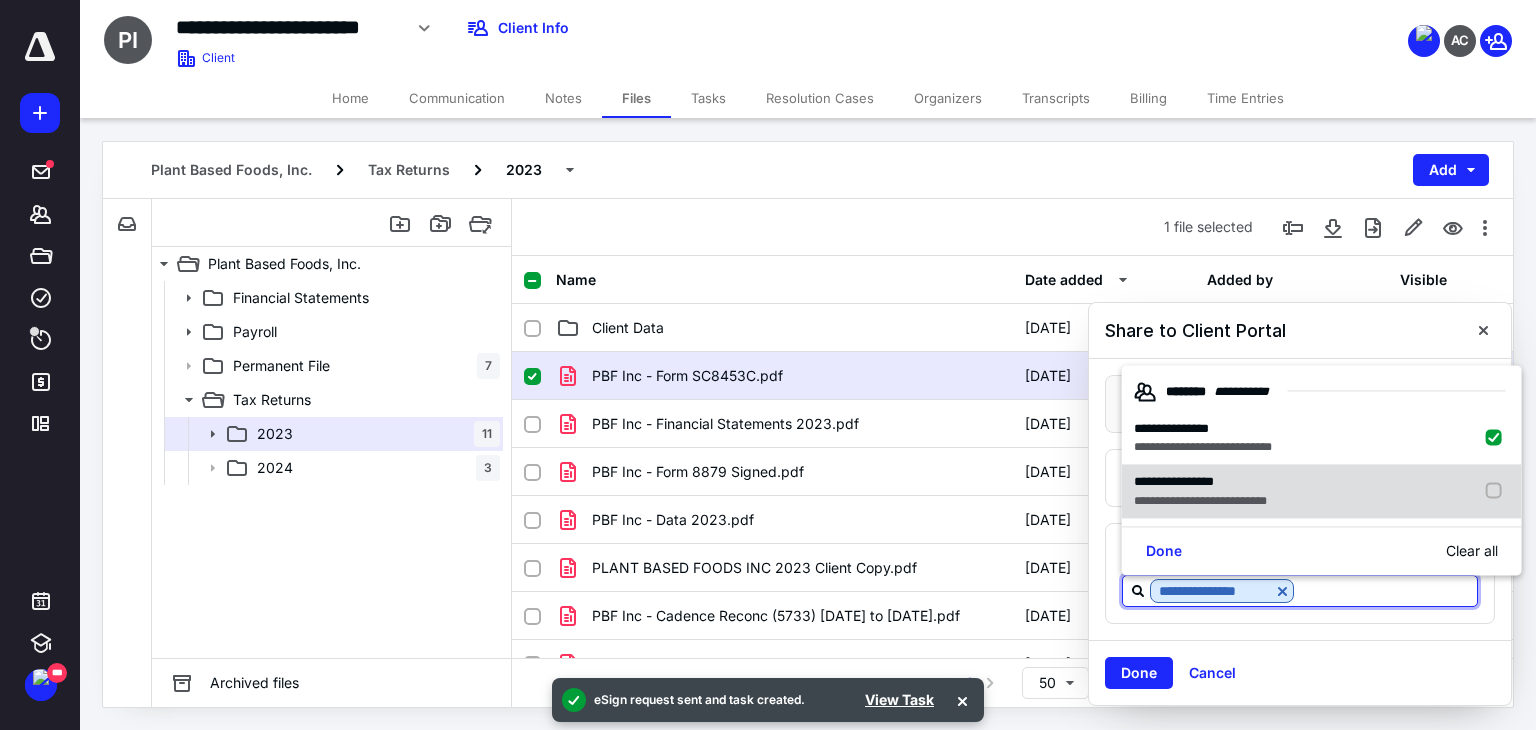 click on "**********" at bounding box center (1174, 481) 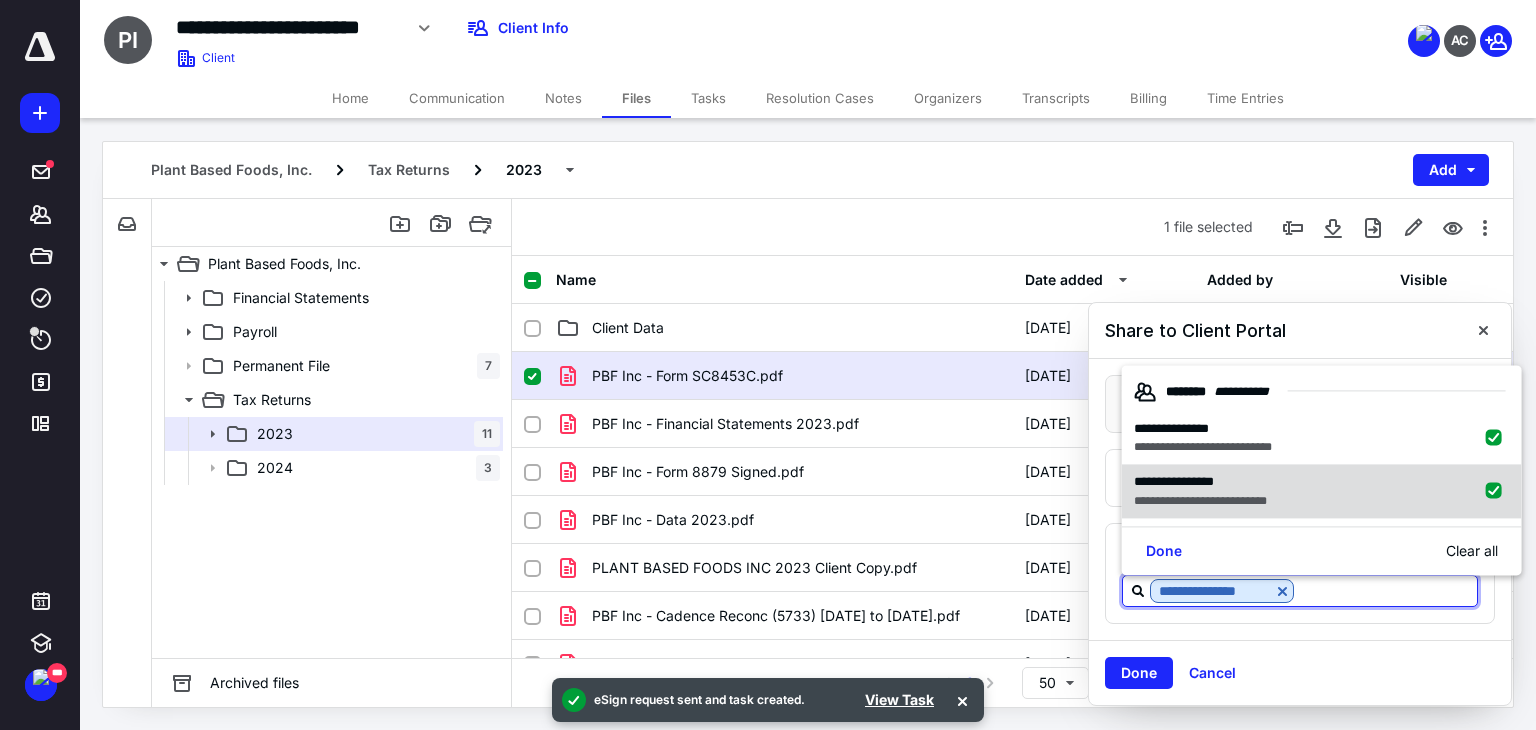 checkbox on "true" 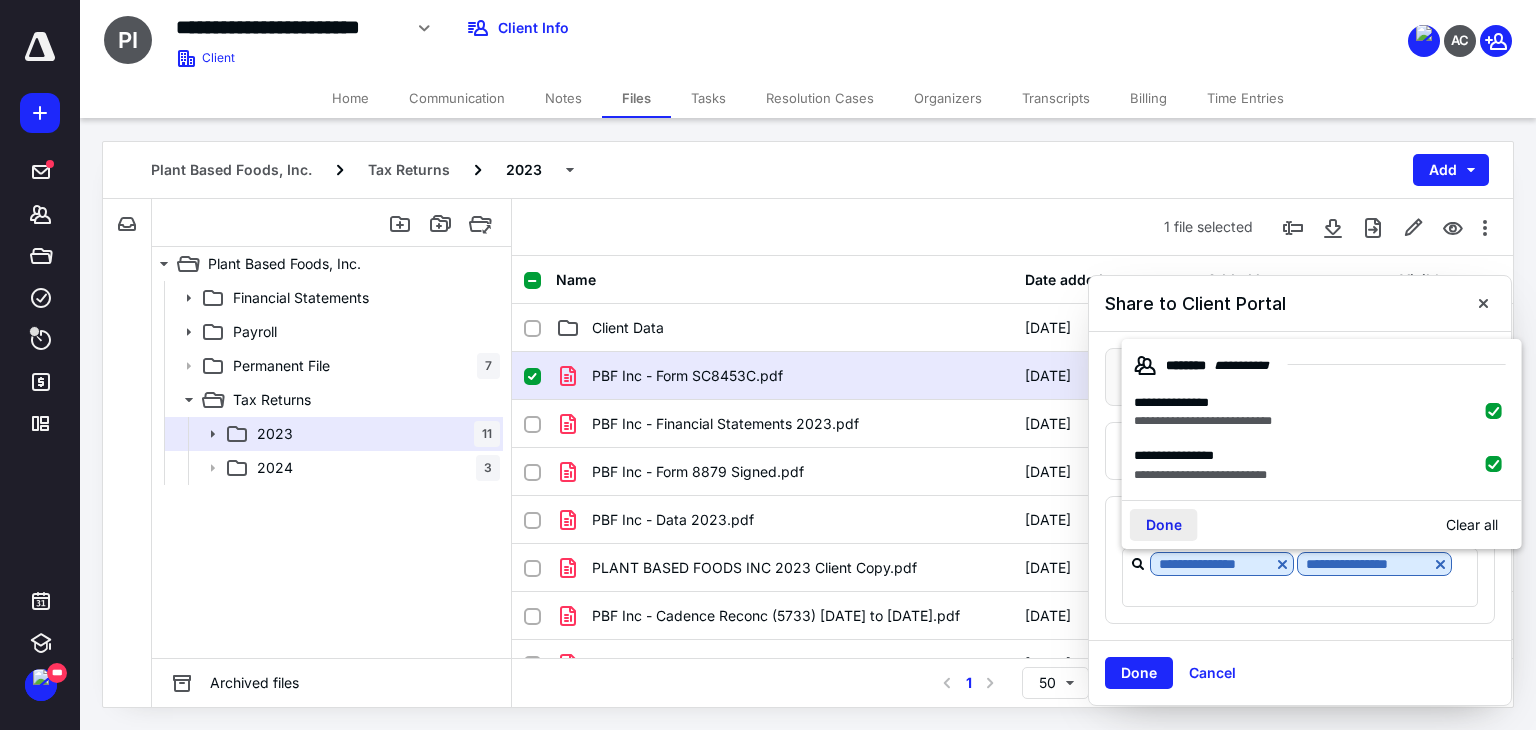 click on "Done" at bounding box center (1164, 525) 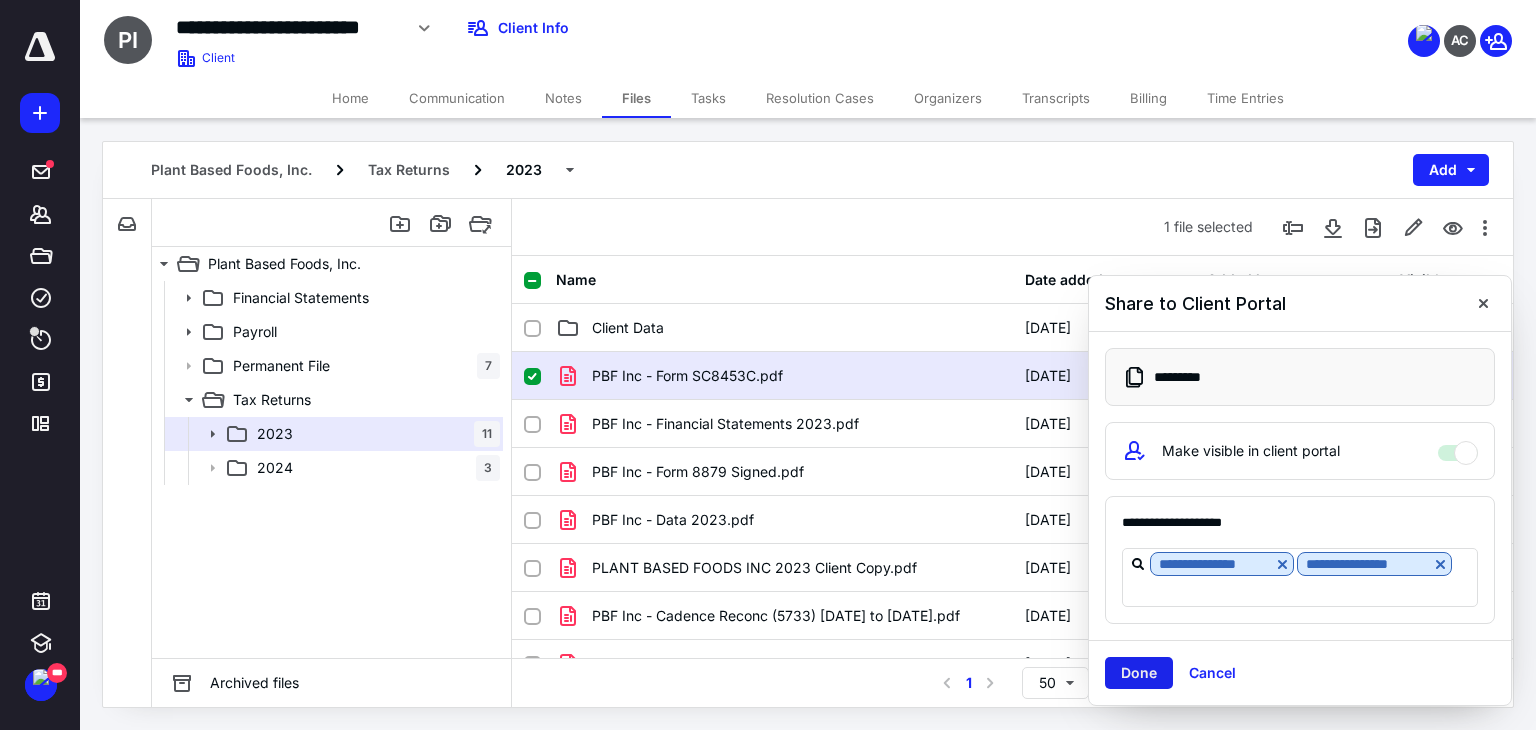 click on "Done" at bounding box center (1139, 673) 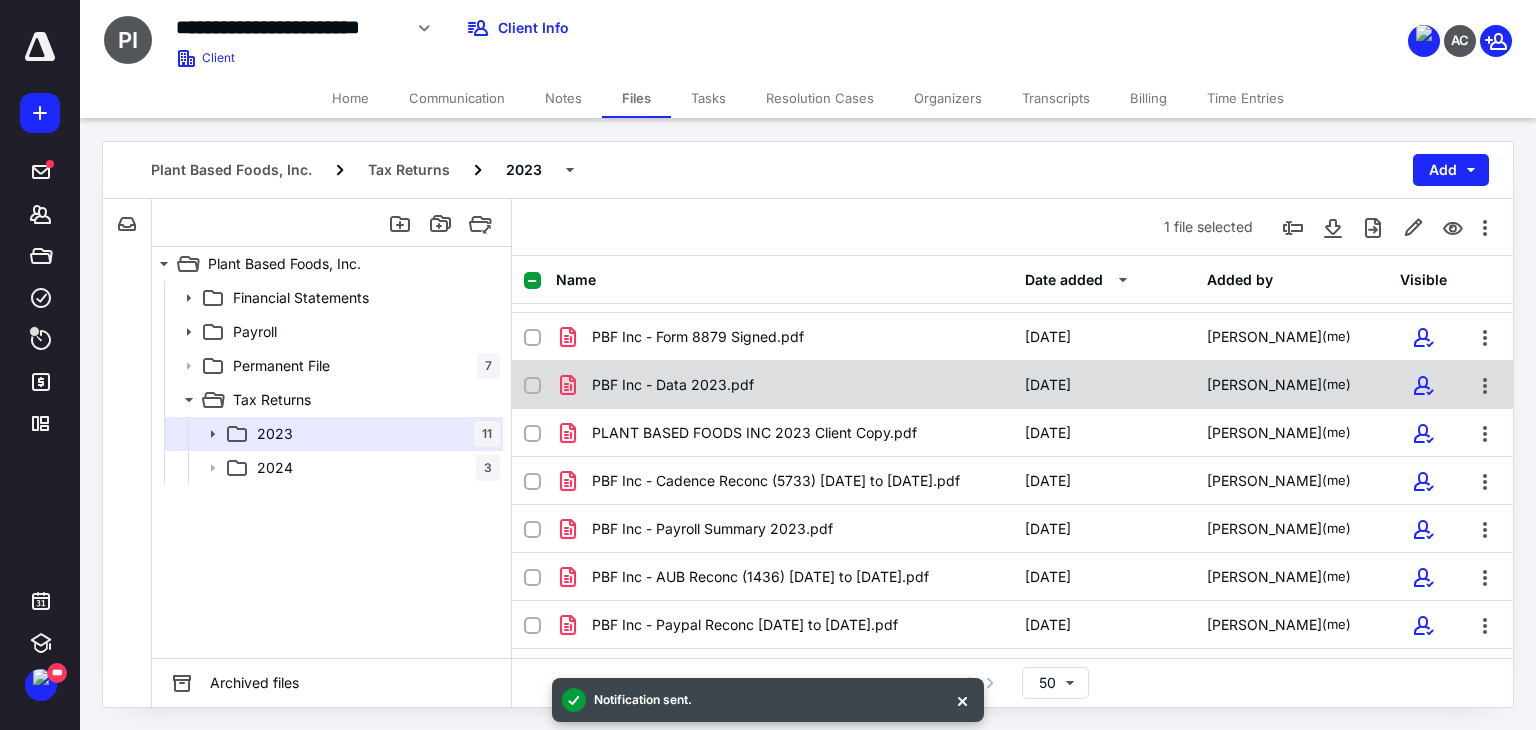 scroll, scrollTop: 136, scrollLeft: 0, axis: vertical 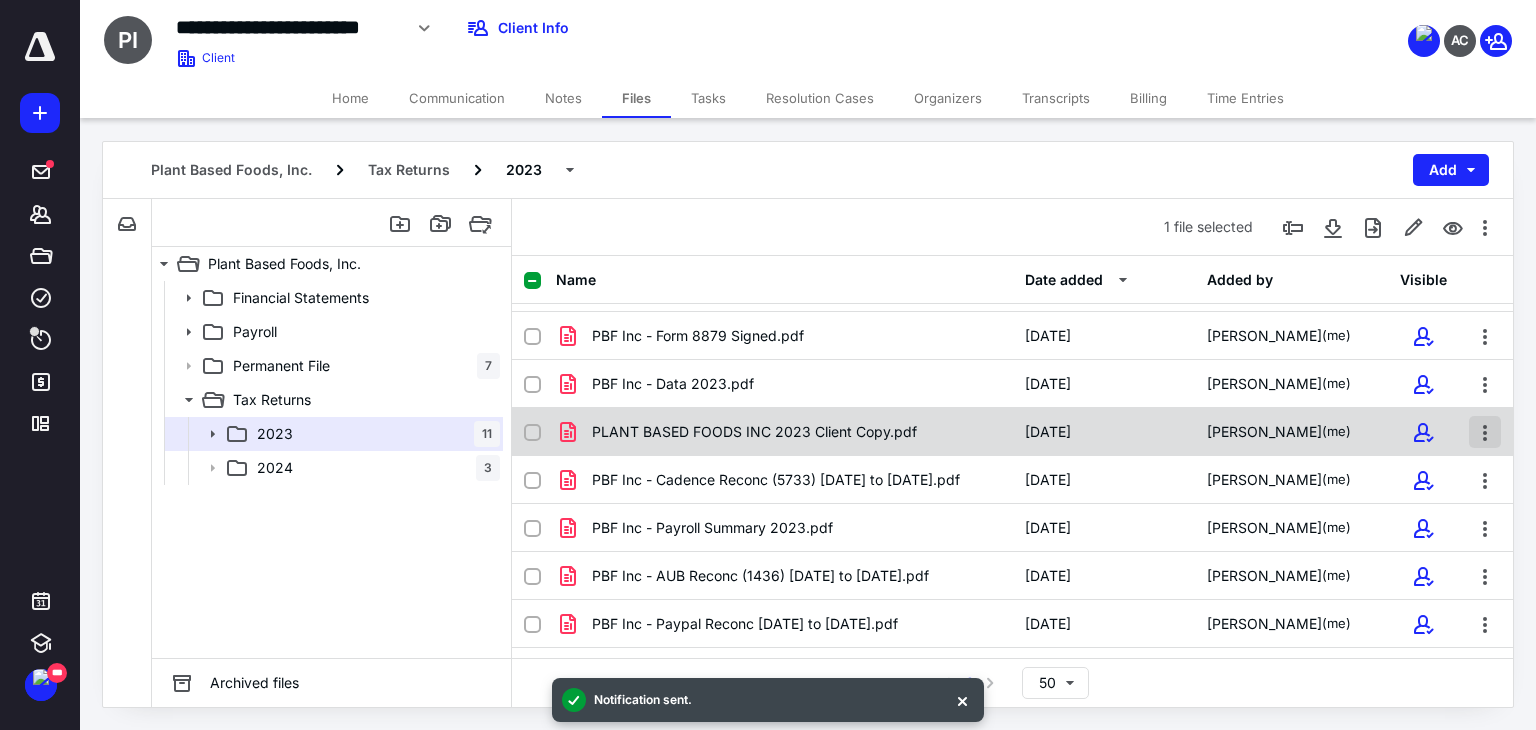 click at bounding box center (1485, 432) 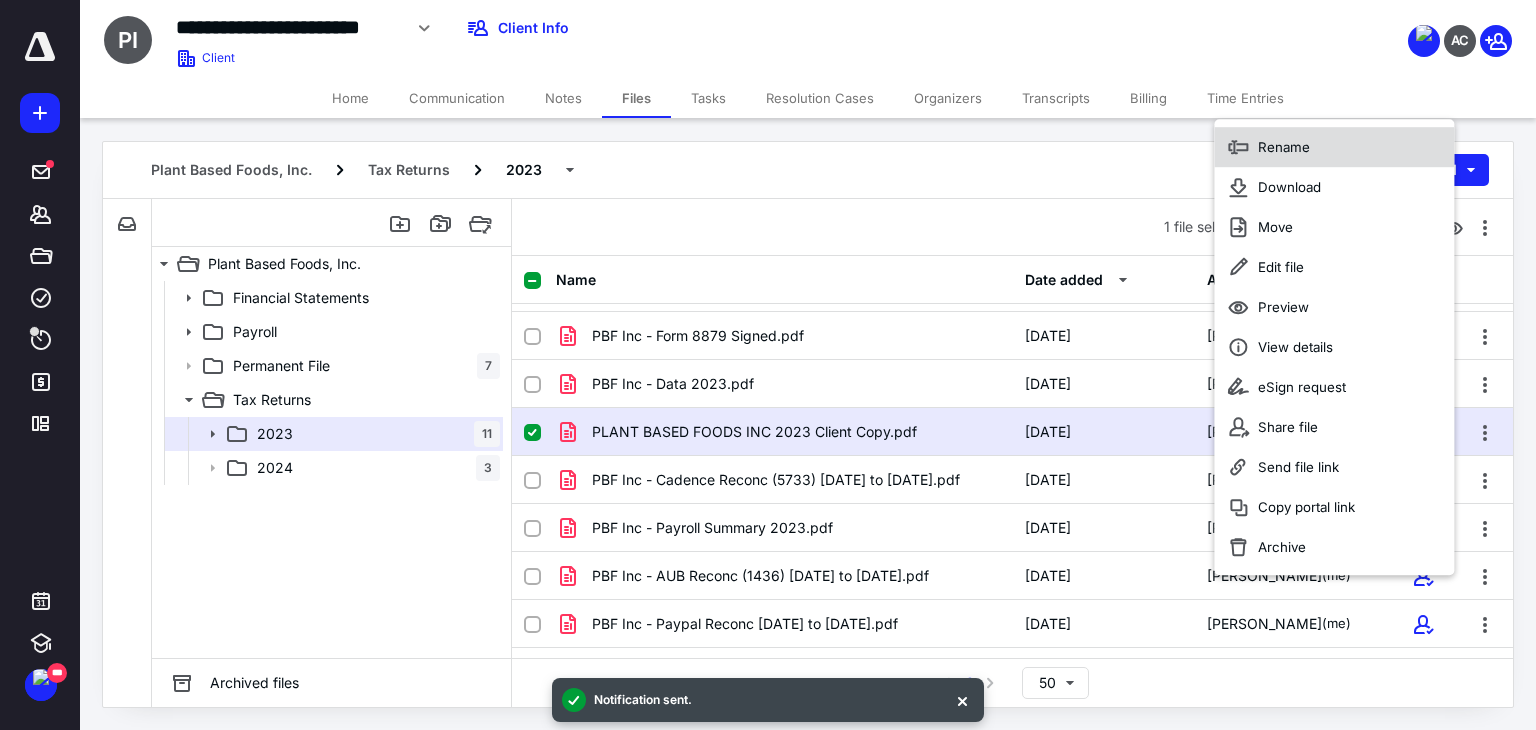click on "Rename" at bounding box center (1334, 147) 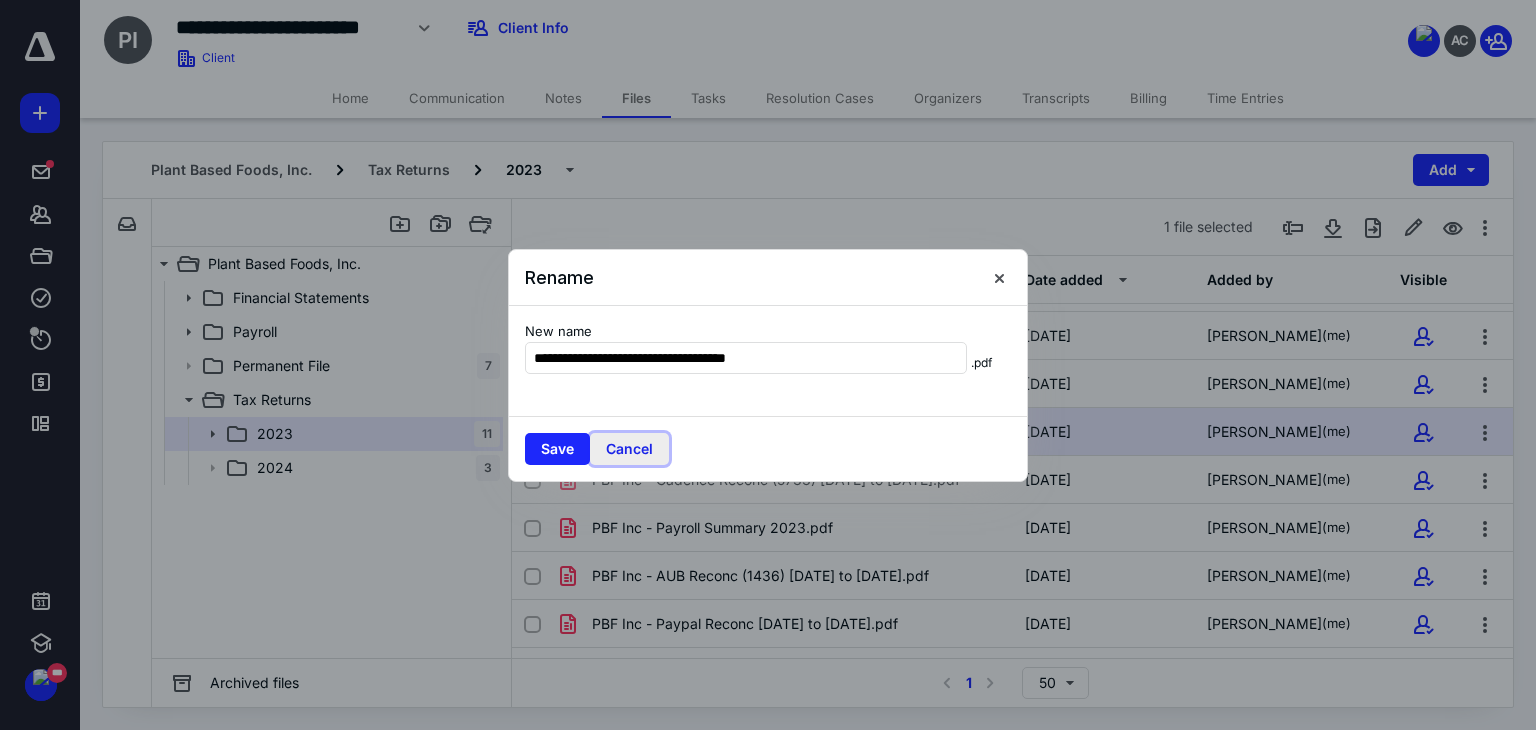 click on "Cancel" at bounding box center (629, 449) 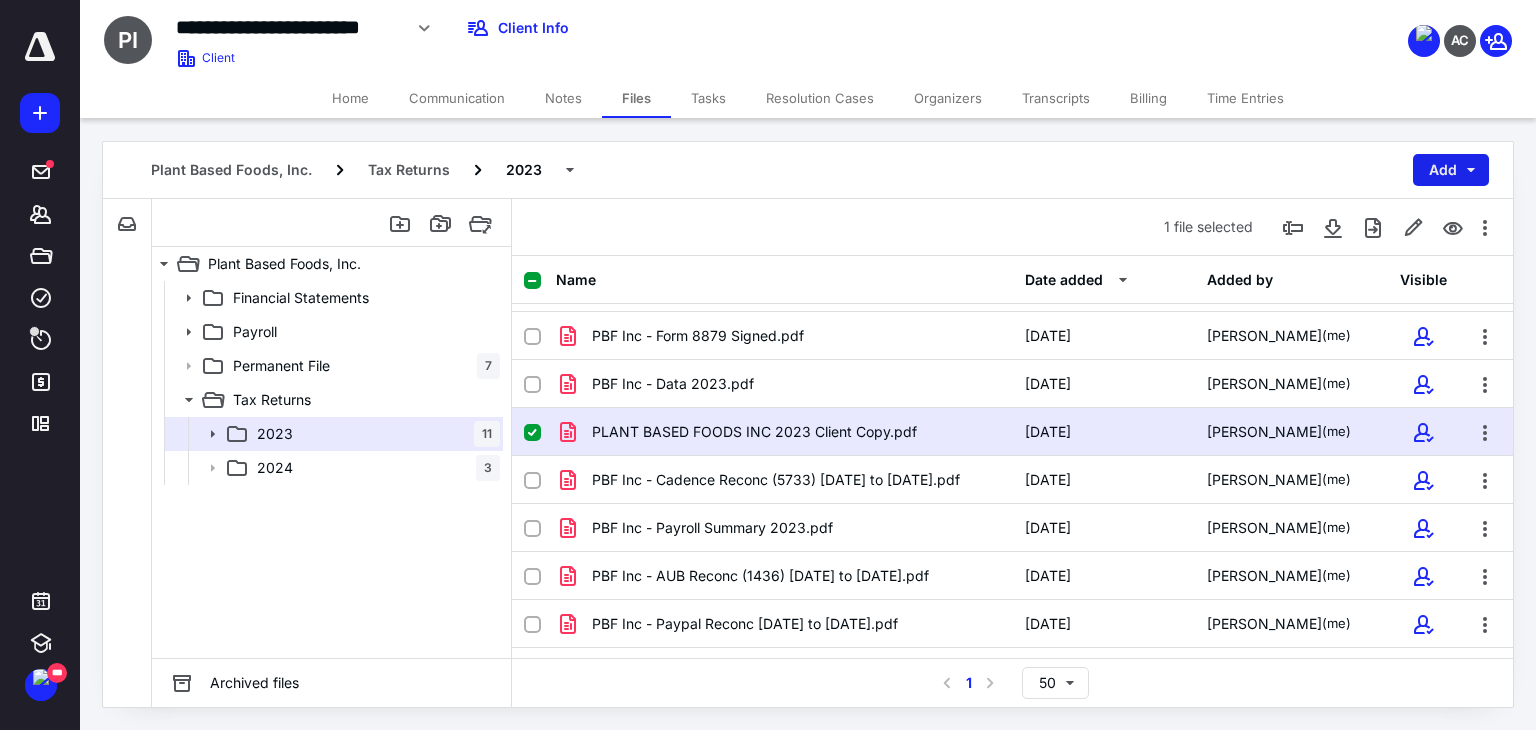 click on "Add" at bounding box center [1451, 170] 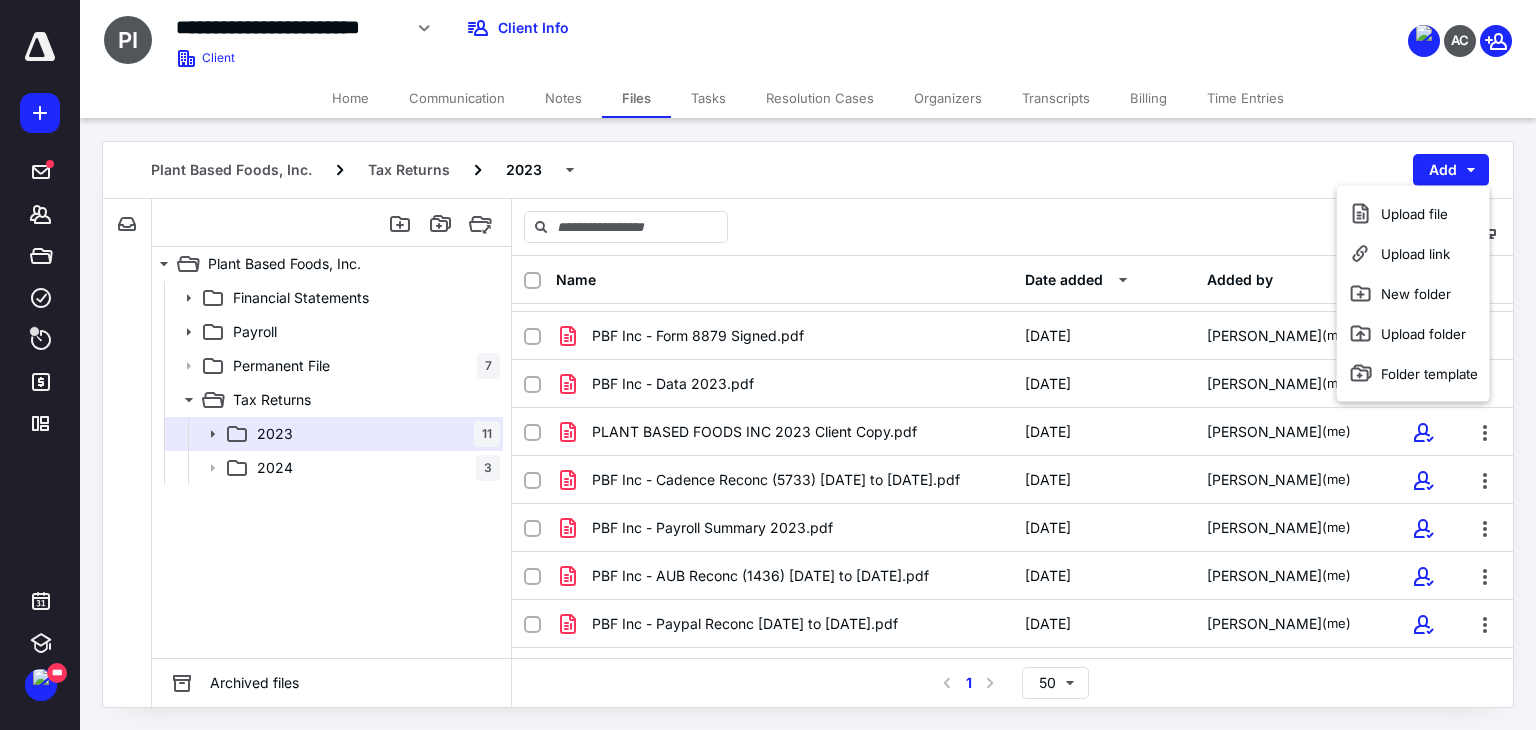 type 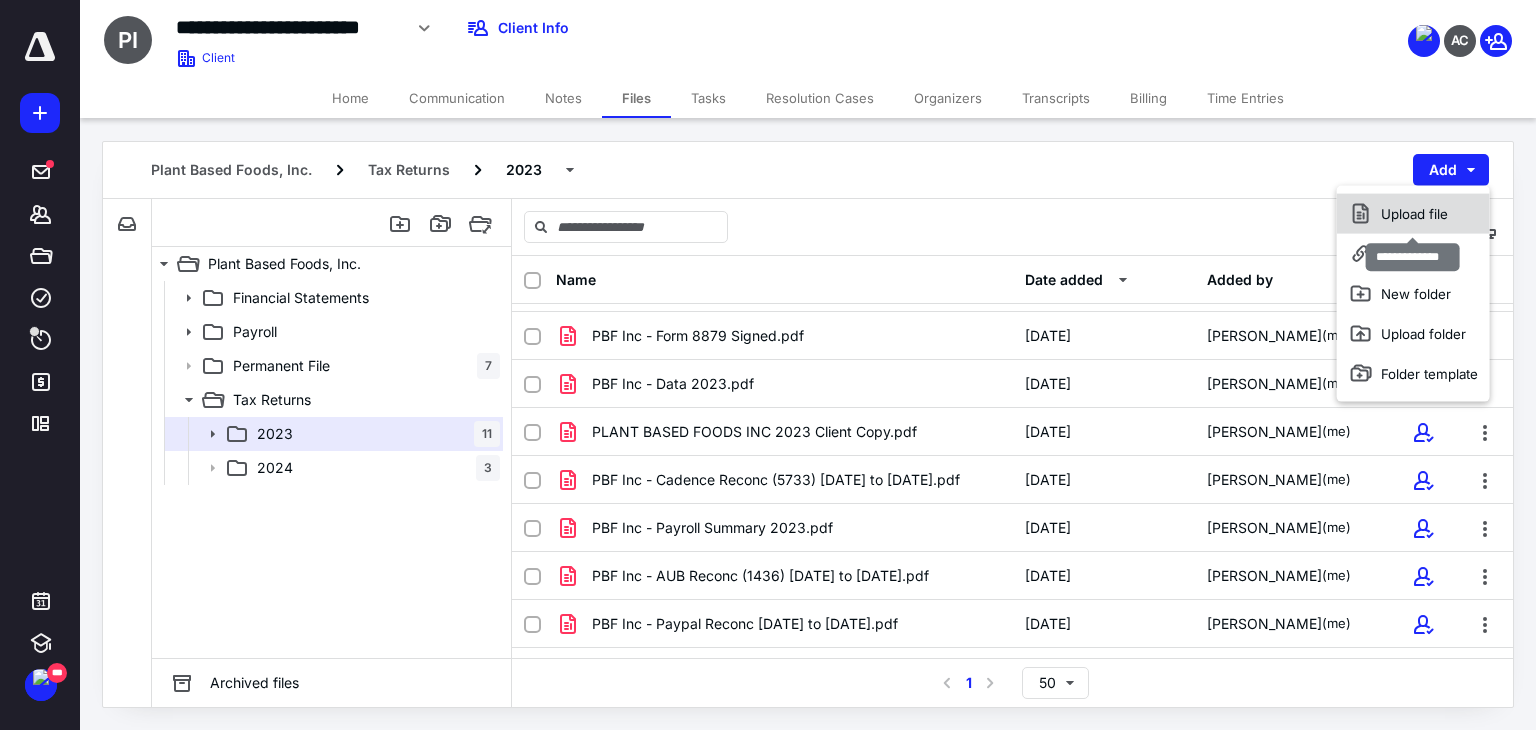 click on "Upload file" at bounding box center [1413, 214] 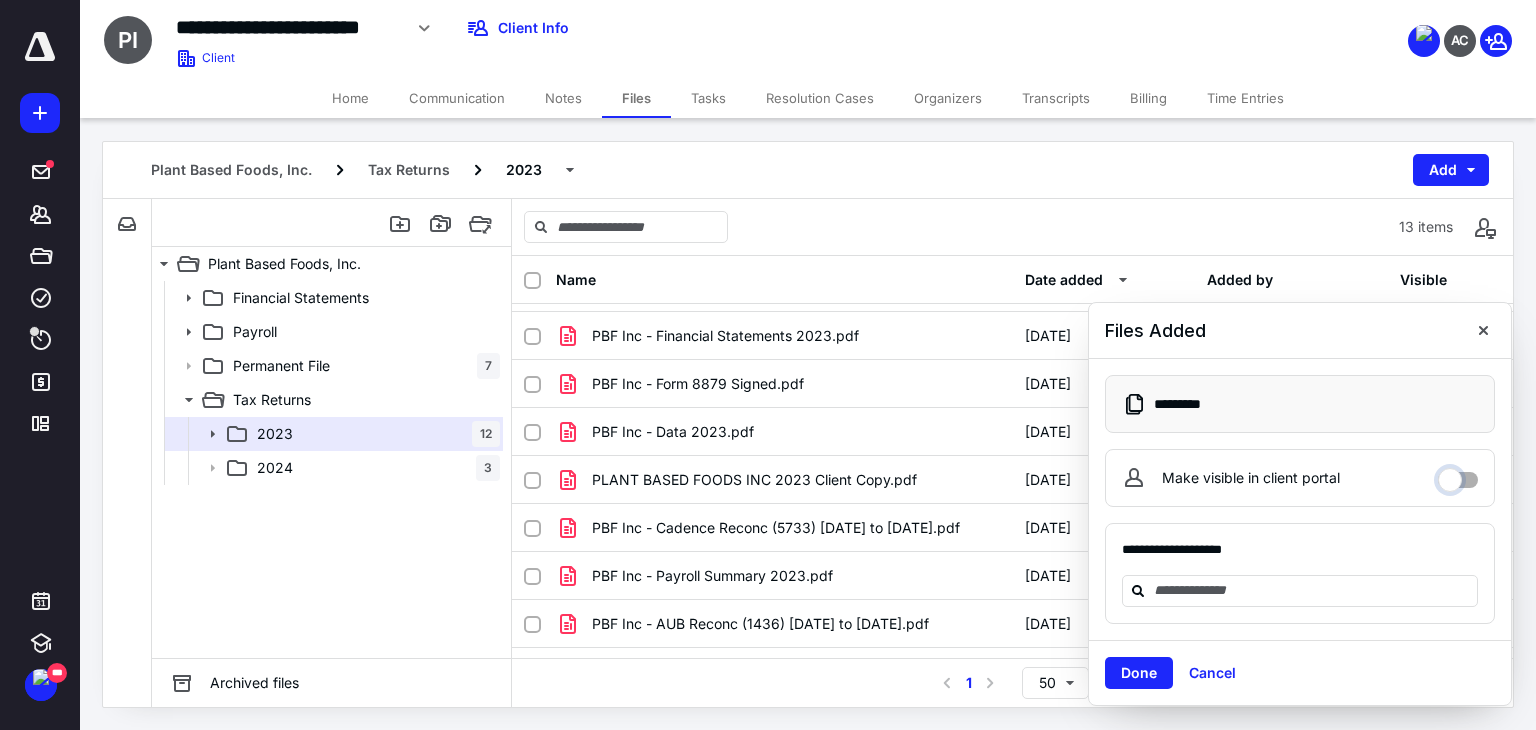 click on "Make visible in client portal" at bounding box center [1458, 475] 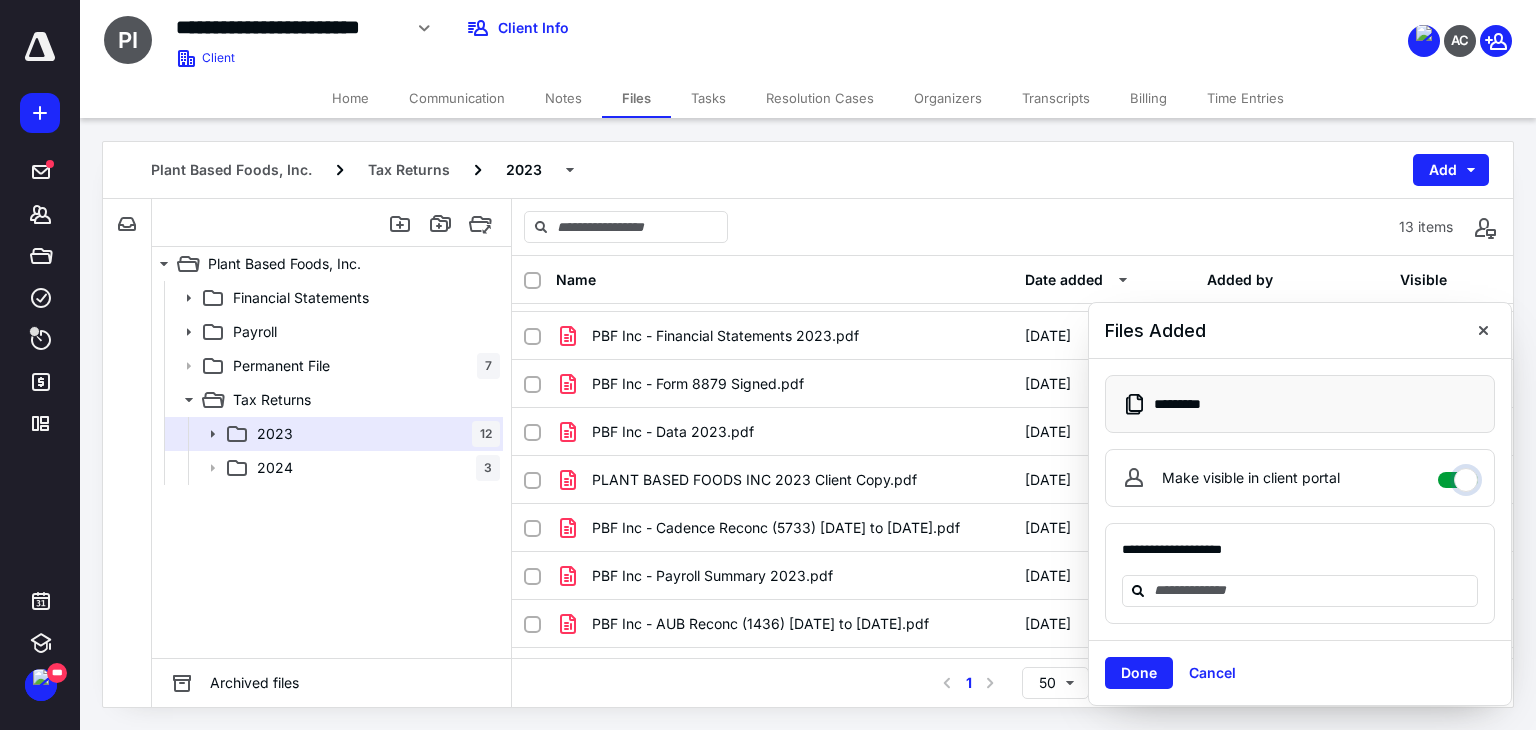 checkbox on "****" 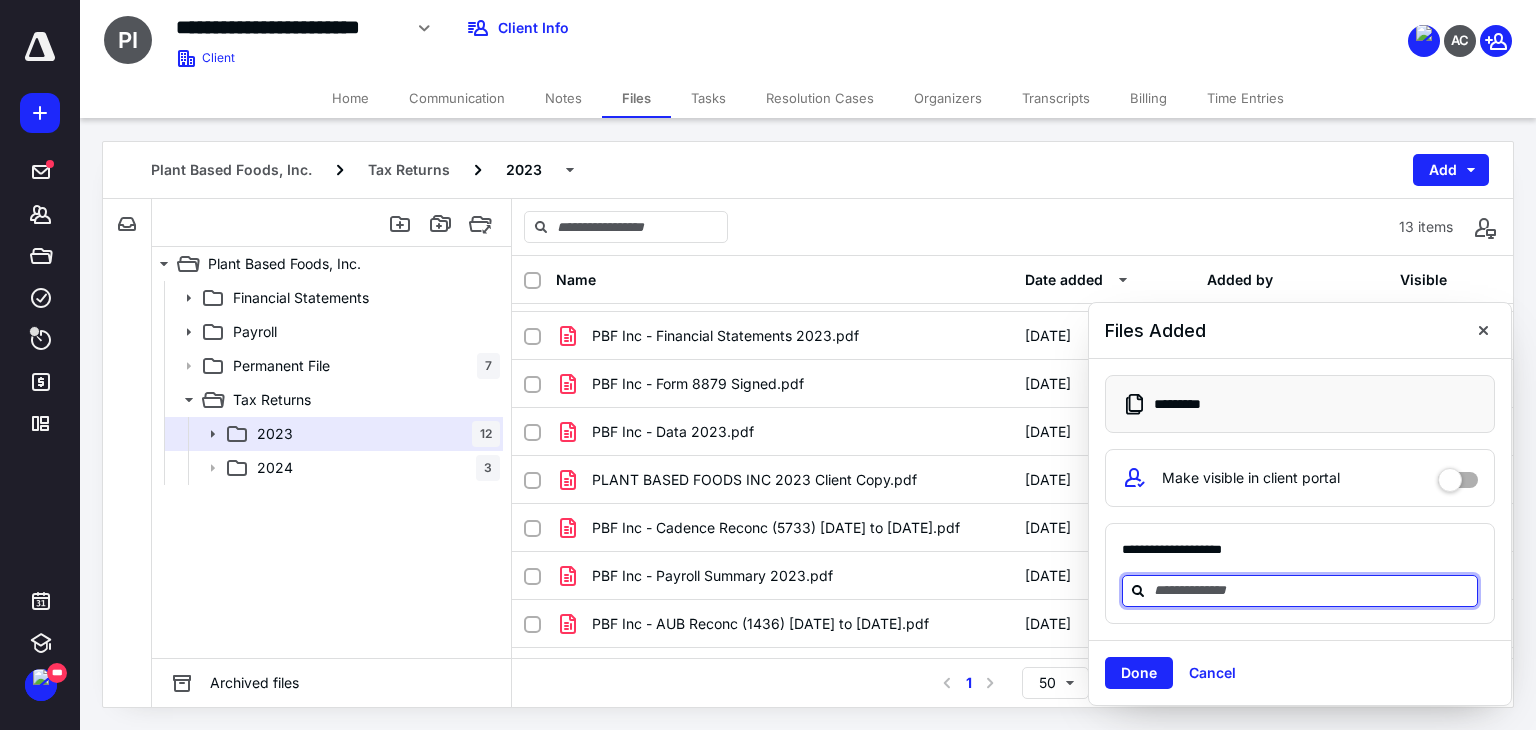 click at bounding box center (1312, 590) 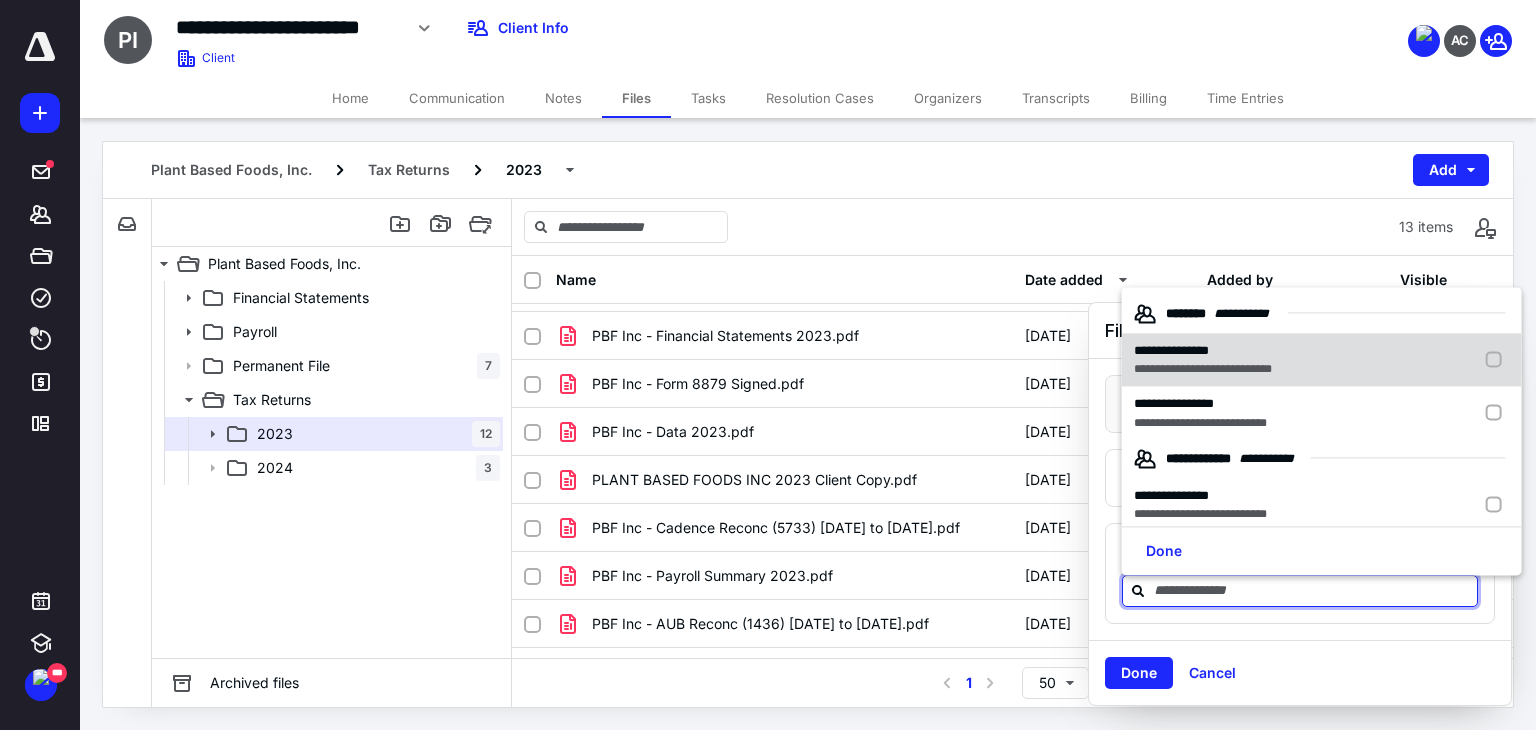 click on "**********" at bounding box center (1322, 360) 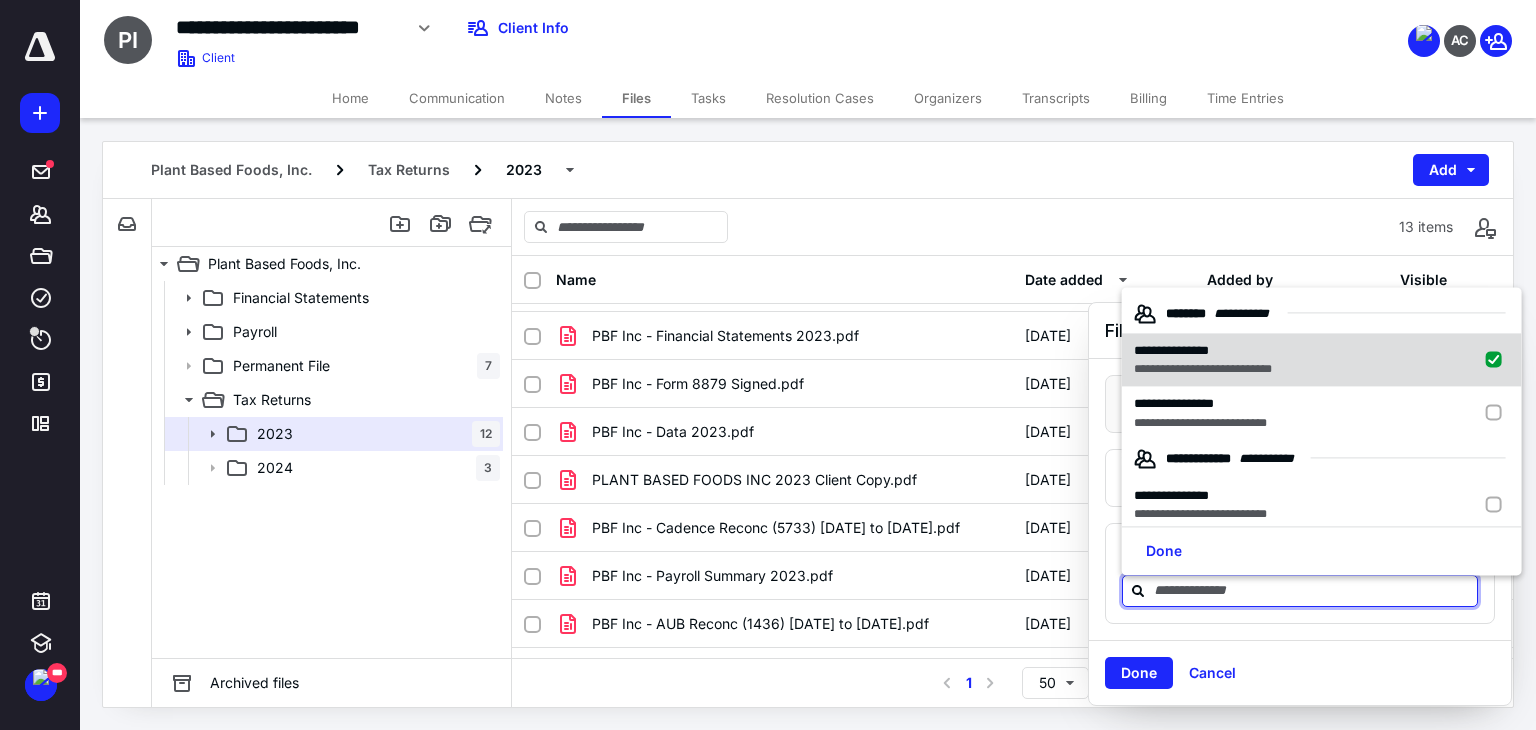 checkbox on "true" 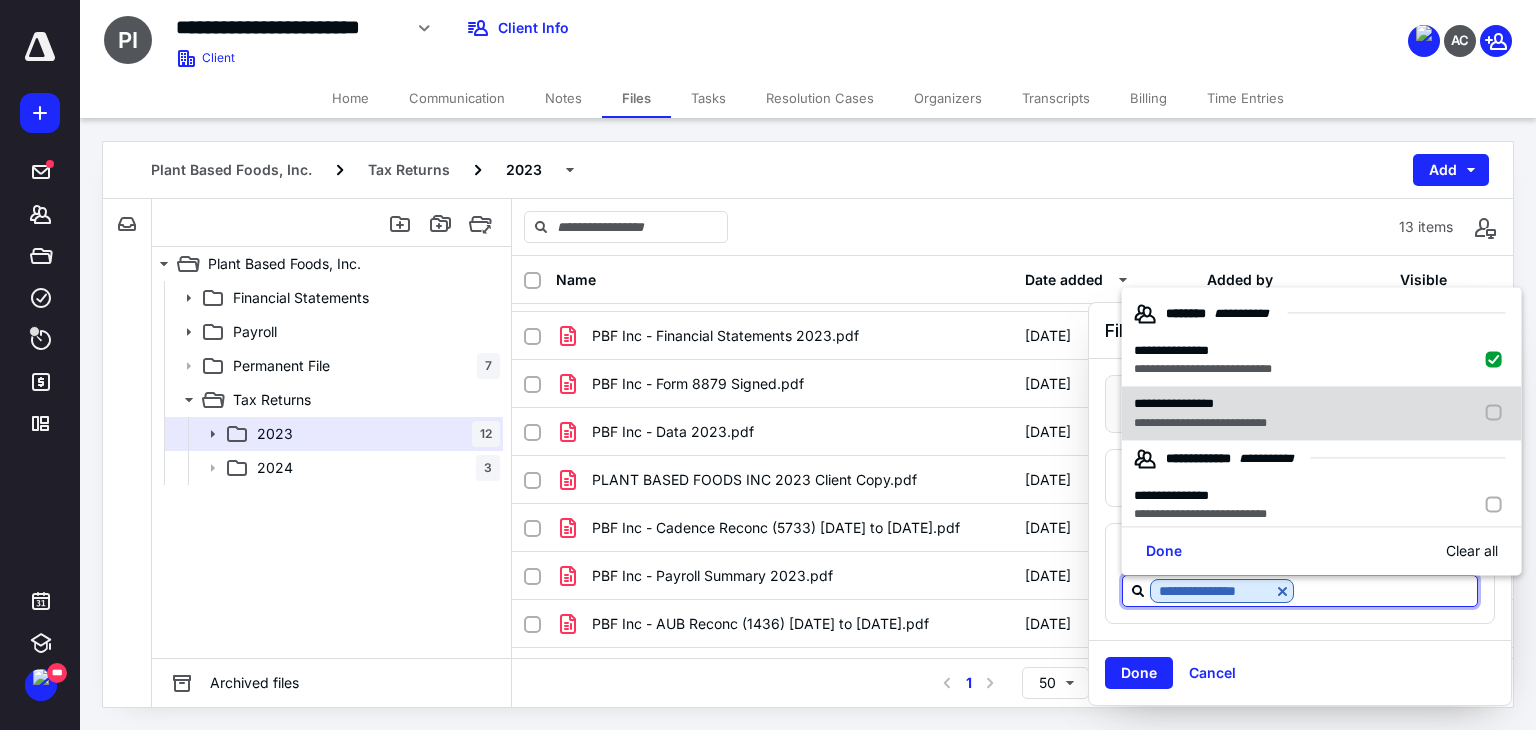 click on "**********" at bounding box center (1174, 403) 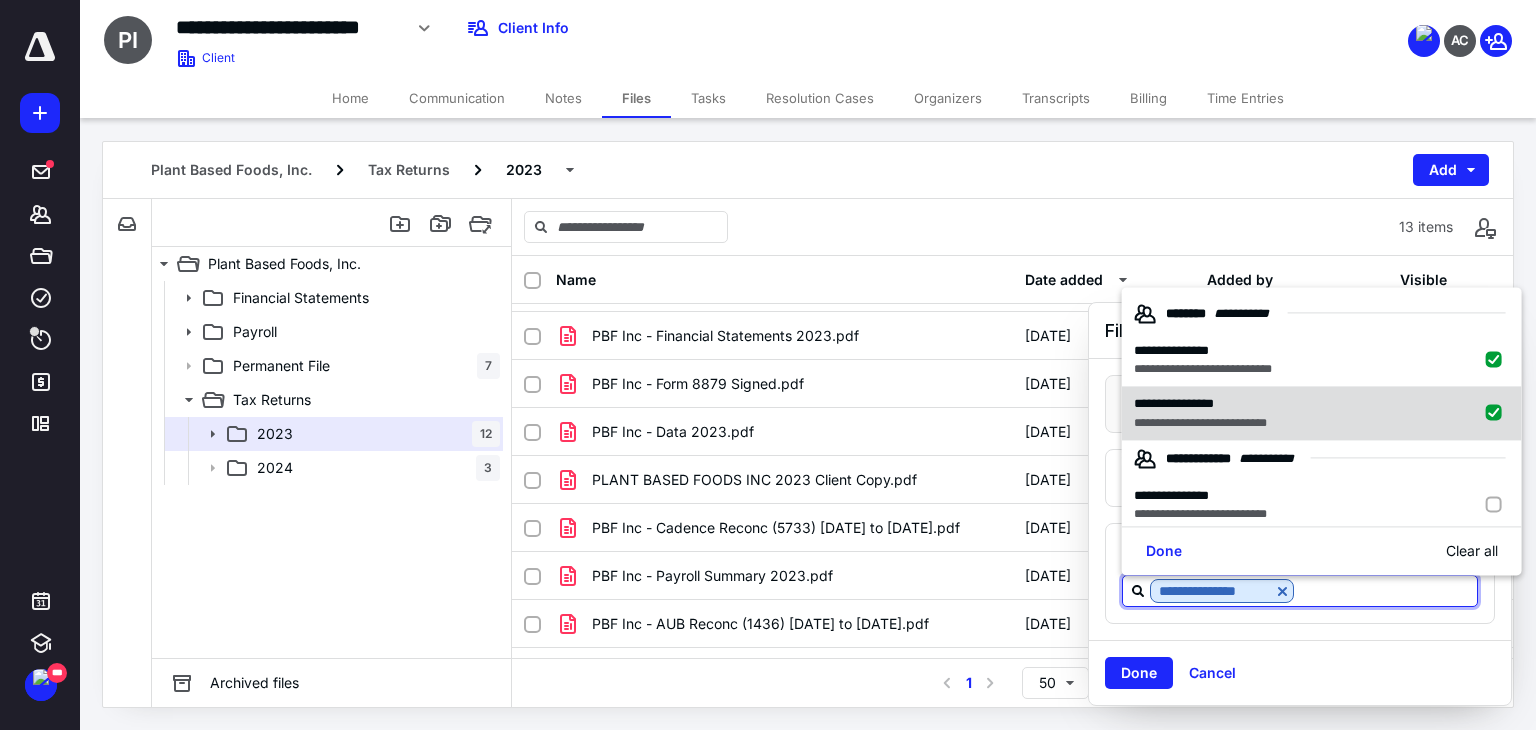 checkbox on "true" 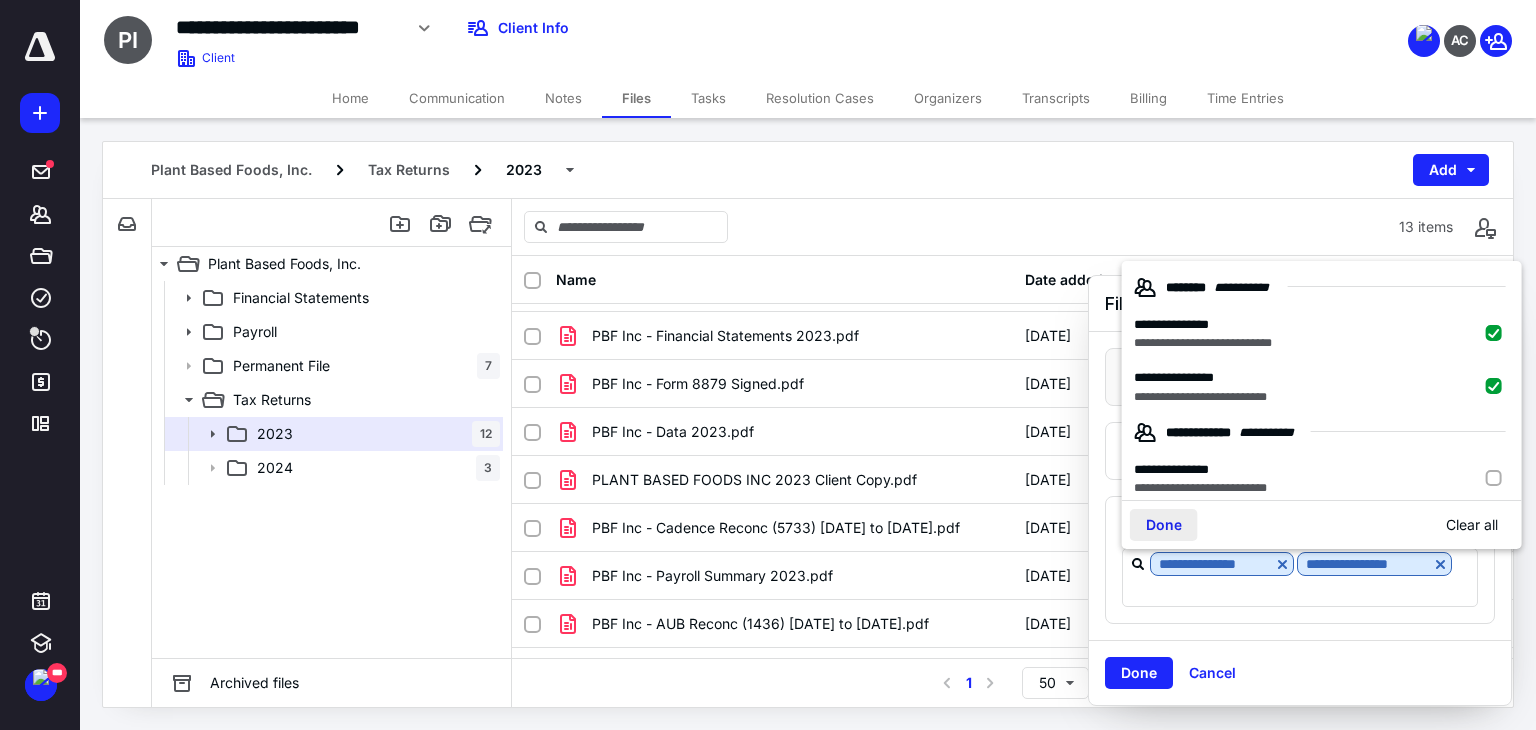 click on "Done" at bounding box center [1164, 525] 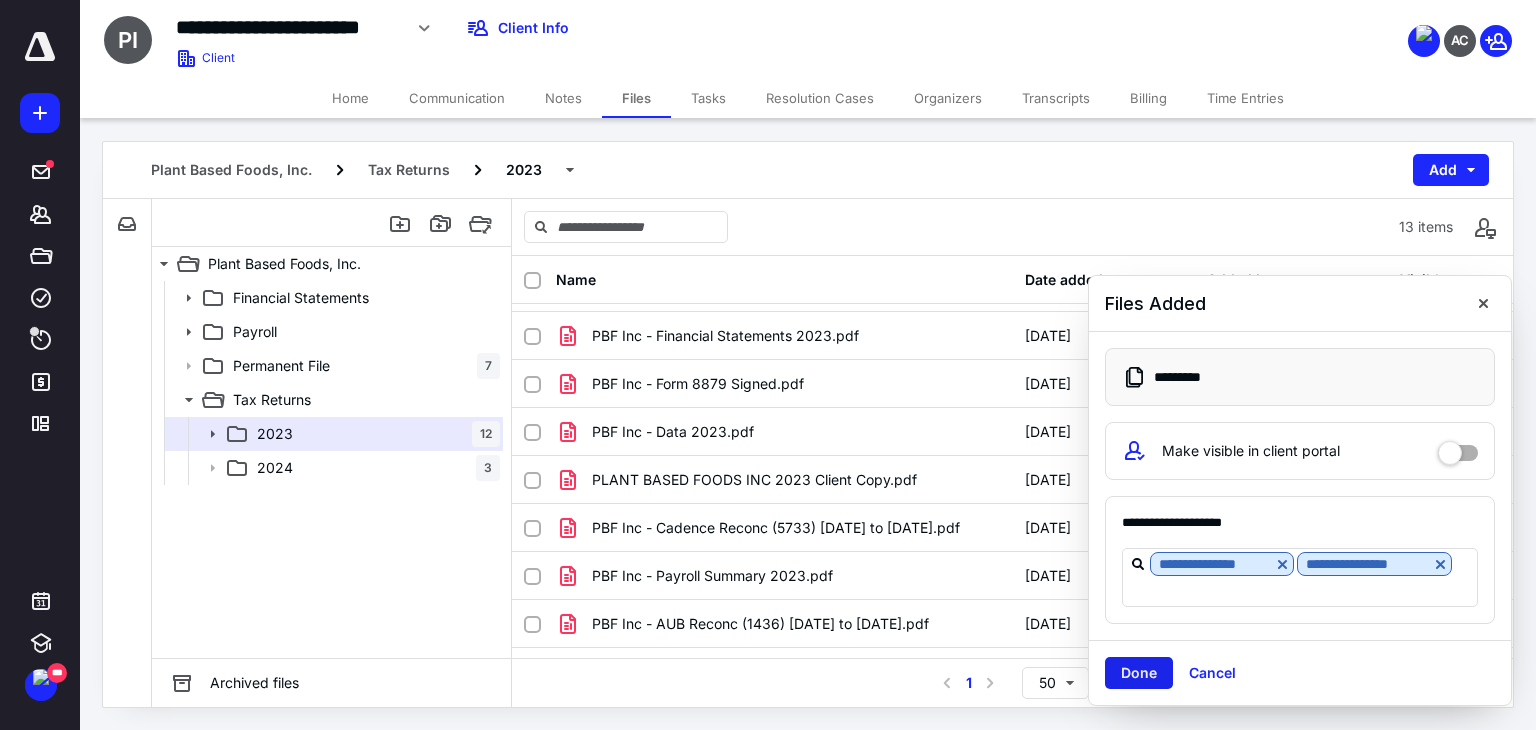 click on "Done" at bounding box center (1139, 673) 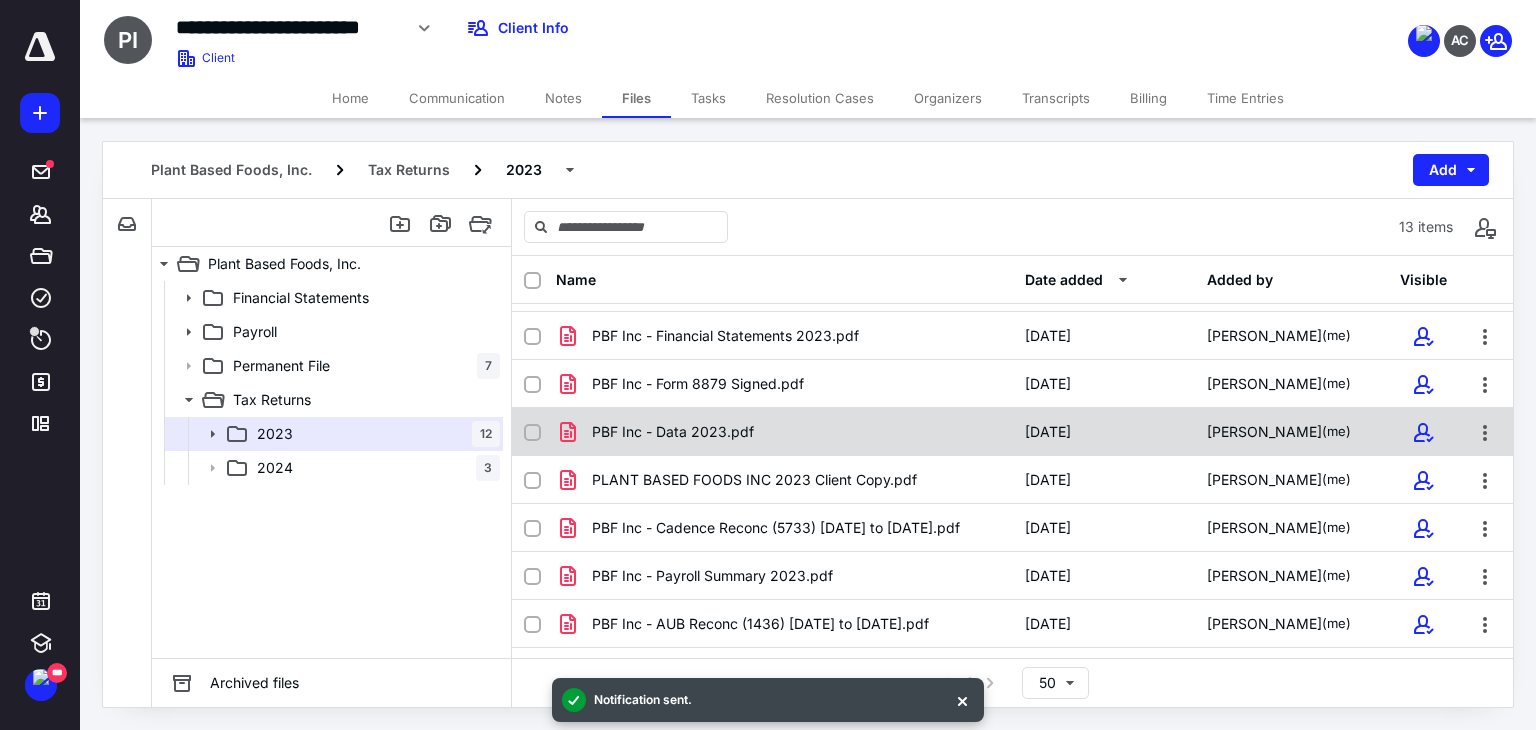 scroll, scrollTop: 0, scrollLeft: 0, axis: both 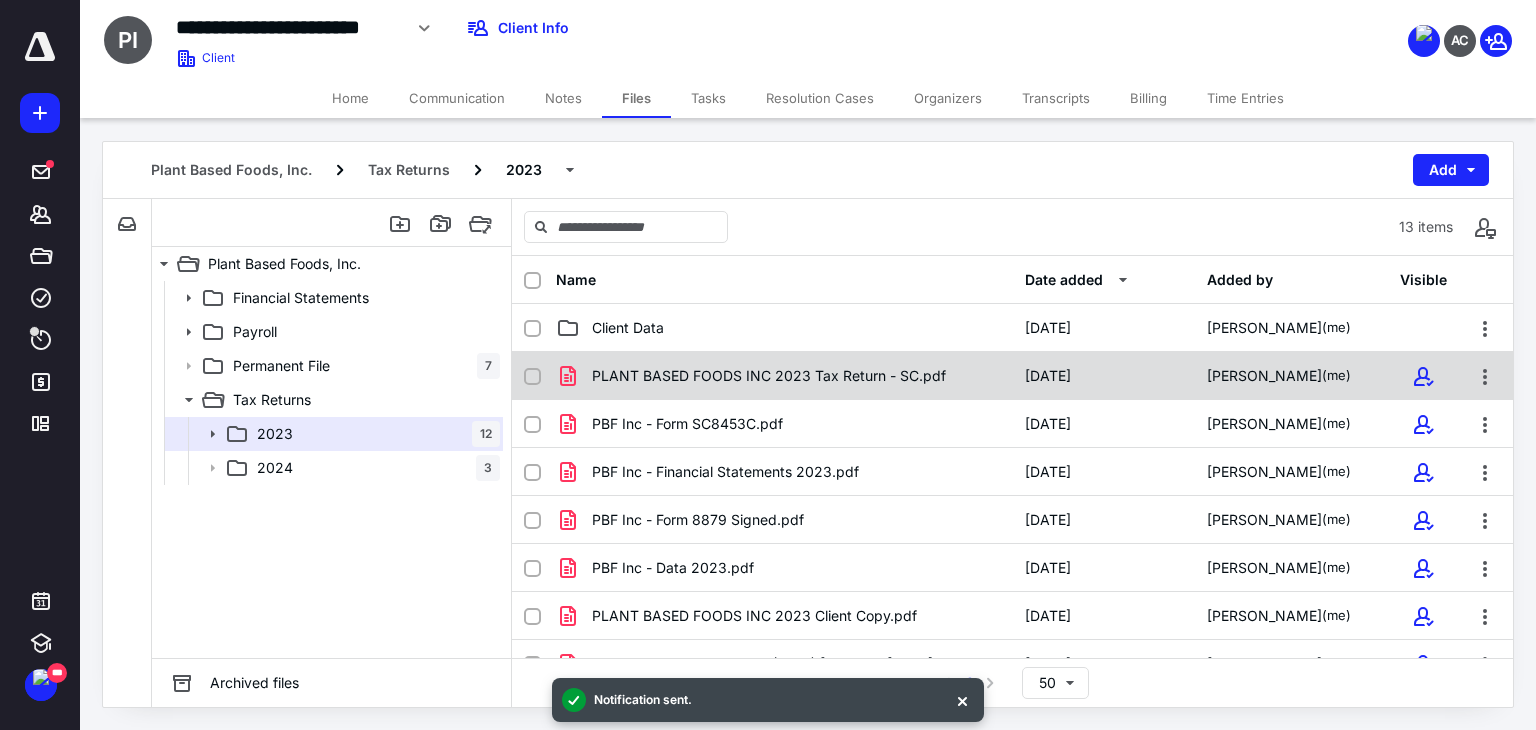 click on "PLANT BASED FOODS INC 2023 Tax Return - SC.pdf [DATE] [PERSON_NAME]  (me)" at bounding box center [1012, 376] 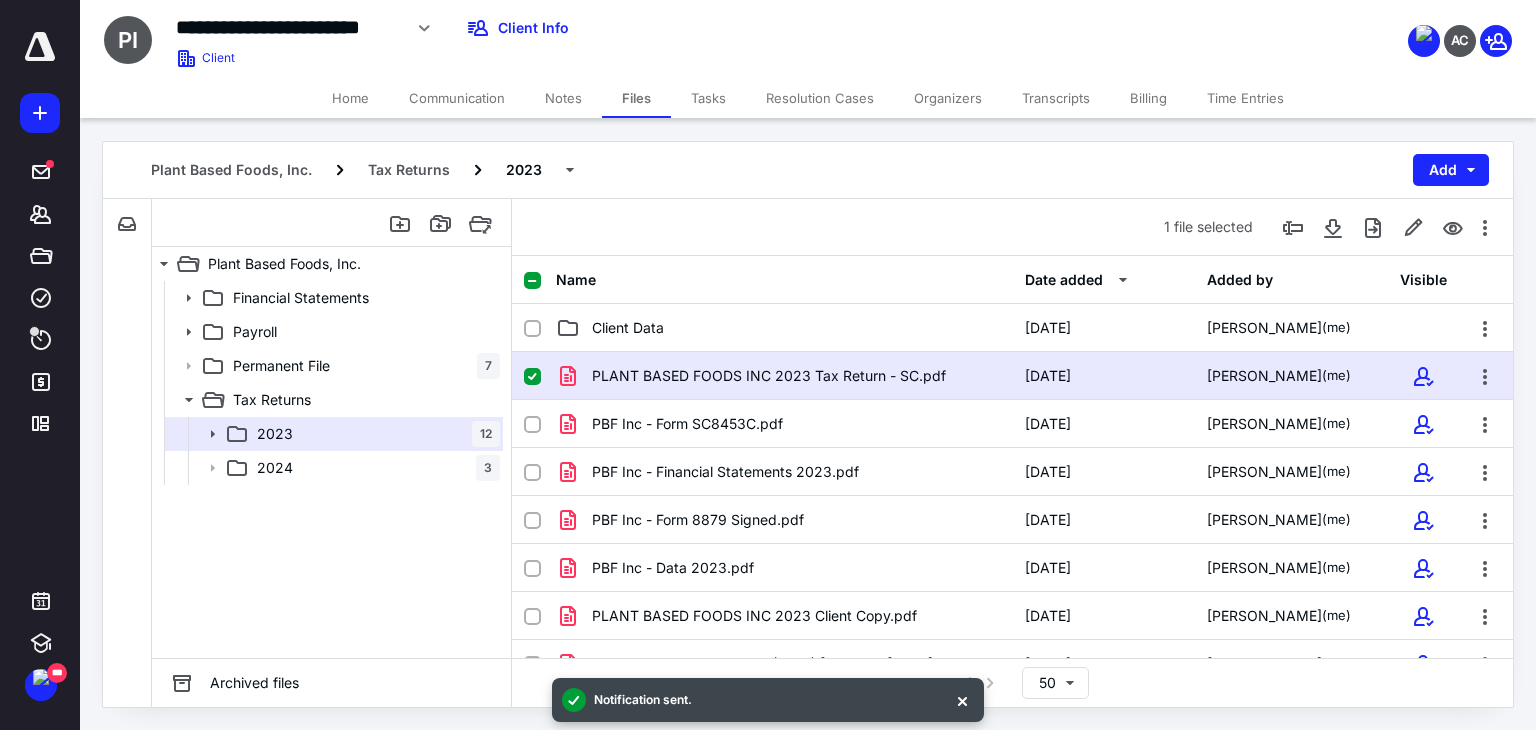 click on "PLANT BASED FOODS INC 2023 Tax Return - SC.pdf [DATE] [PERSON_NAME]  (me)" at bounding box center [1012, 376] 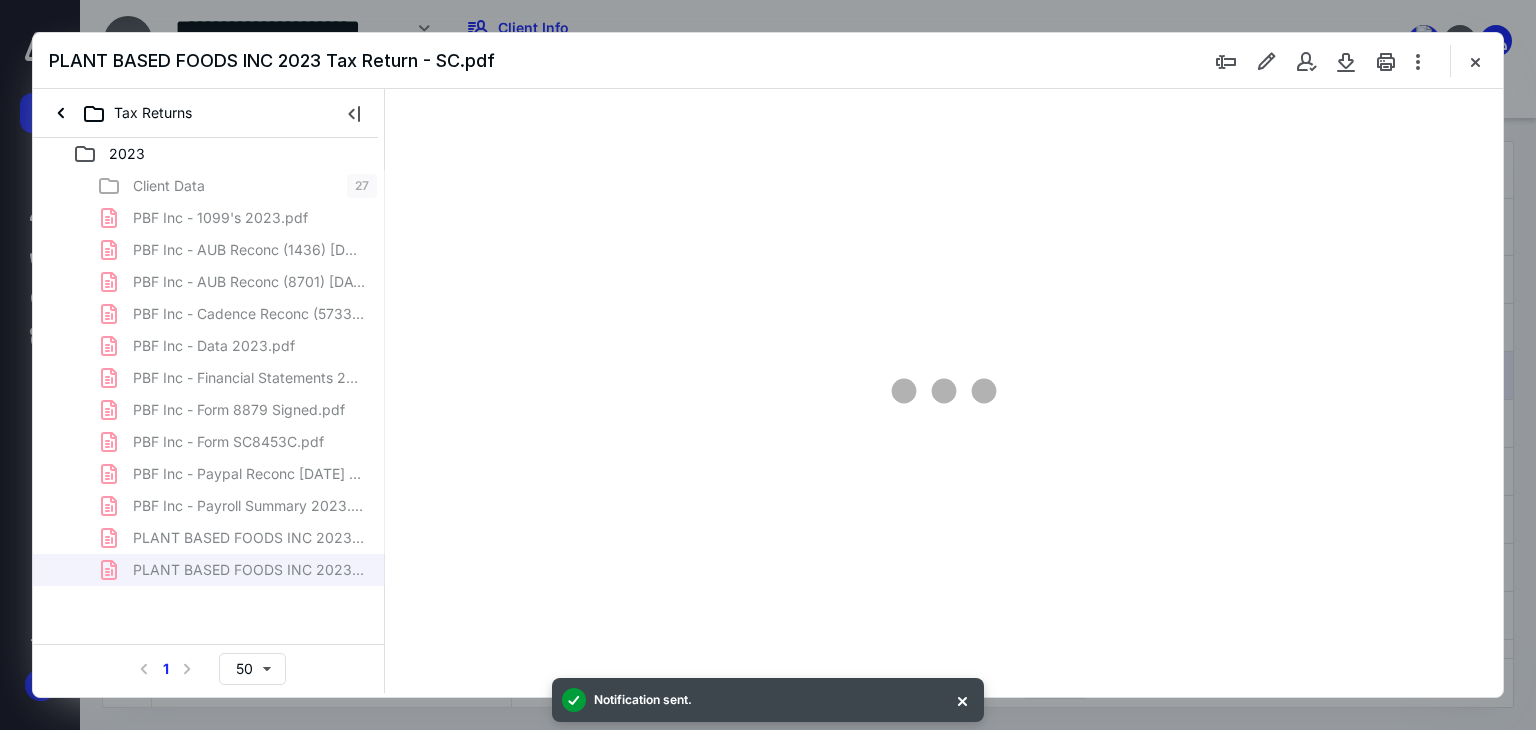 scroll, scrollTop: 0, scrollLeft: 0, axis: both 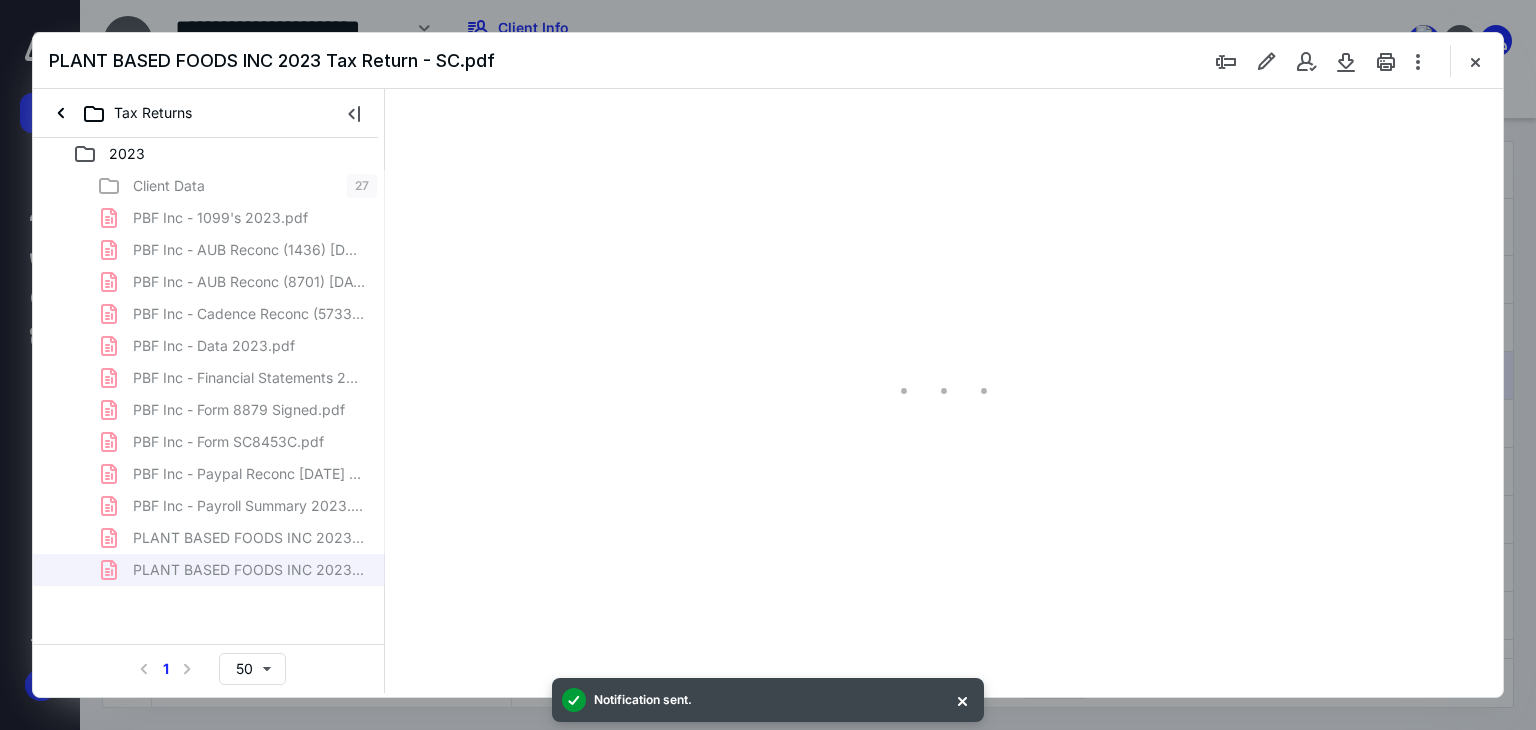 type on "66" 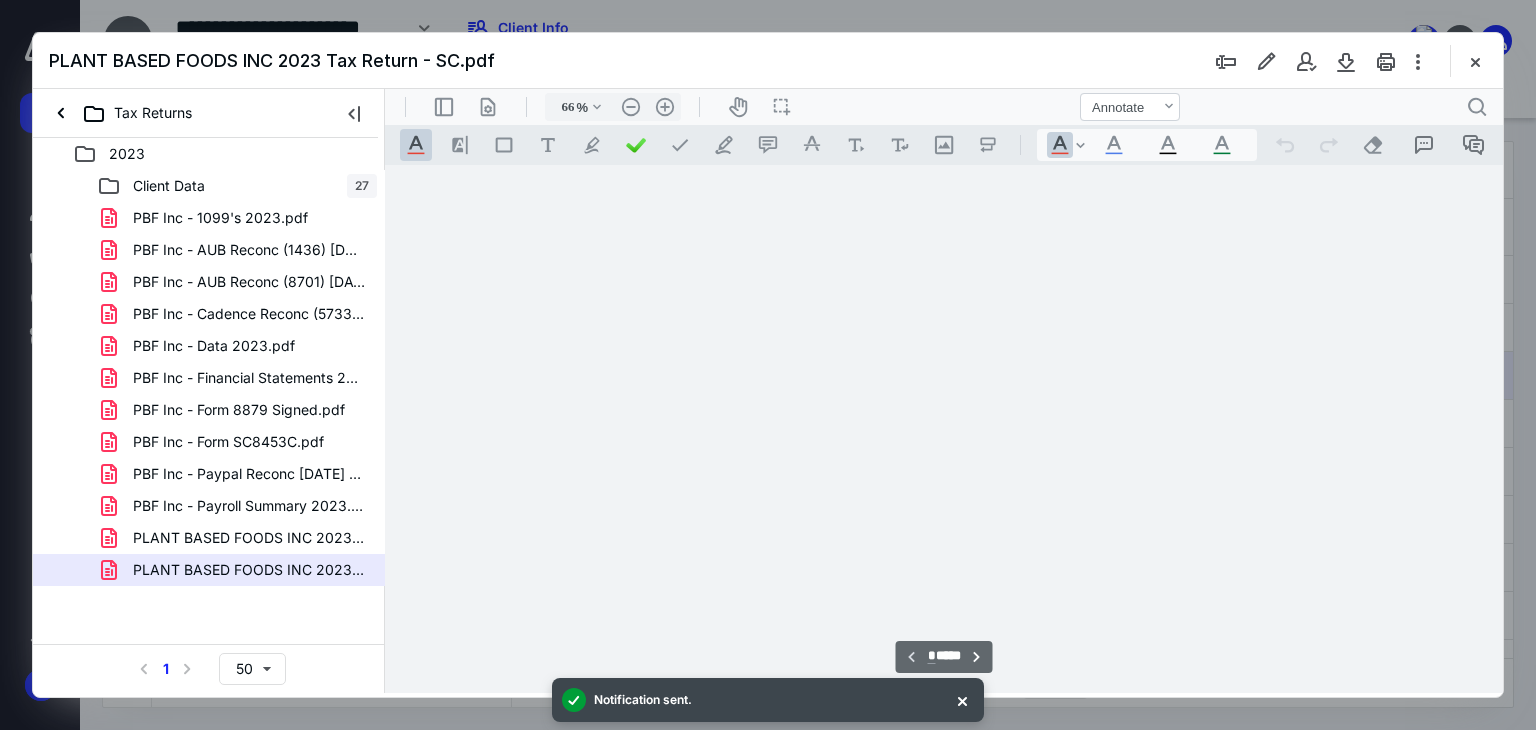 scroll, scrollTop: 79, scrollLeft: 0, axis: vertical 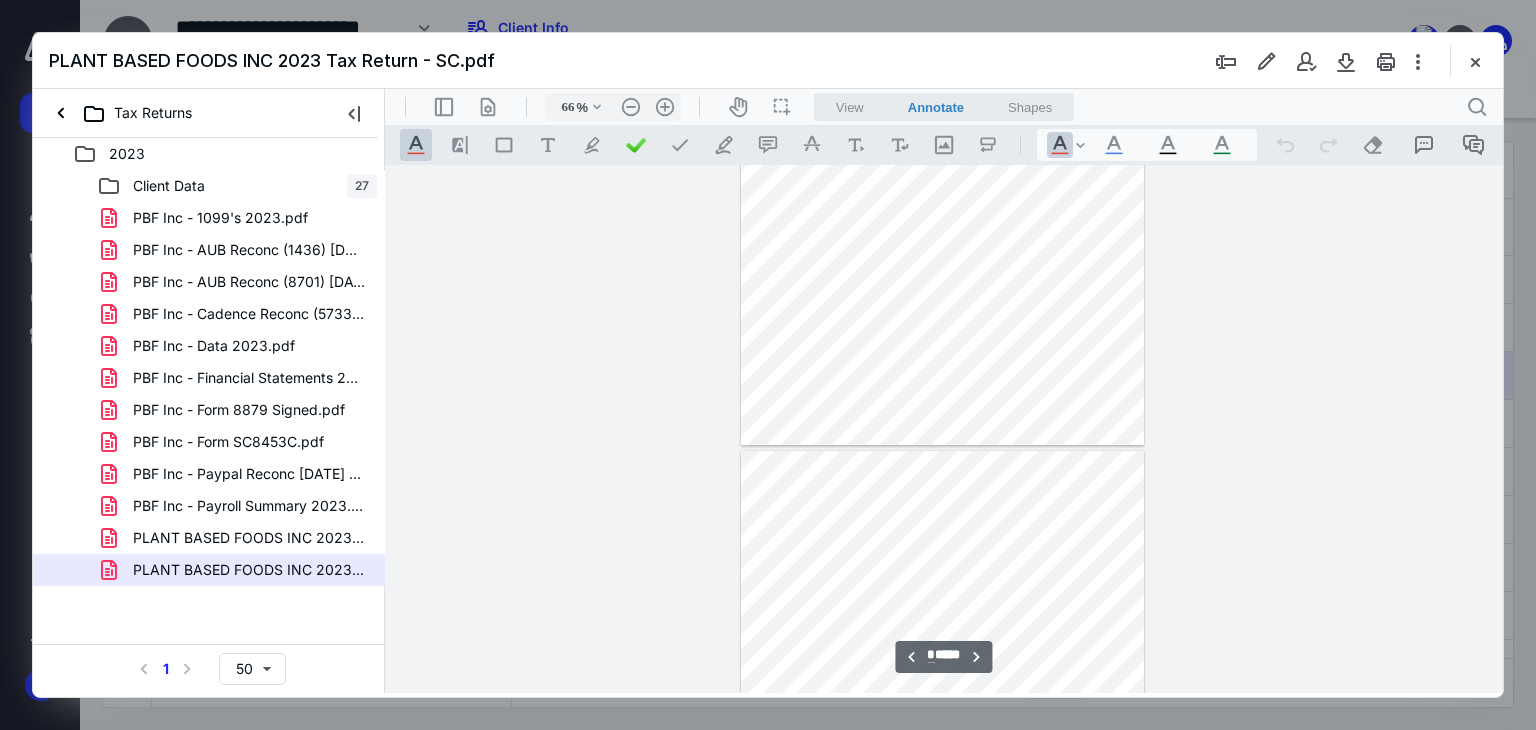 type on "**" 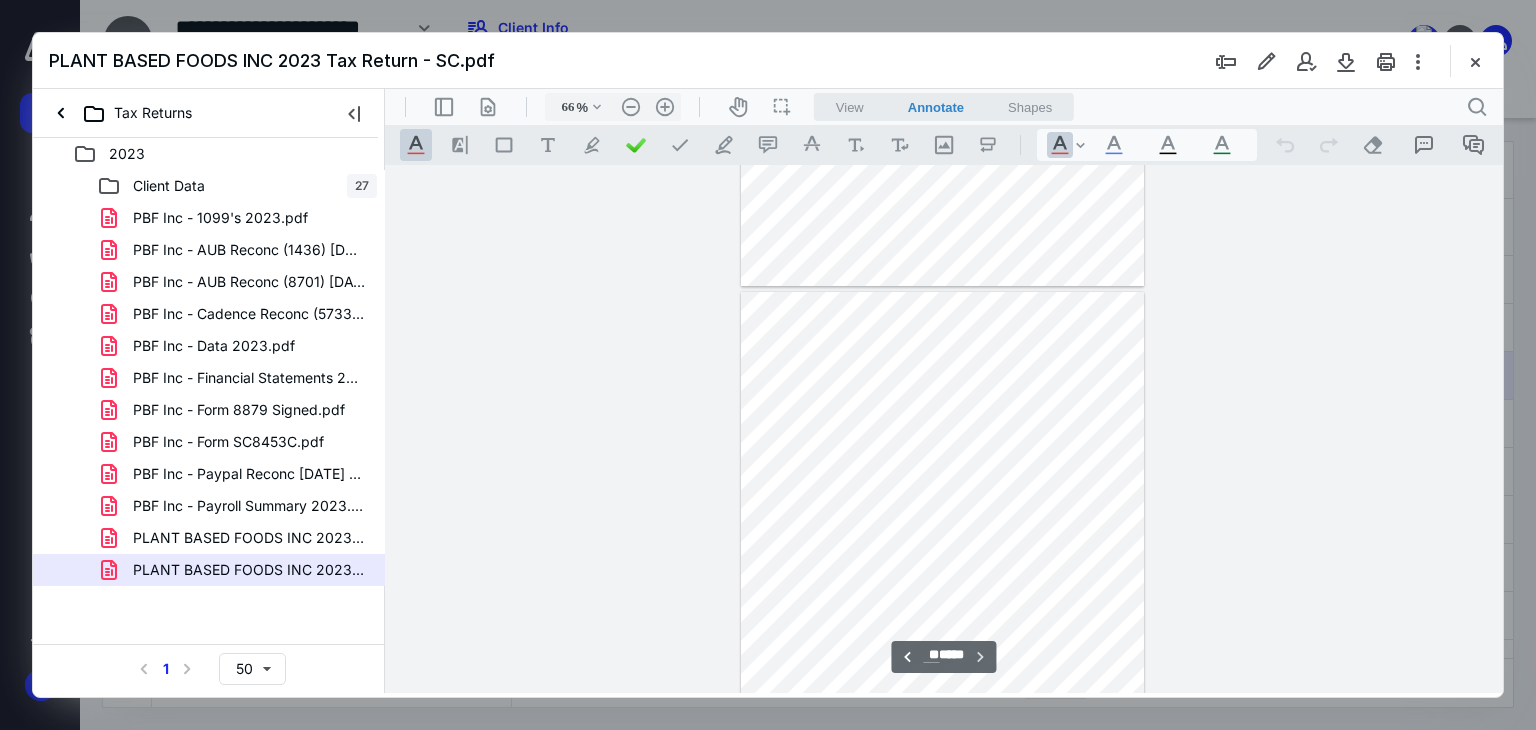 scroll, scrollTop: 4752, scrollLeft: 0, axis: vertical 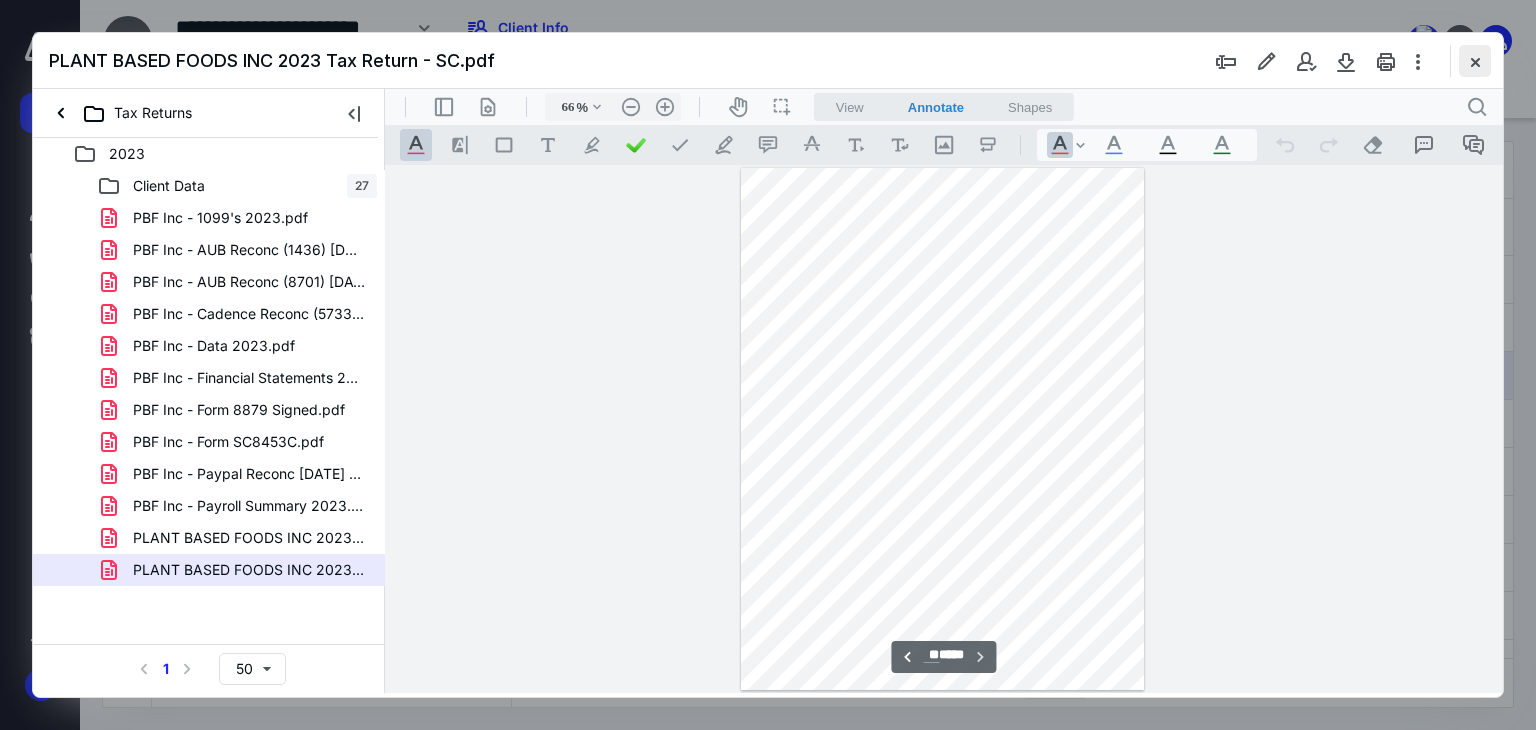 click at bounding box center (1475, 61) 